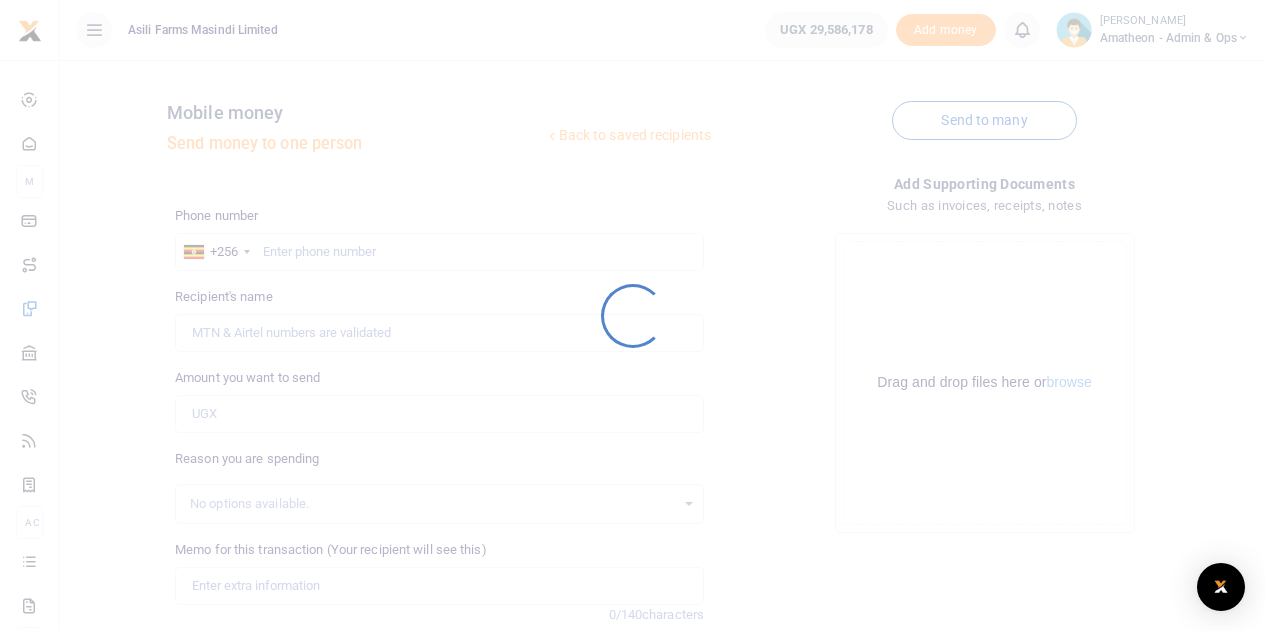 scroll, scrollTop: 0, scrollLeft: 0, axis: both 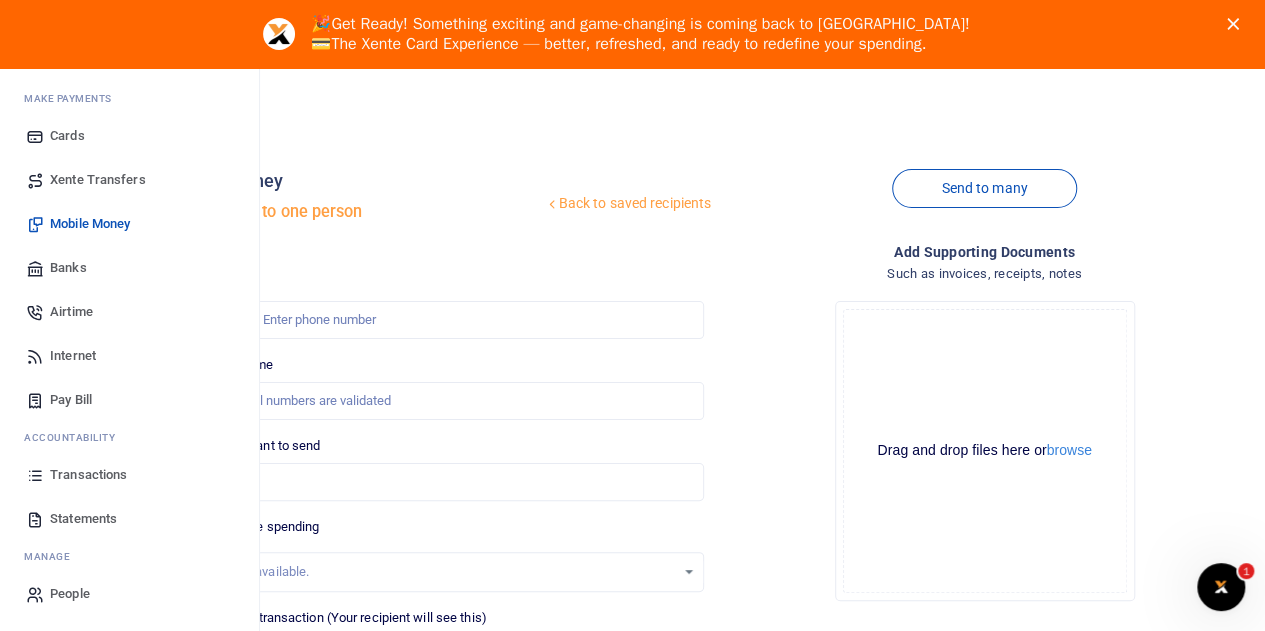 click on "Statements" at bounding box center (83, 519) 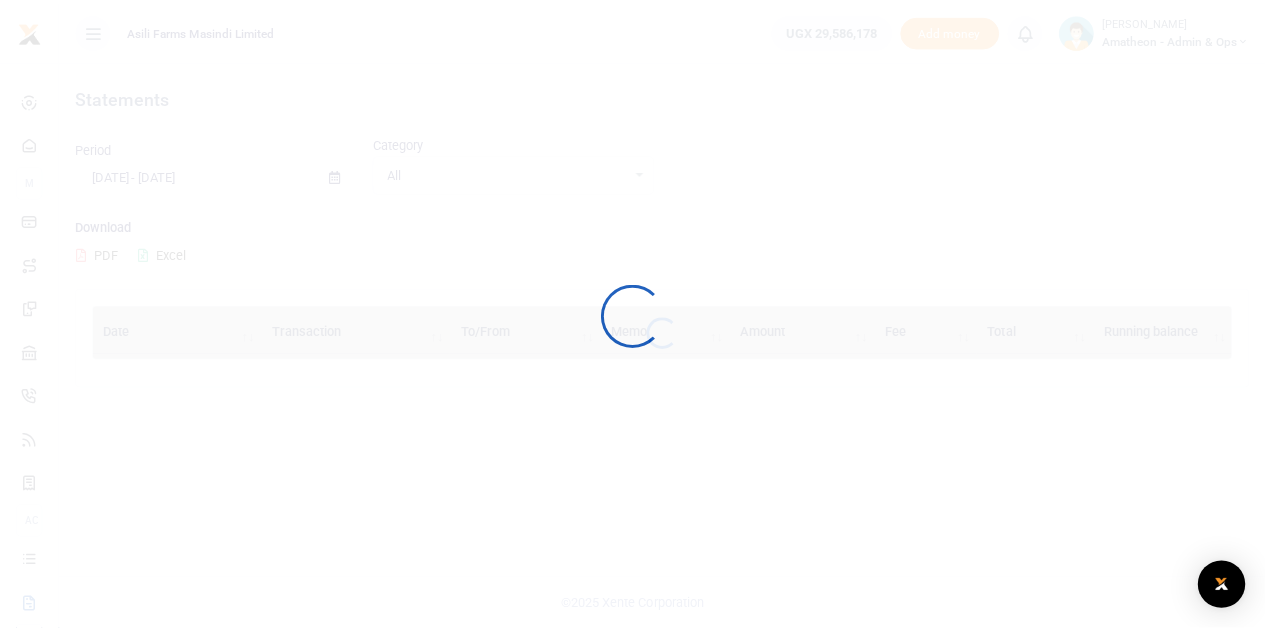 scroll, scrollTop: 0, scrollLeft: 0, axis: both 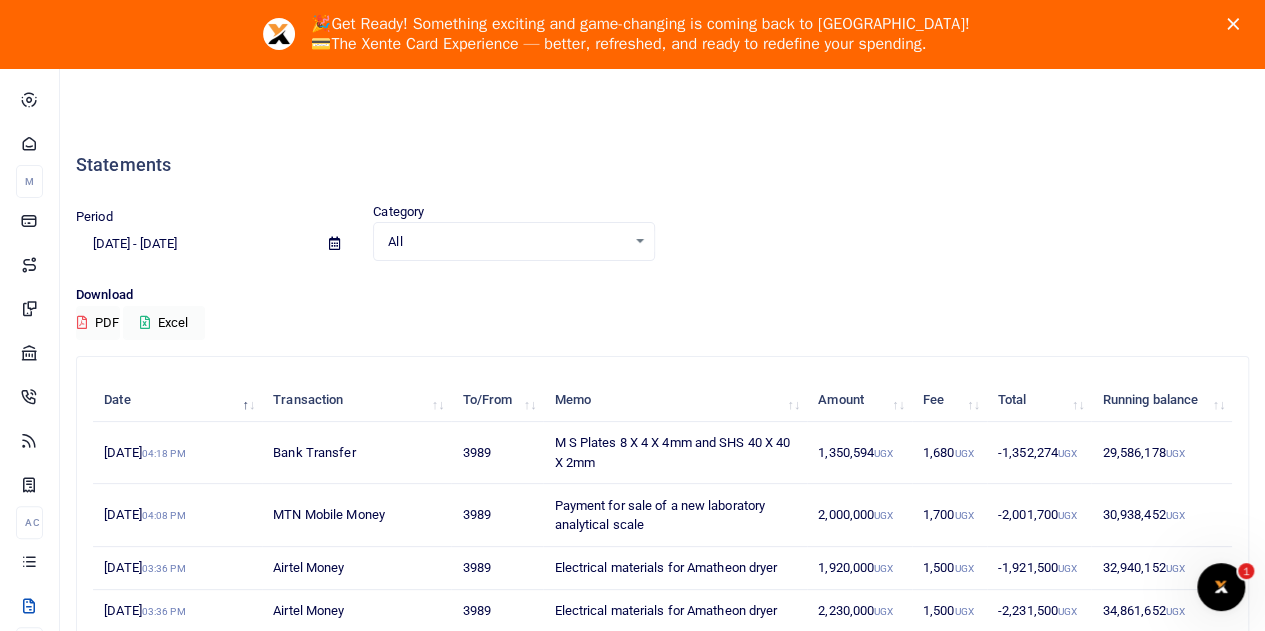 click 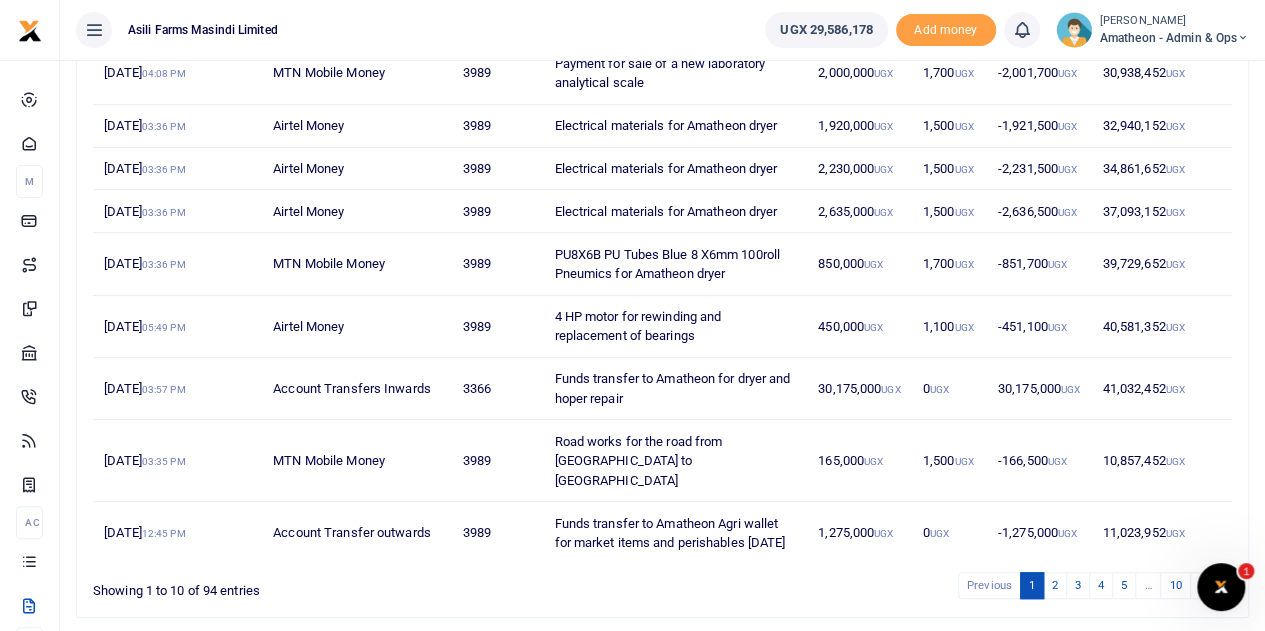 scroll, scrollTop: 438, scrollLeft: 0, axis: vertical 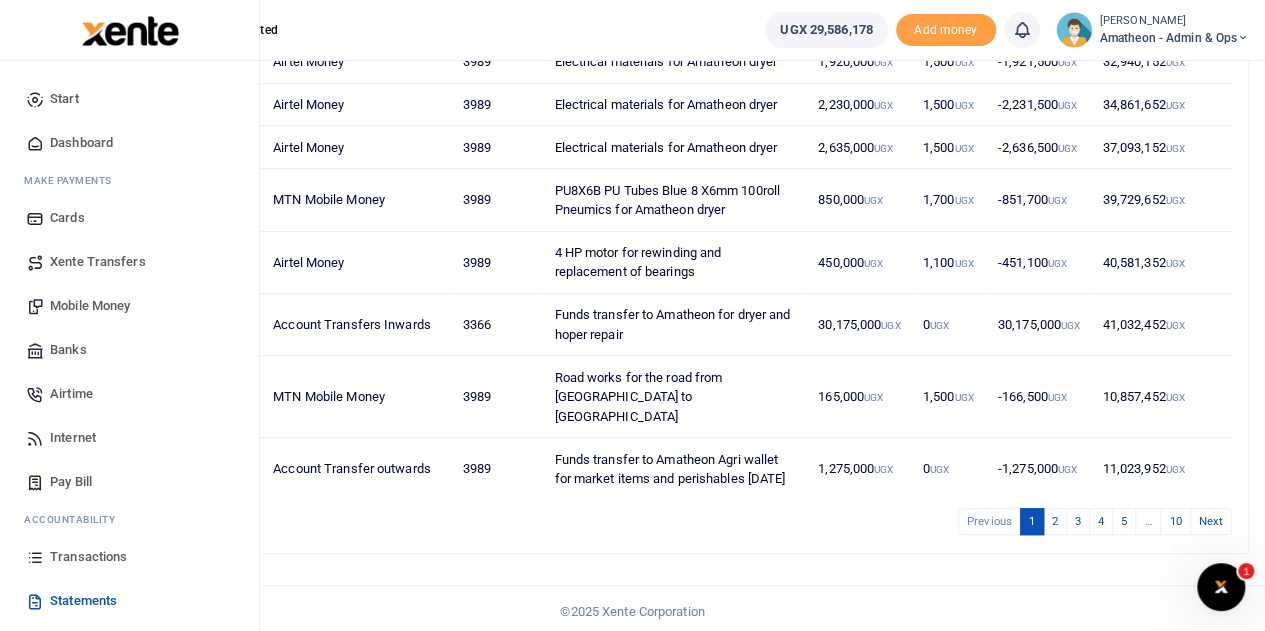 click 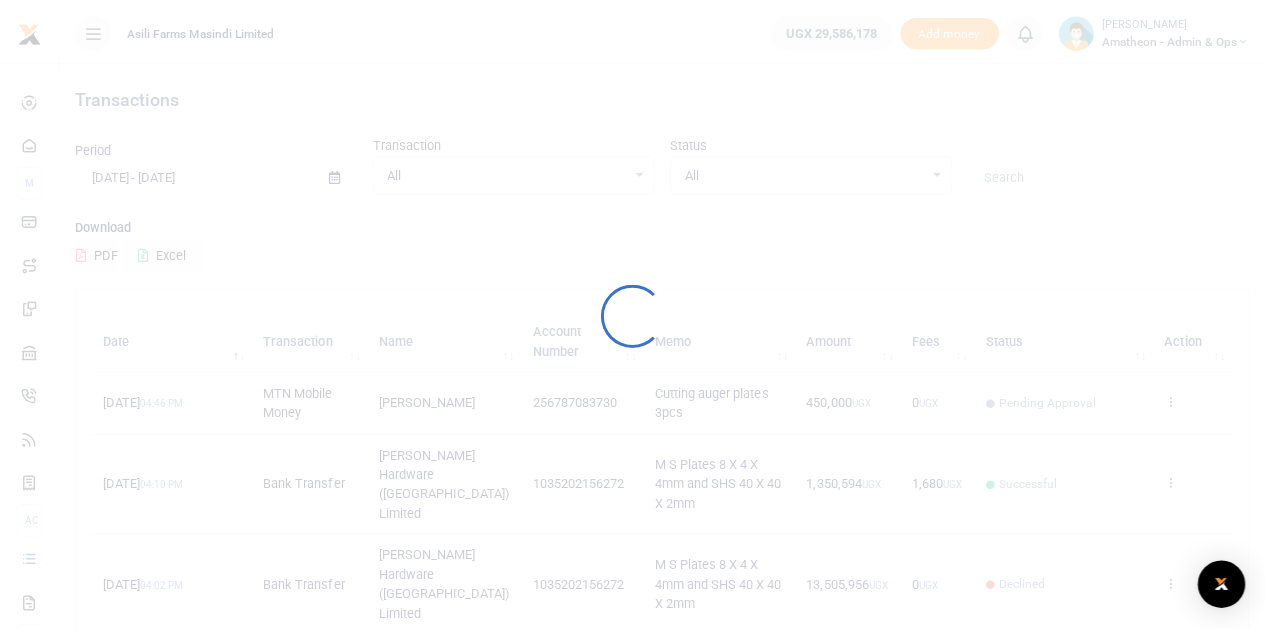 scroll, scrollTop: 0, scrollLeft: 0, axis: both 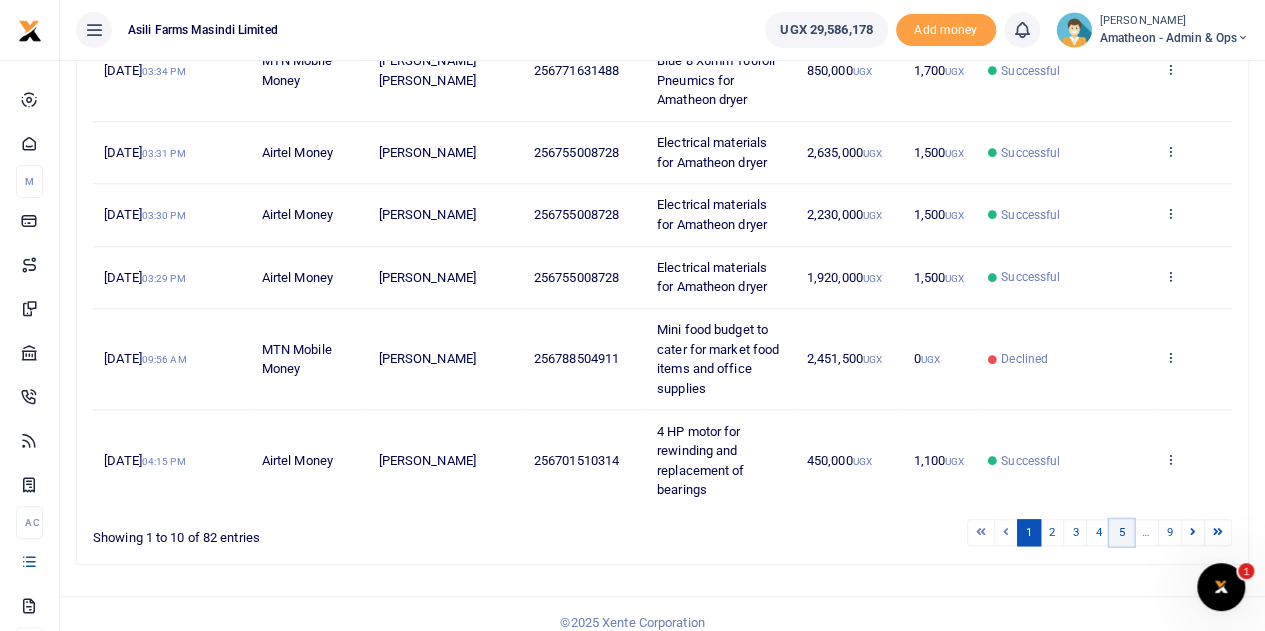 click on "5" at bounding box center [1121, 532] 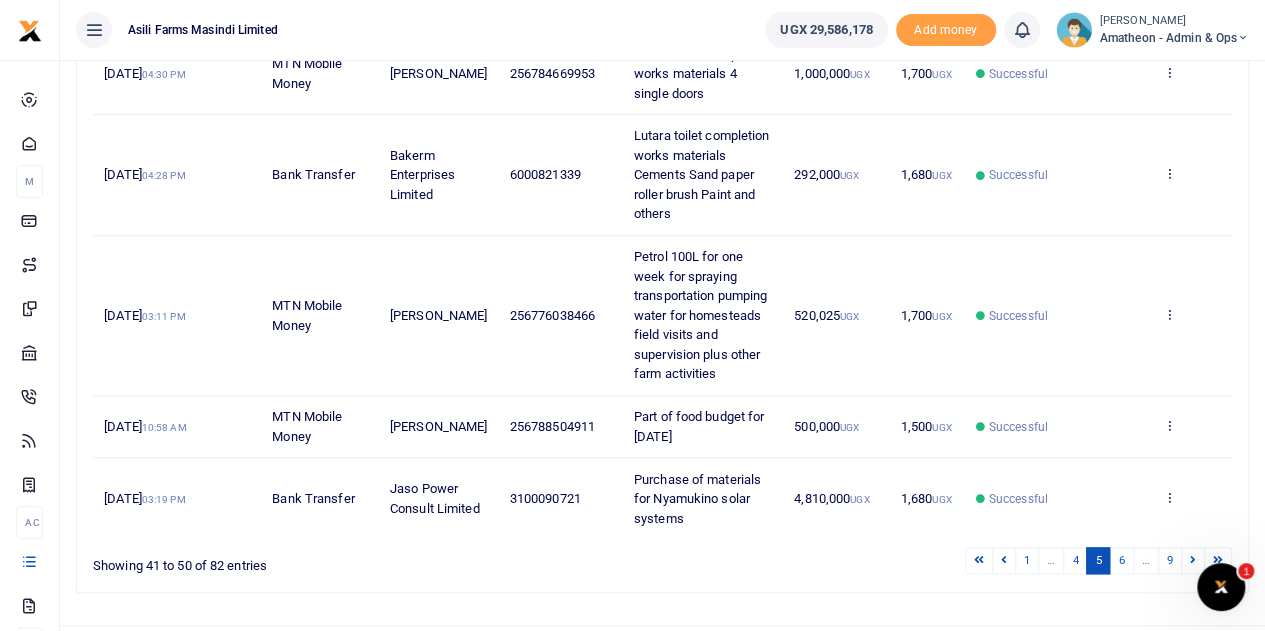scroll, scrollTop: 868, scrollLeft: 0, axis: vertical 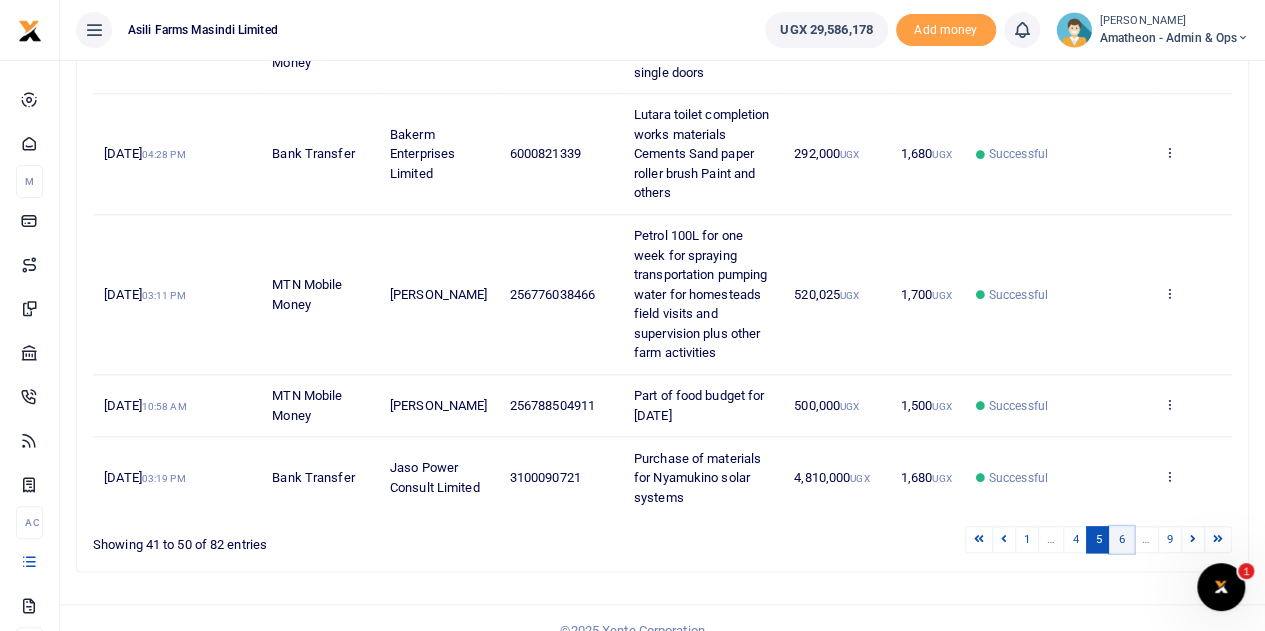 click on "6" at bounding box center (1121, 539) 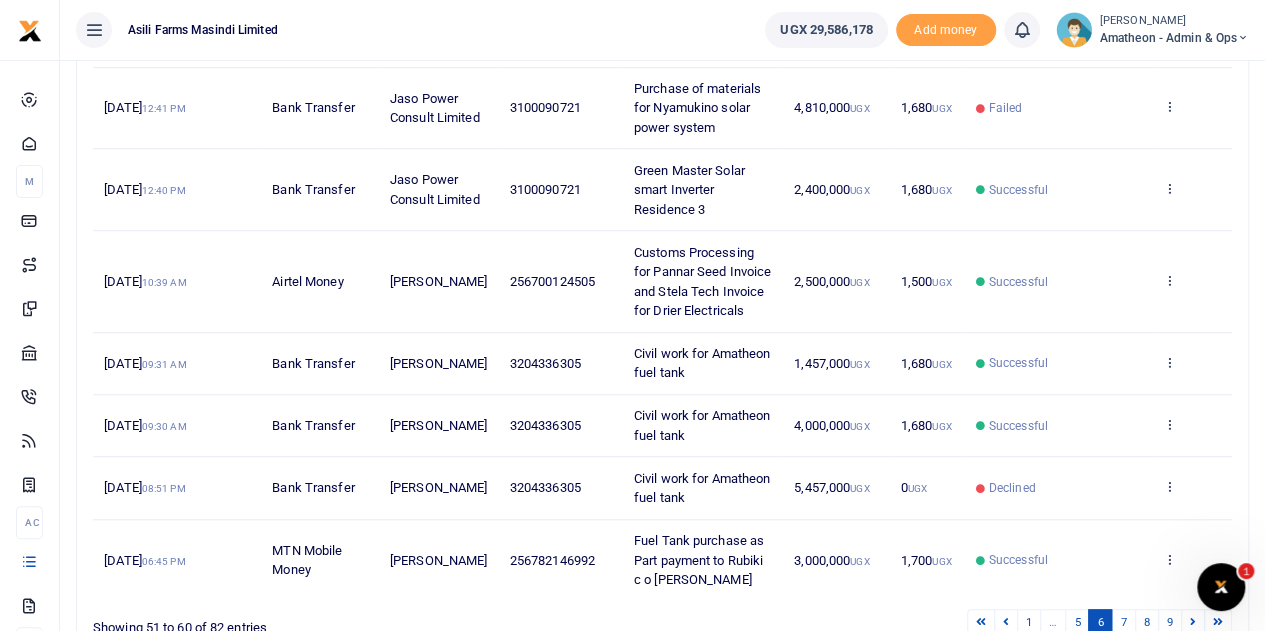 scroll, scrollTop: 512, scrollLeft: 0, axis: vertical 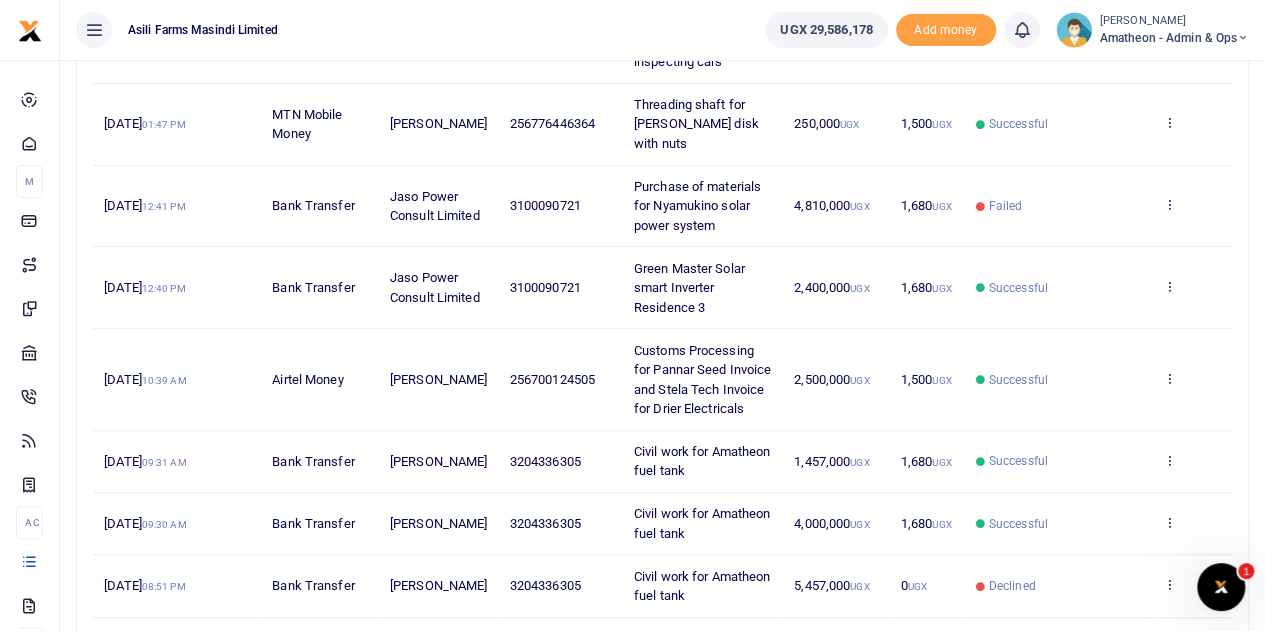 click at bounding box center [1169, 204] 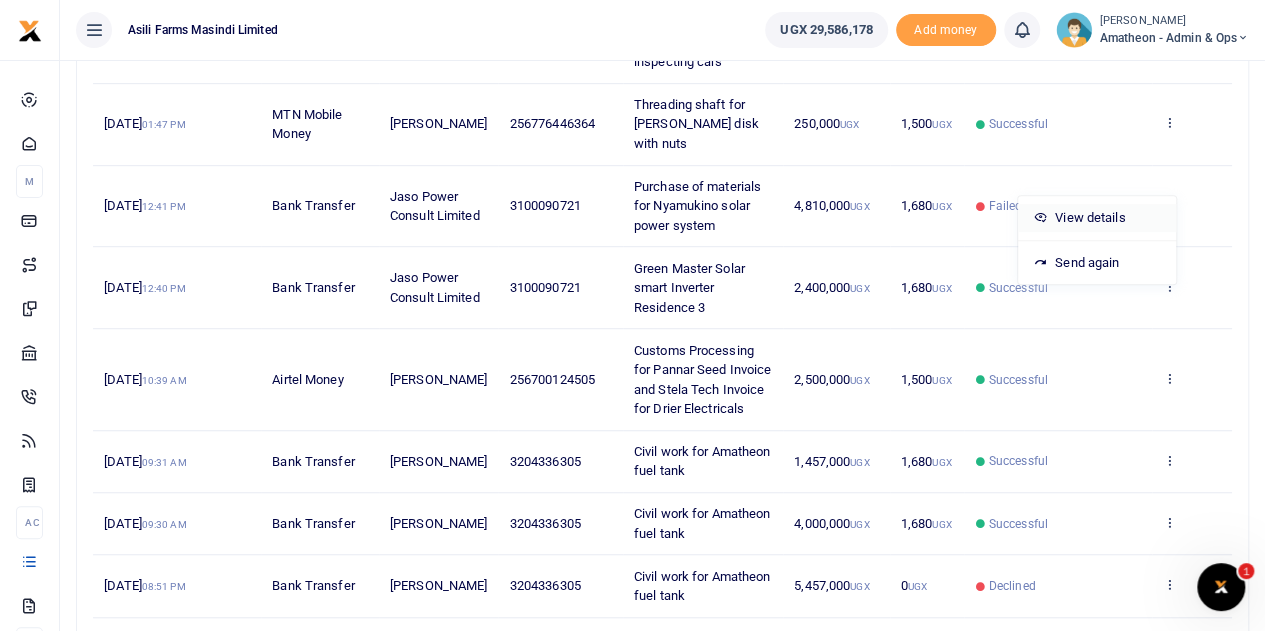 click on "View details" at bounding box center [1097, 218] 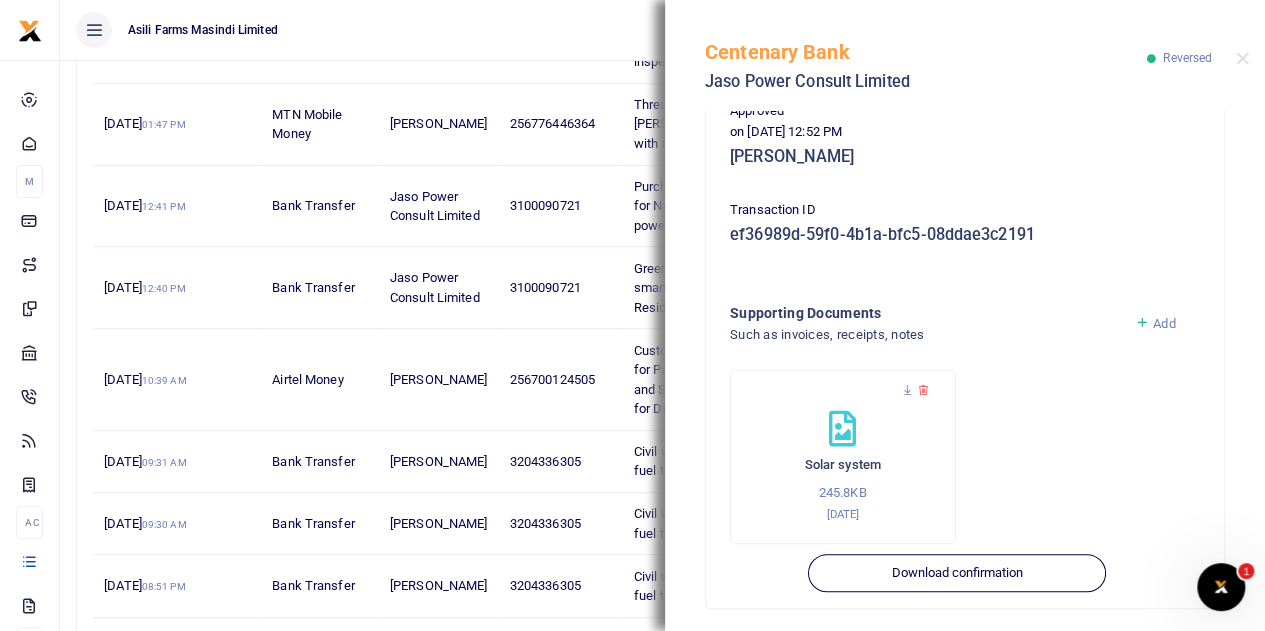 scroll, scrollTop: 516, scrollLeft: 0, axis: vertical 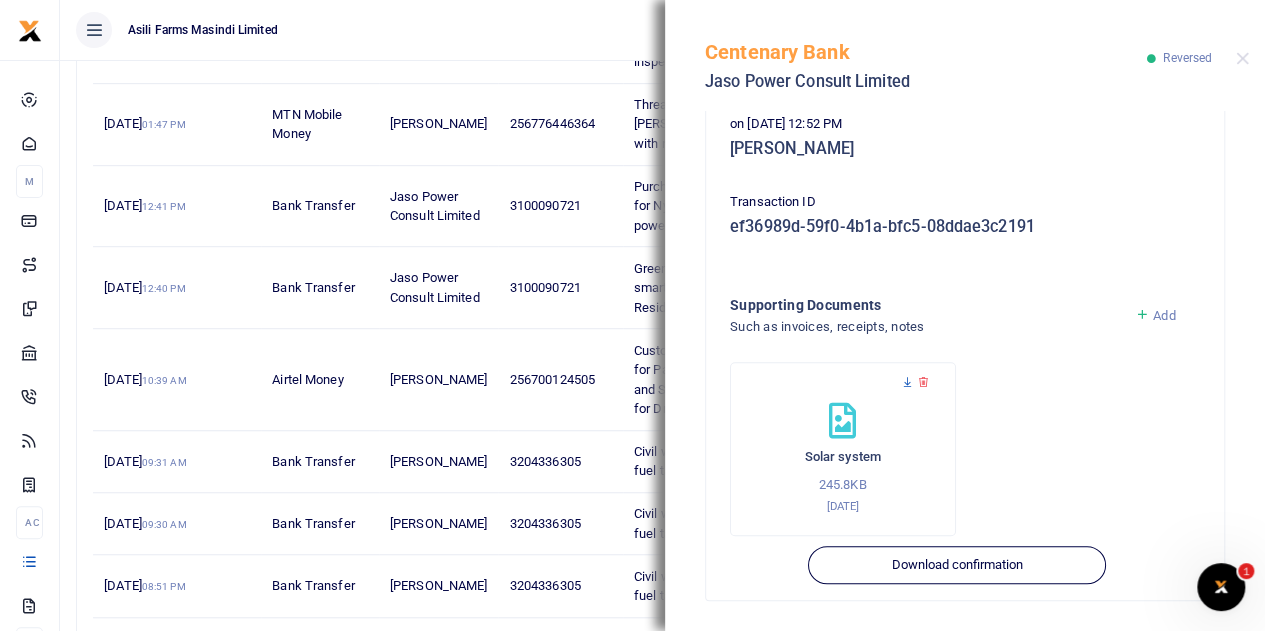 click at bounding box center [907, 382] 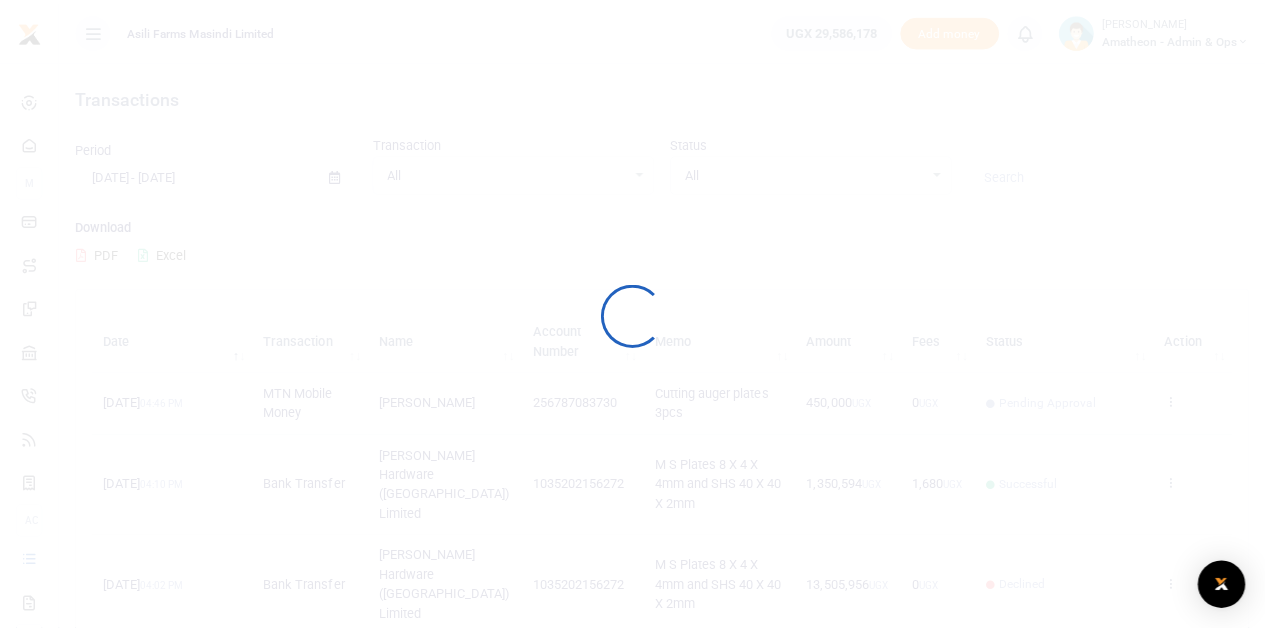scroll, scrollTop: 0, scrollLeft: 0, axis: both 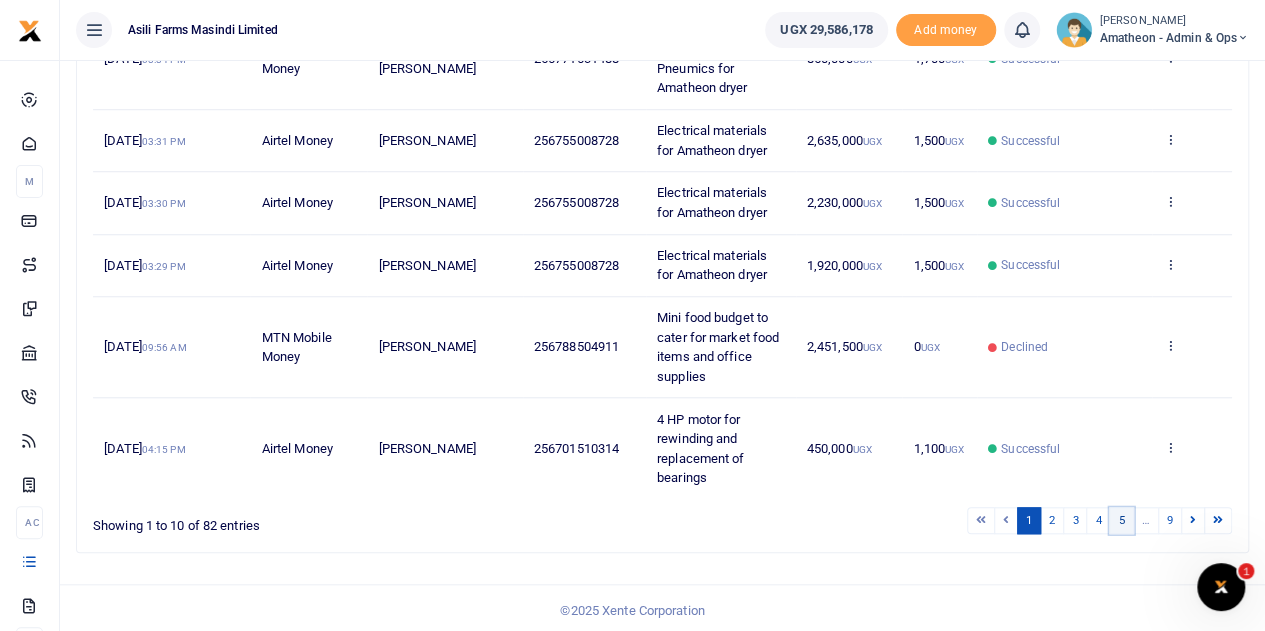 click on "5" at bounding box center [1121, 520] 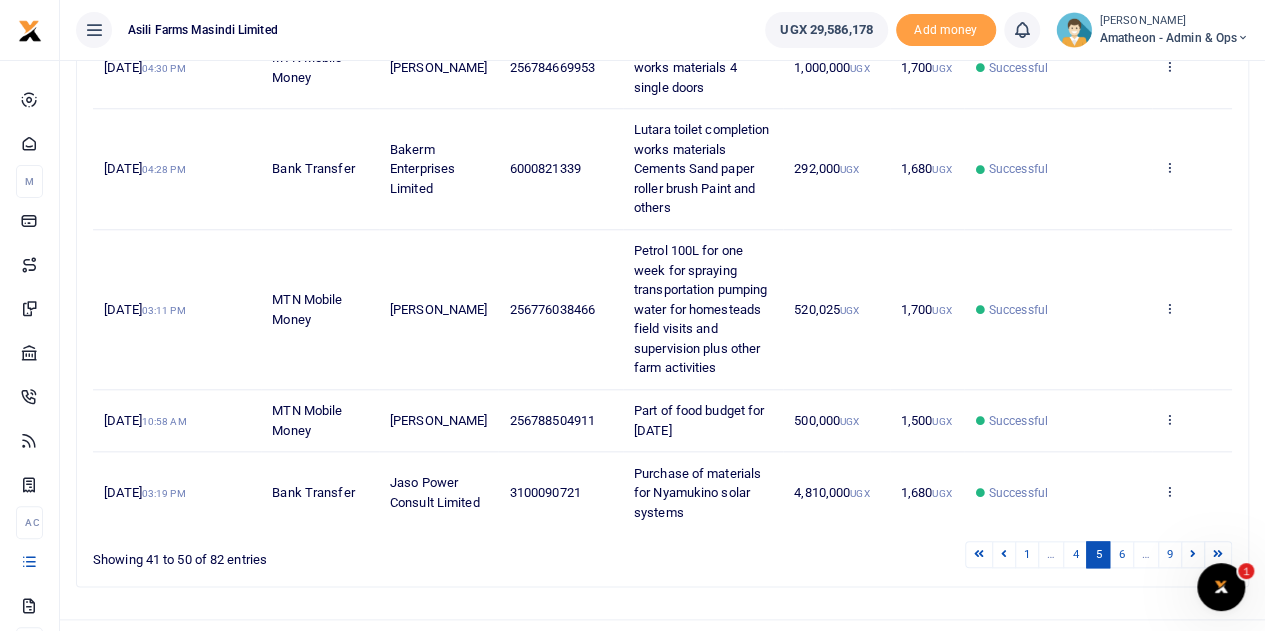 scroll, scrollTop: 868, scrollLeft: 0, axis: vertical 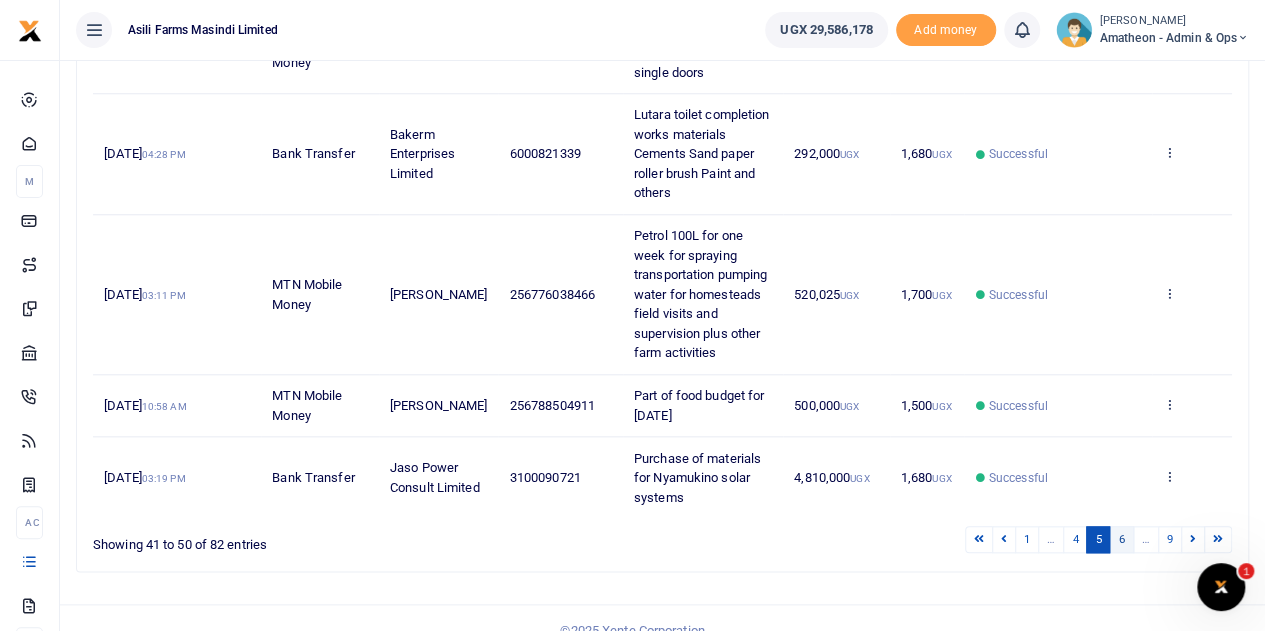 click on "6" at bounding box center (1121, 539) 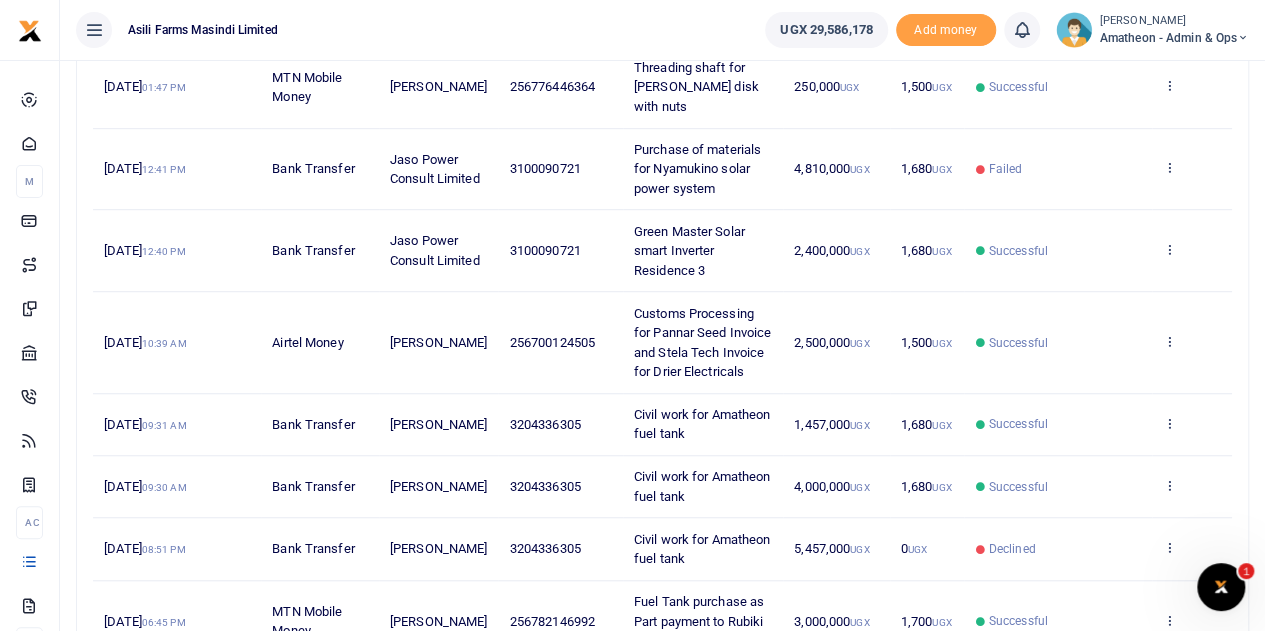 scroll, scrollTop: 512, scrollLeft: 0, axis: vertical 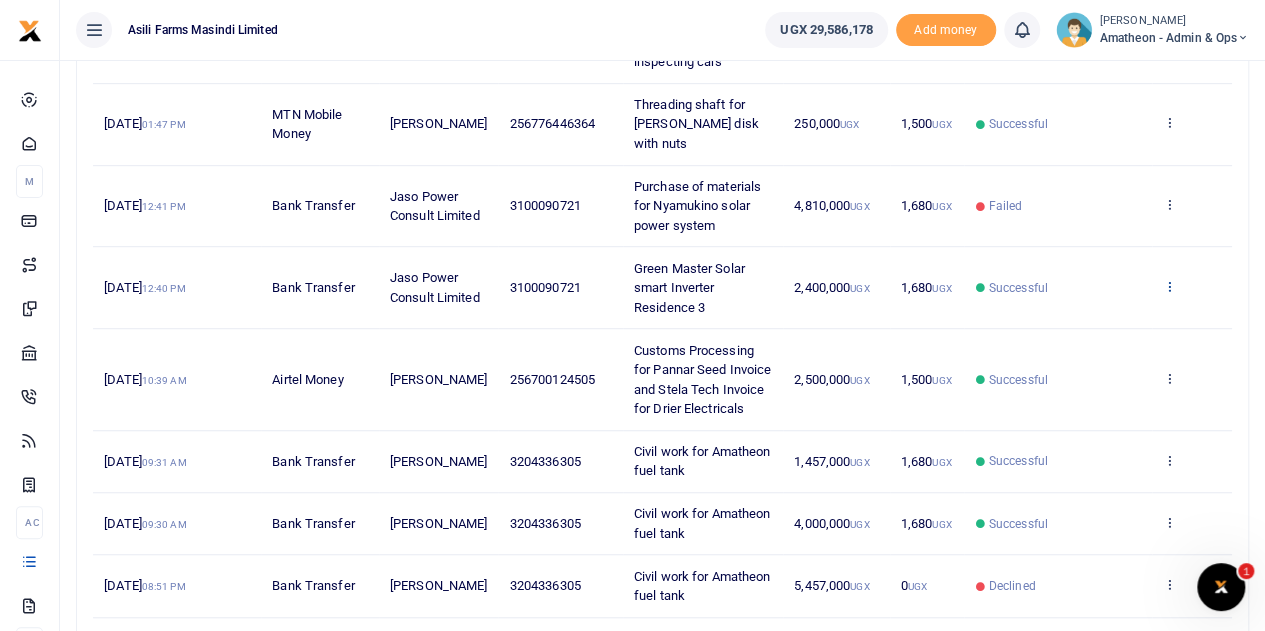 click at bounding box center [1169, 286] 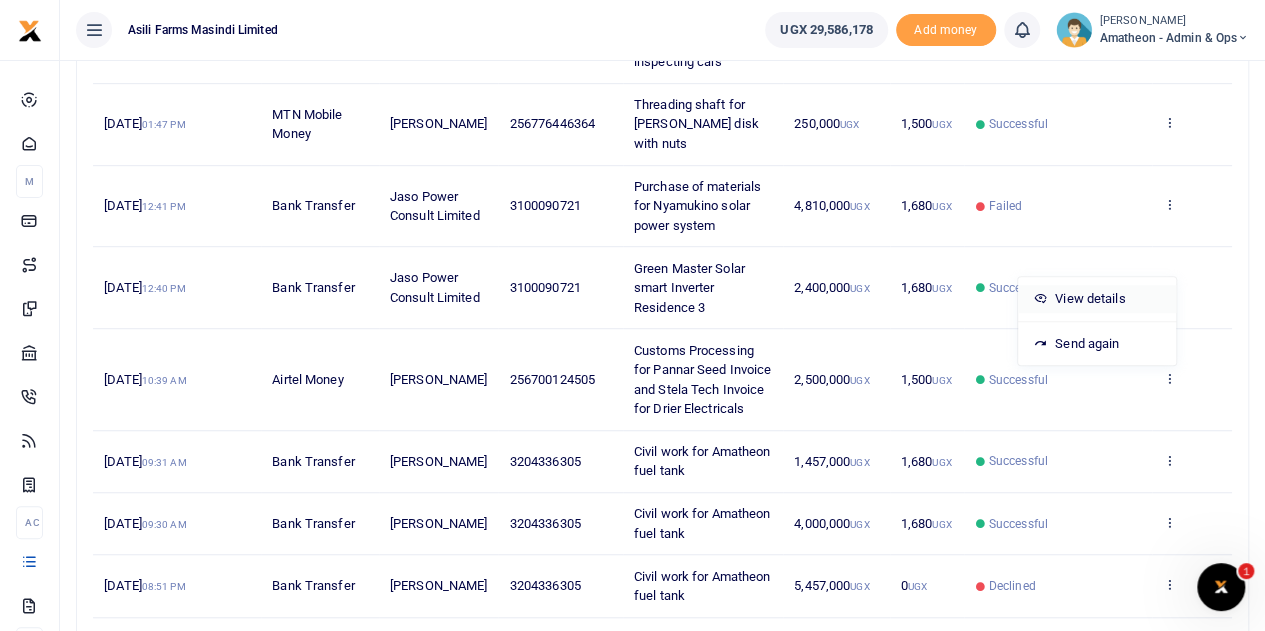 click on "View details" at bounding box center [1097, 299] 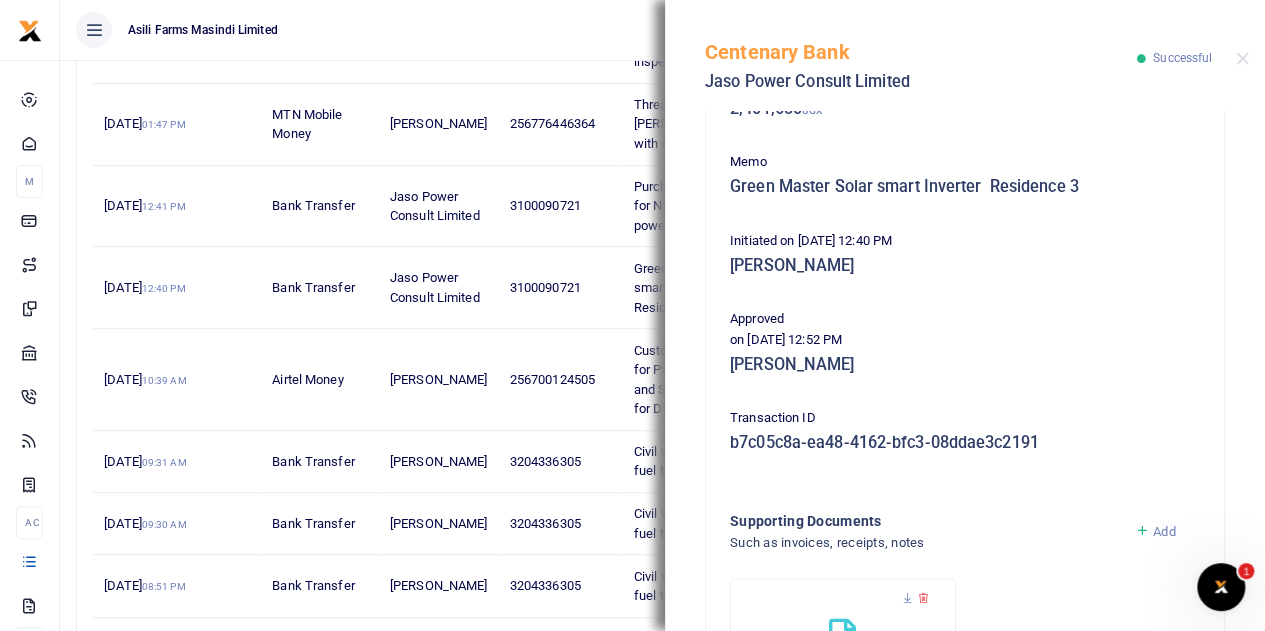 scroll, scrollTop: 516, scrollLeft: 0, axis: vertical 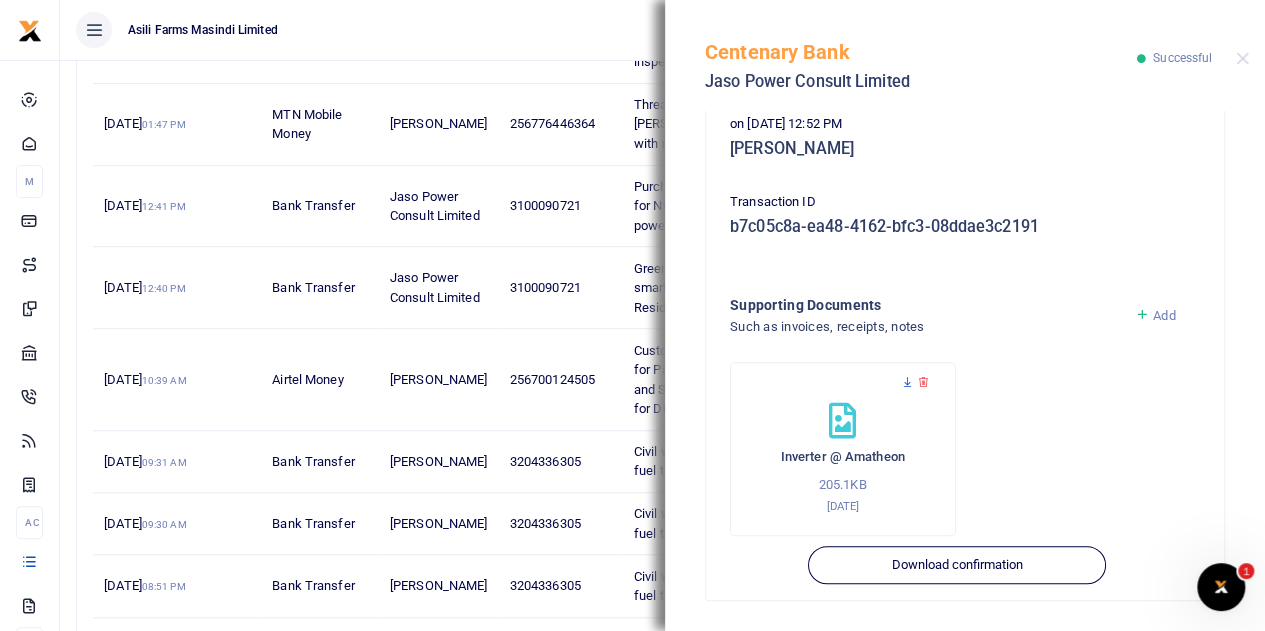click at bounding box center [907, 382] 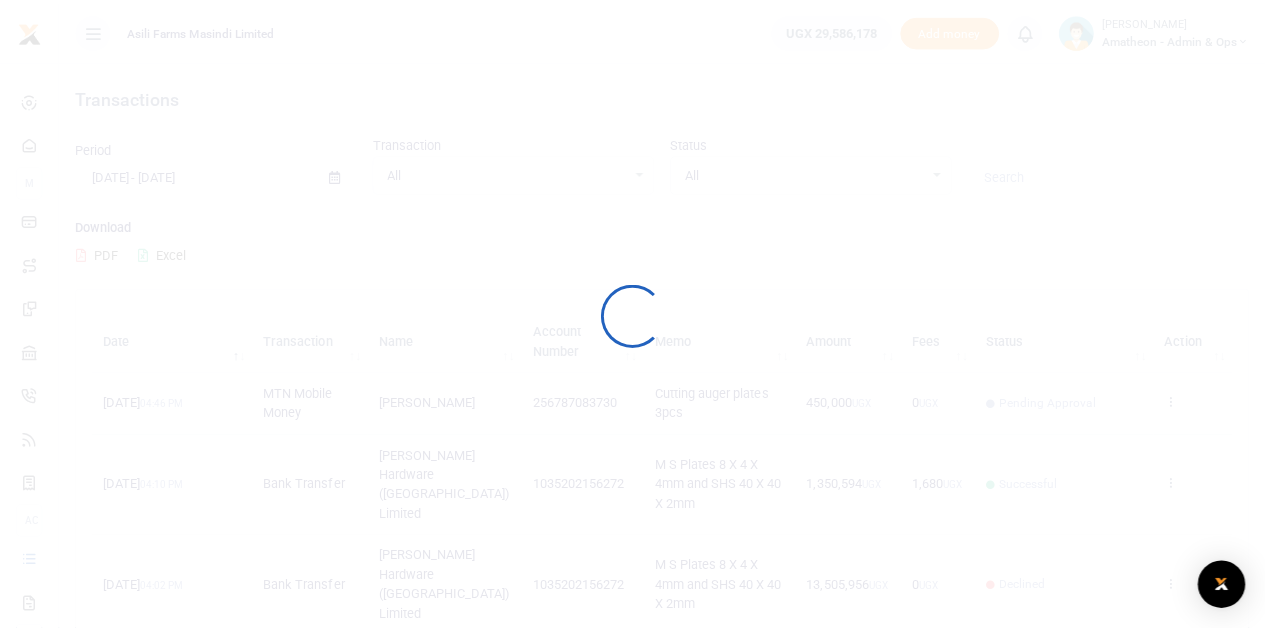scroll, scrollTop: 0, scrollLeft: 0, axis: both 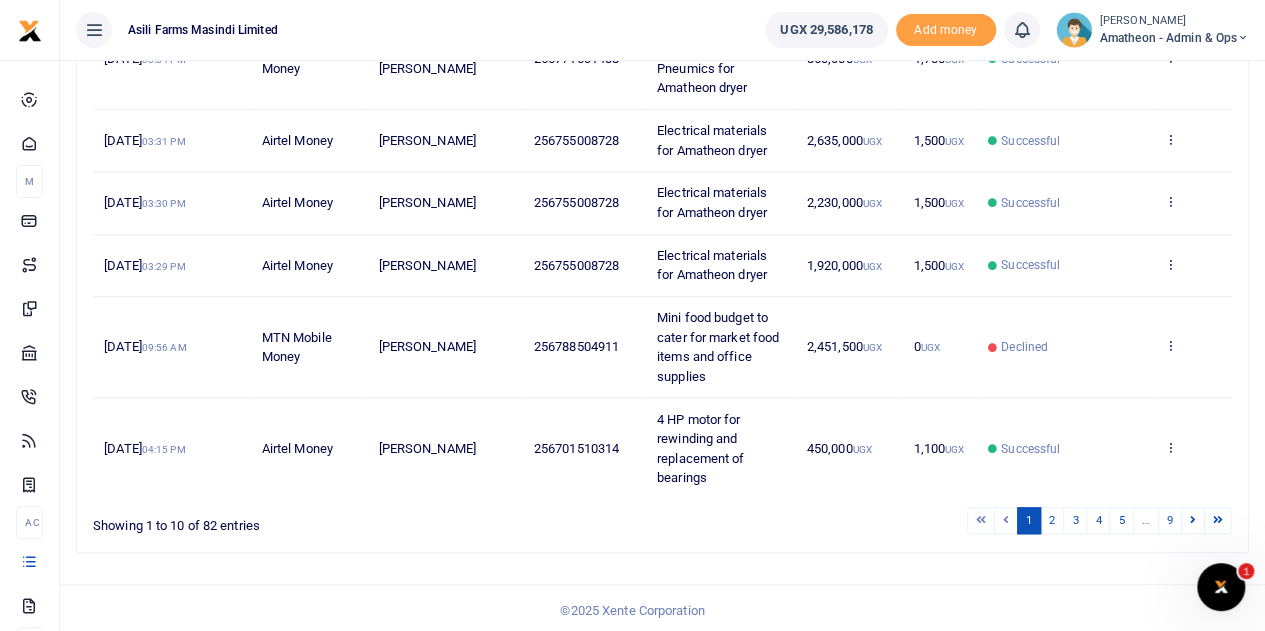 click on "…" at bounding box center [1146, 520] 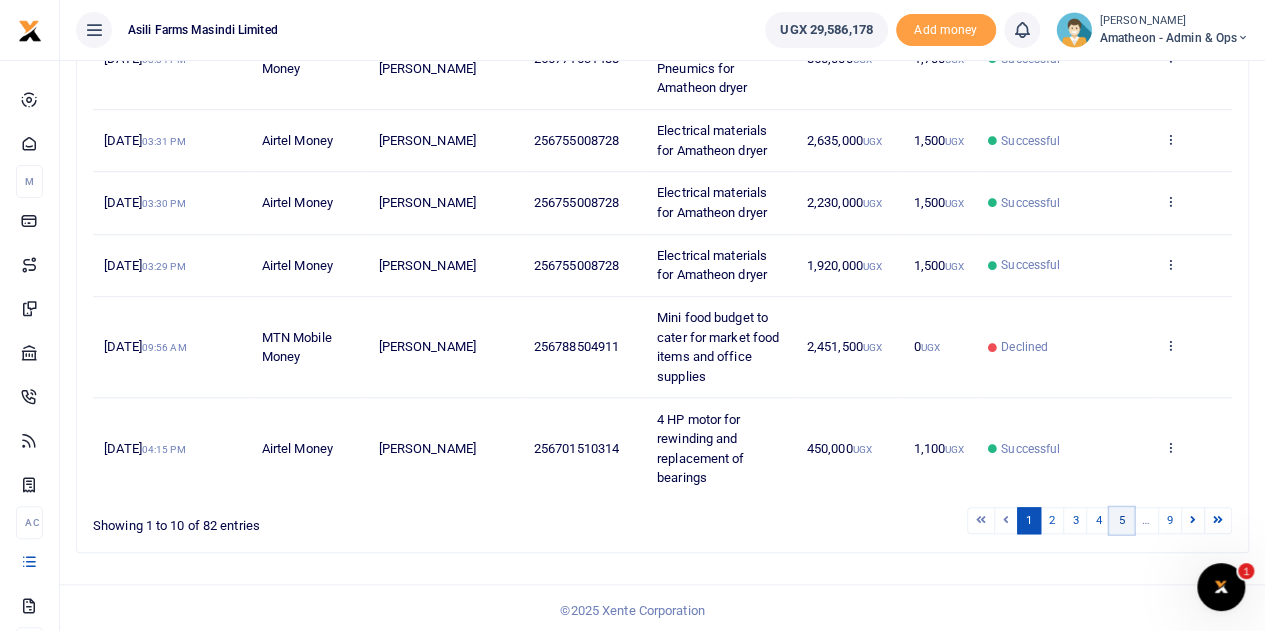 click on "5" at bounding box center [1121, 520] 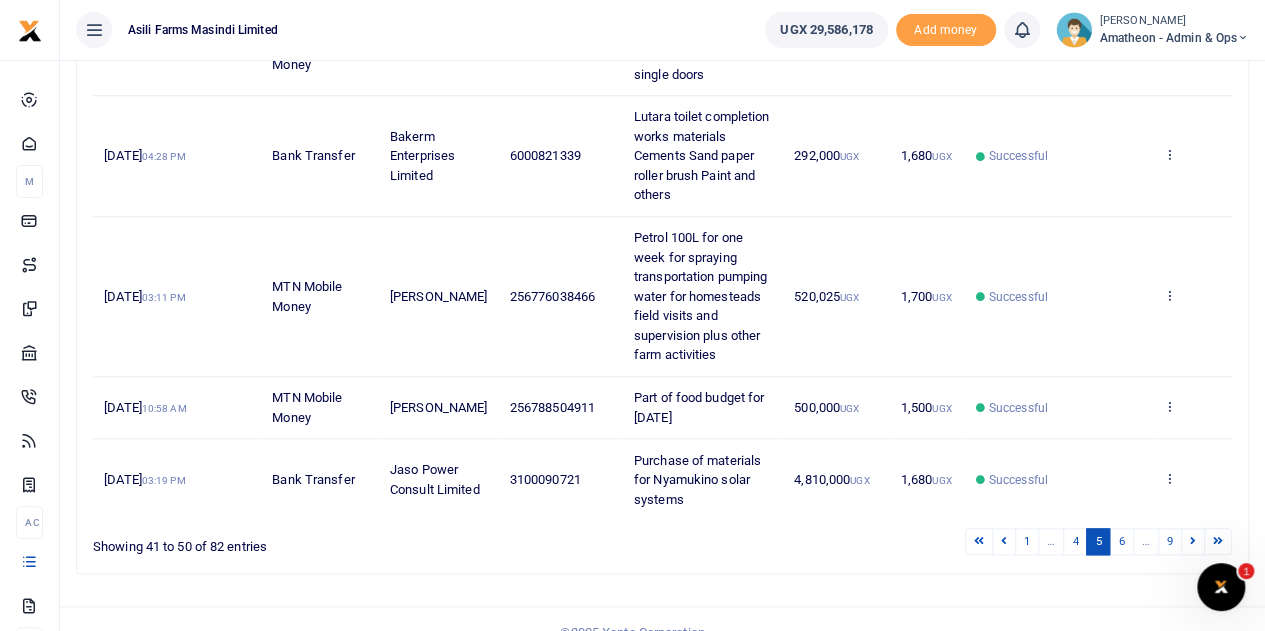 scroll, scrollTop: 868, scrollLeft: 0, axis: vertical 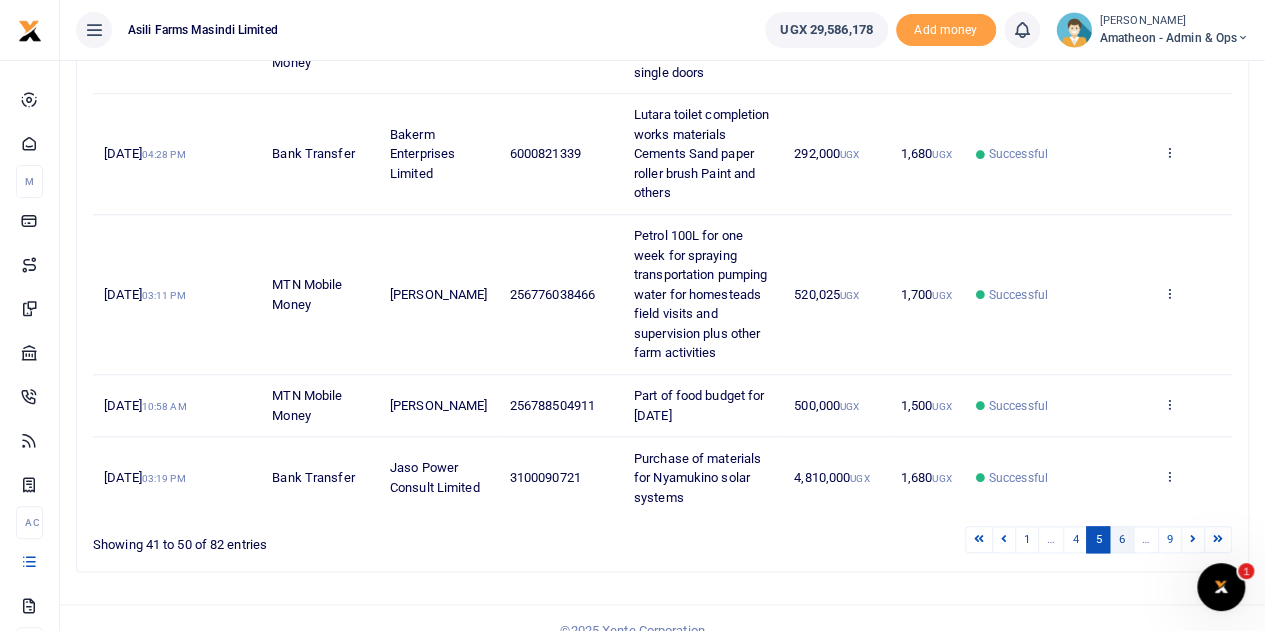 click on "6" at bounding box center (1121, 539) 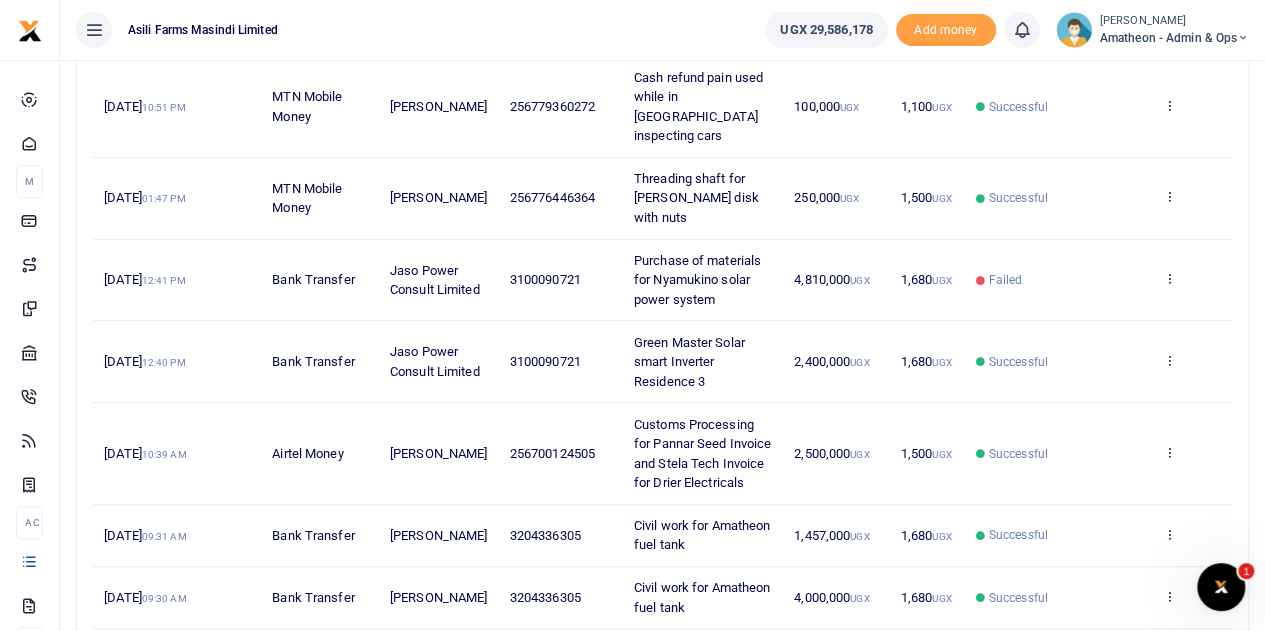scroll, scrollTop: 412, scrollLeft: 0, axis: vertical 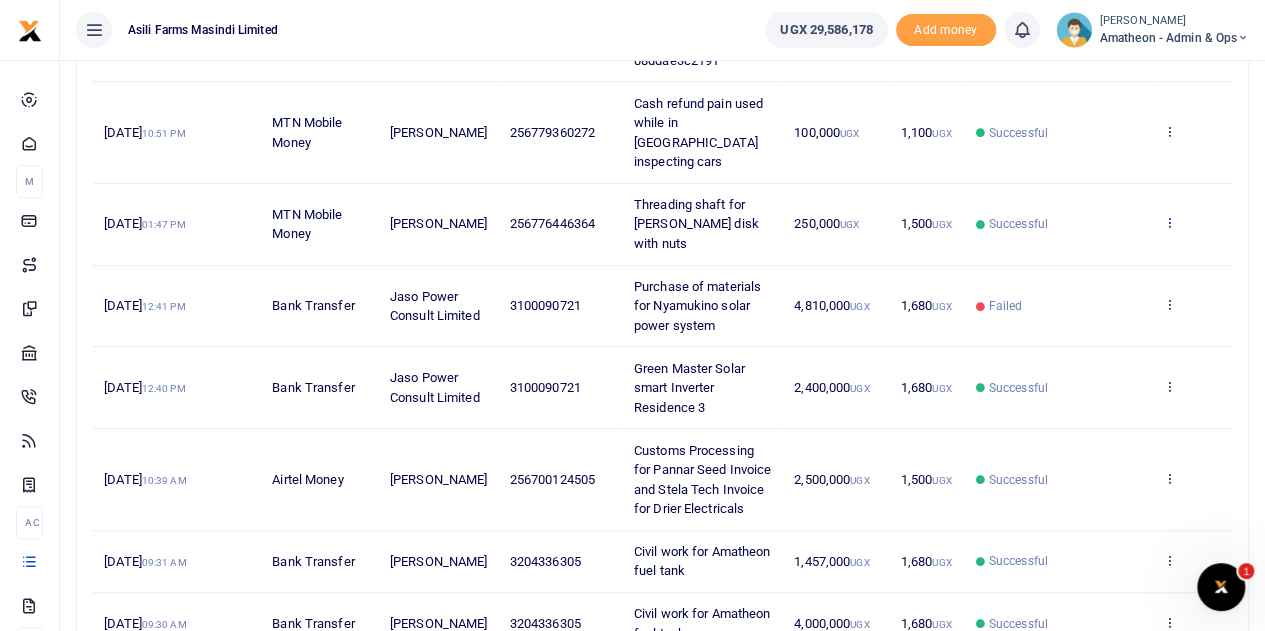 click at bounding box center [1169, 222] 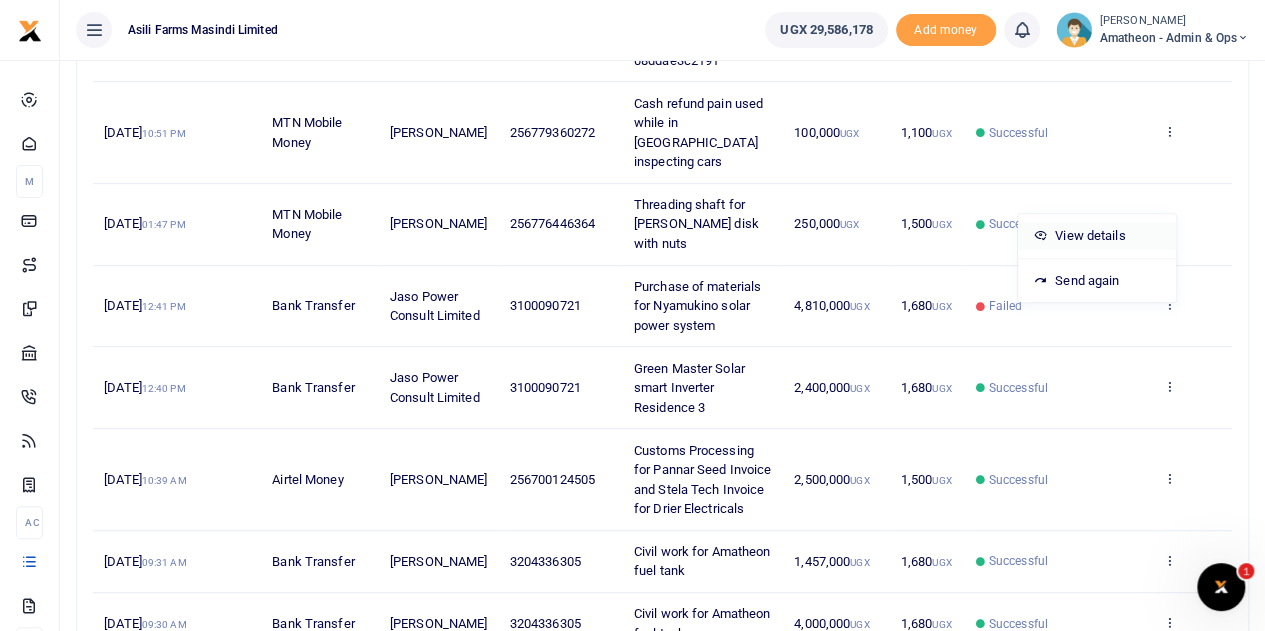 click on "View details" at bounding box center [1097, 236] 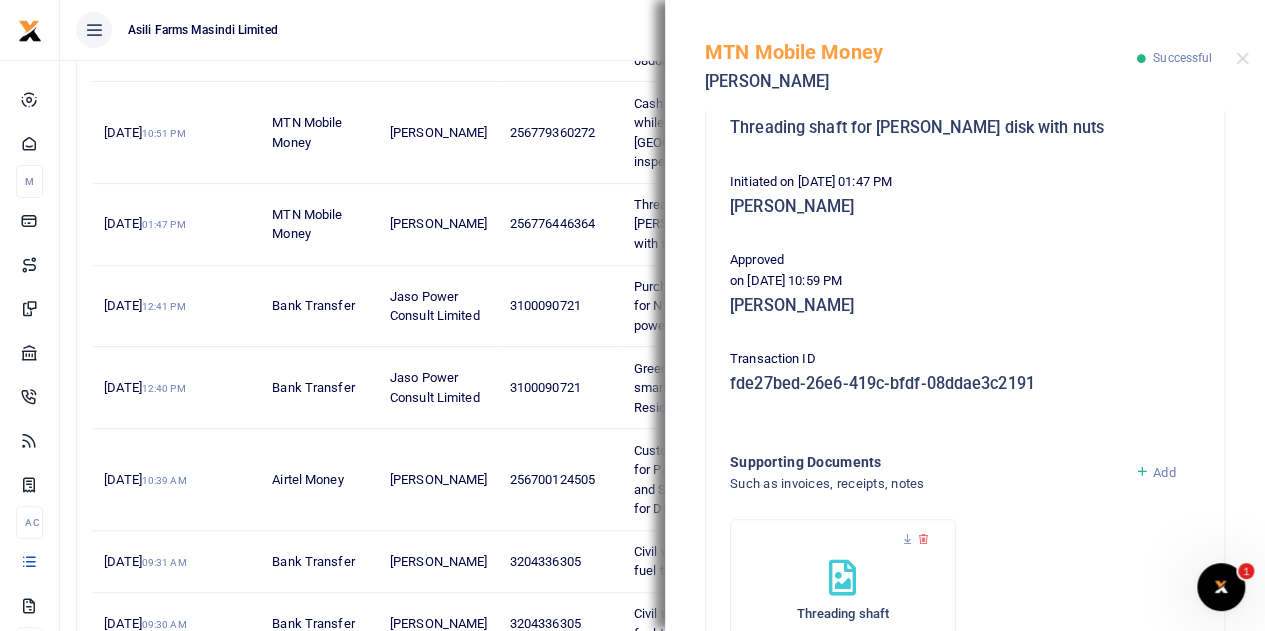 scroll, scrollTop: 500, scrollLeft: 0, axis: vertical 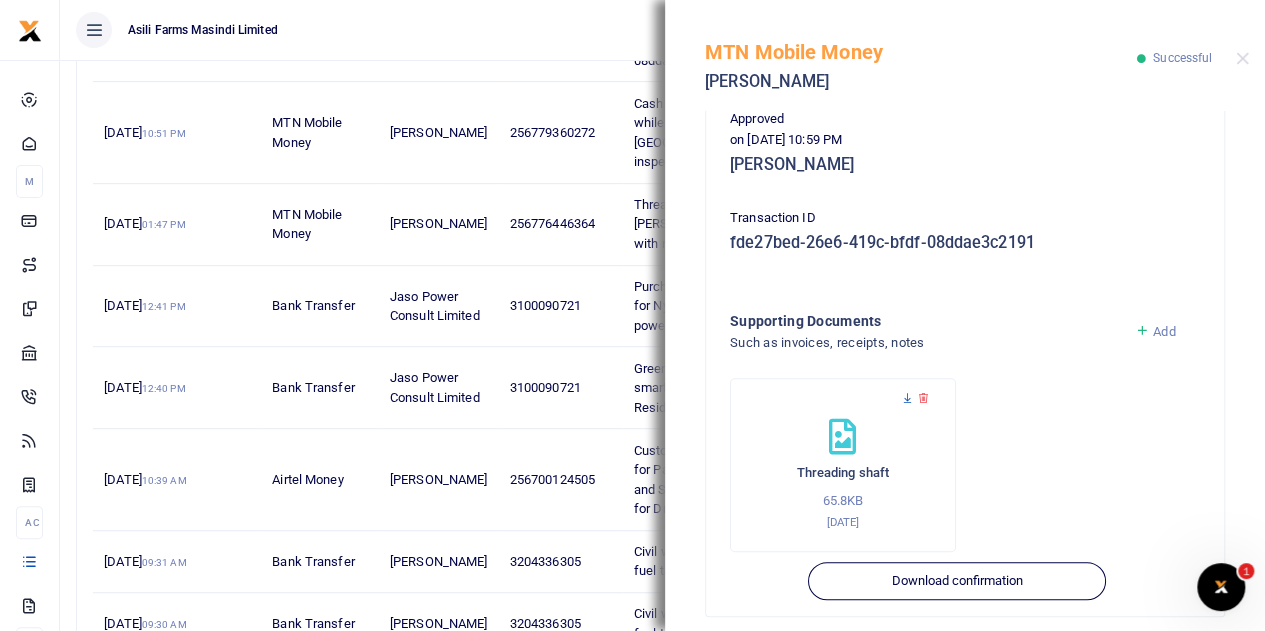 click at bounding box center [907, 398] 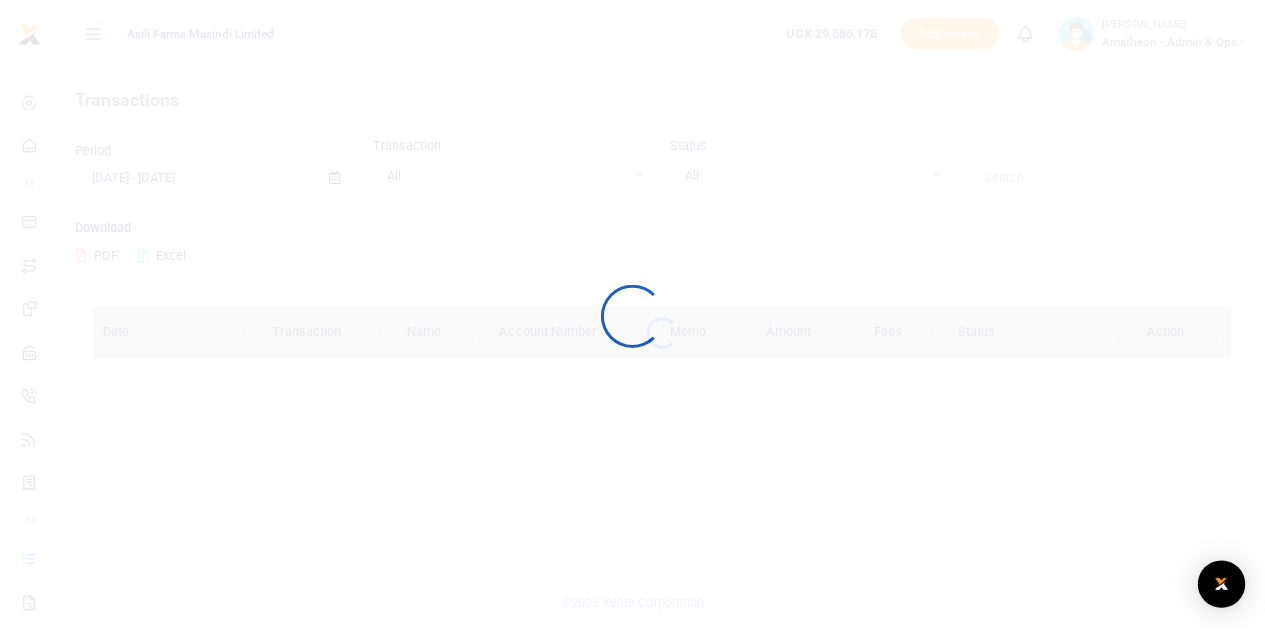 scroll, scrollTop: 0, scrollLeft: 0, axis: both 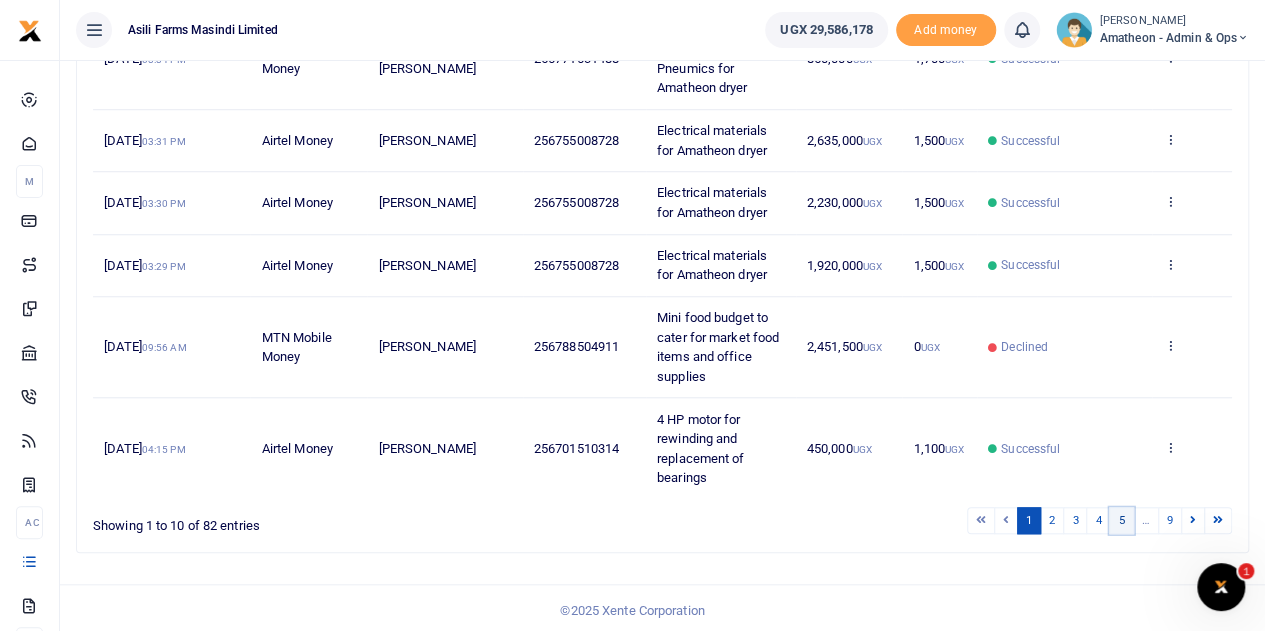 click on "5" at bounding box center [1121, 520] 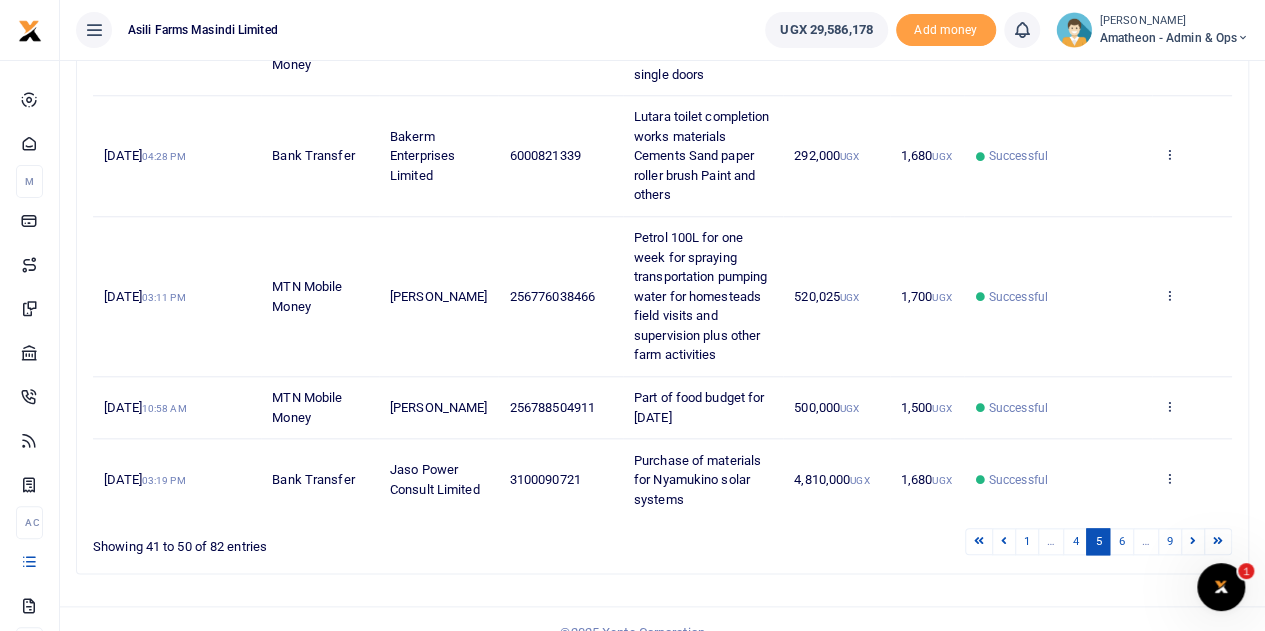 scroll, scrollTop: 868, scrollLeft: 0, axis: vertical 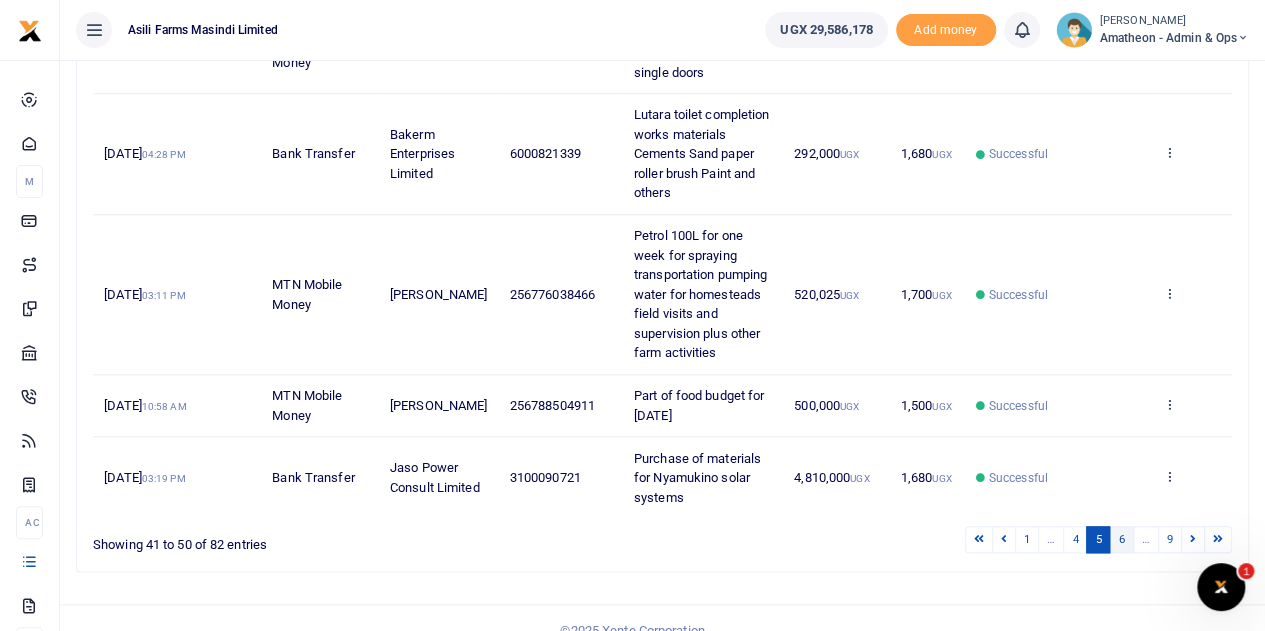 click on "6" at bounding box center (1121, 539) 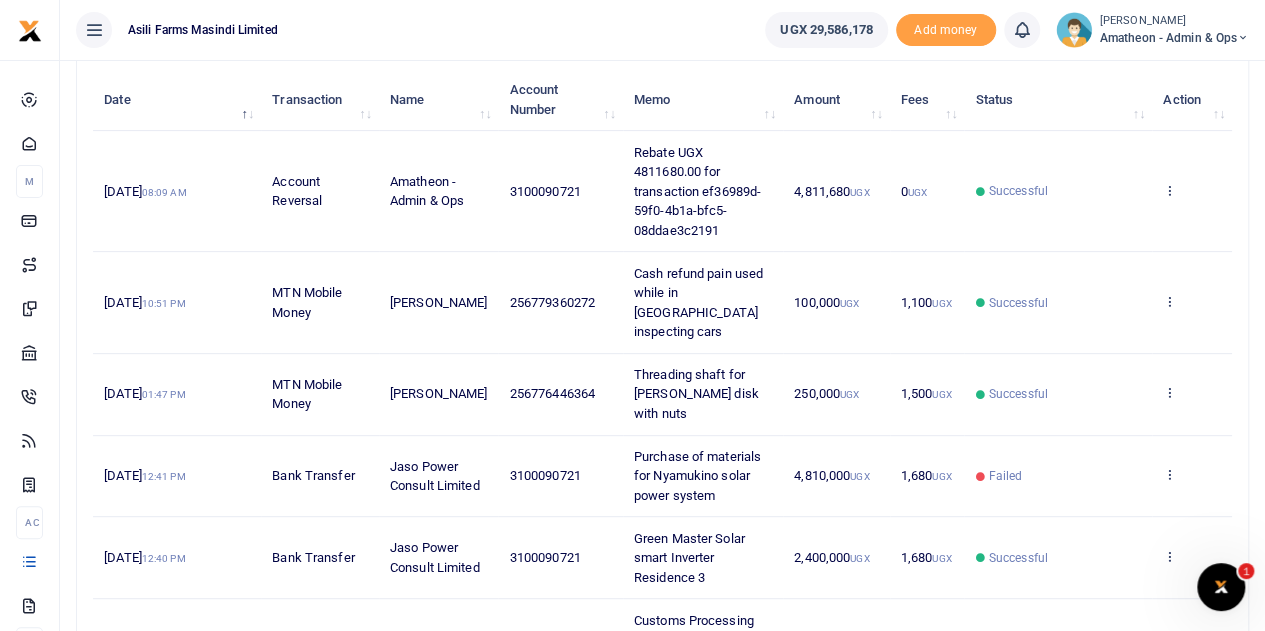 scroll, scrollTop: 212, scrollLeft: 0, axis: vertical 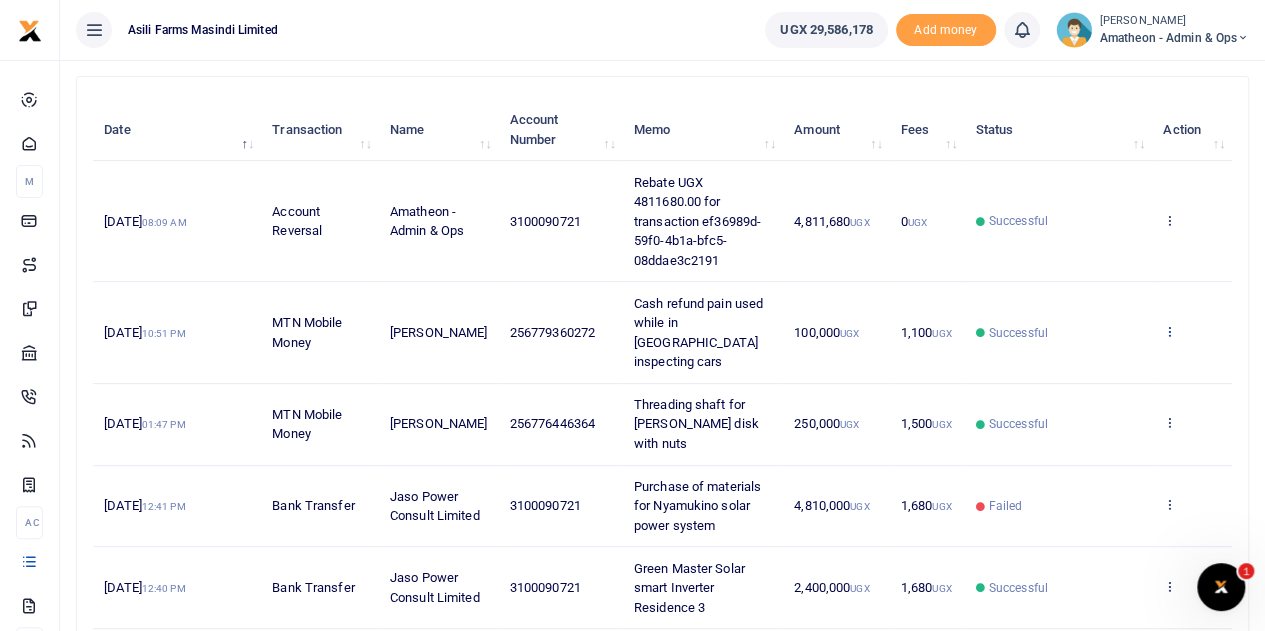 click at bounding box center (1169, 331) 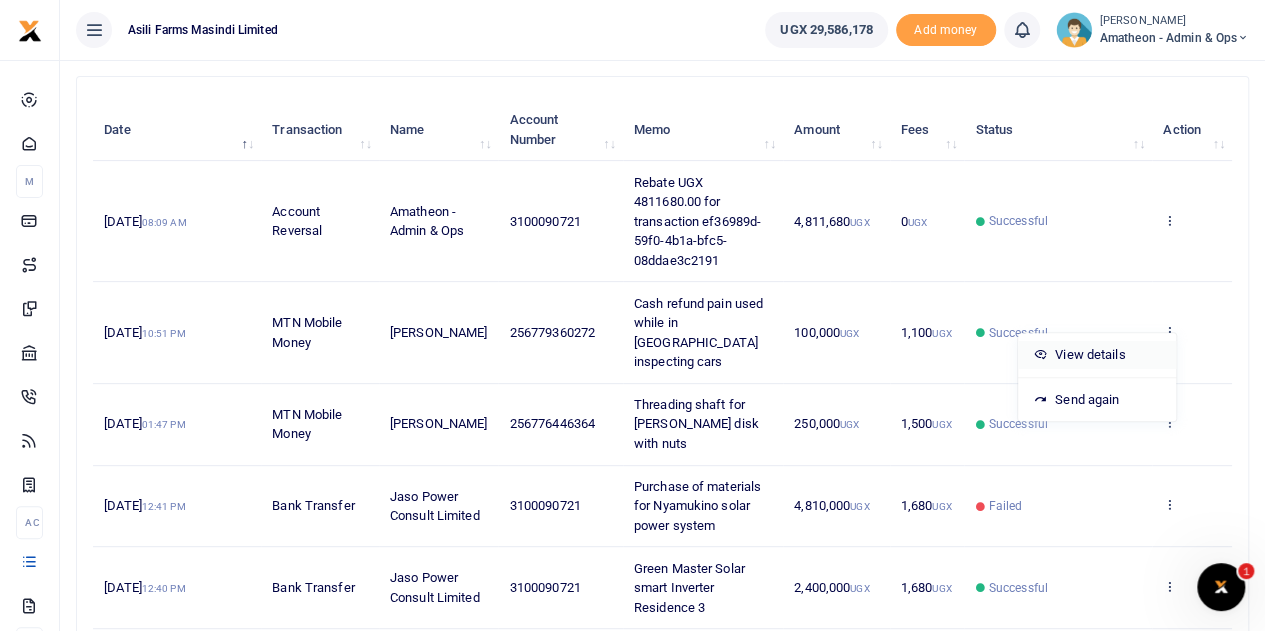click on "View details" at bounding box center [1097, 355] 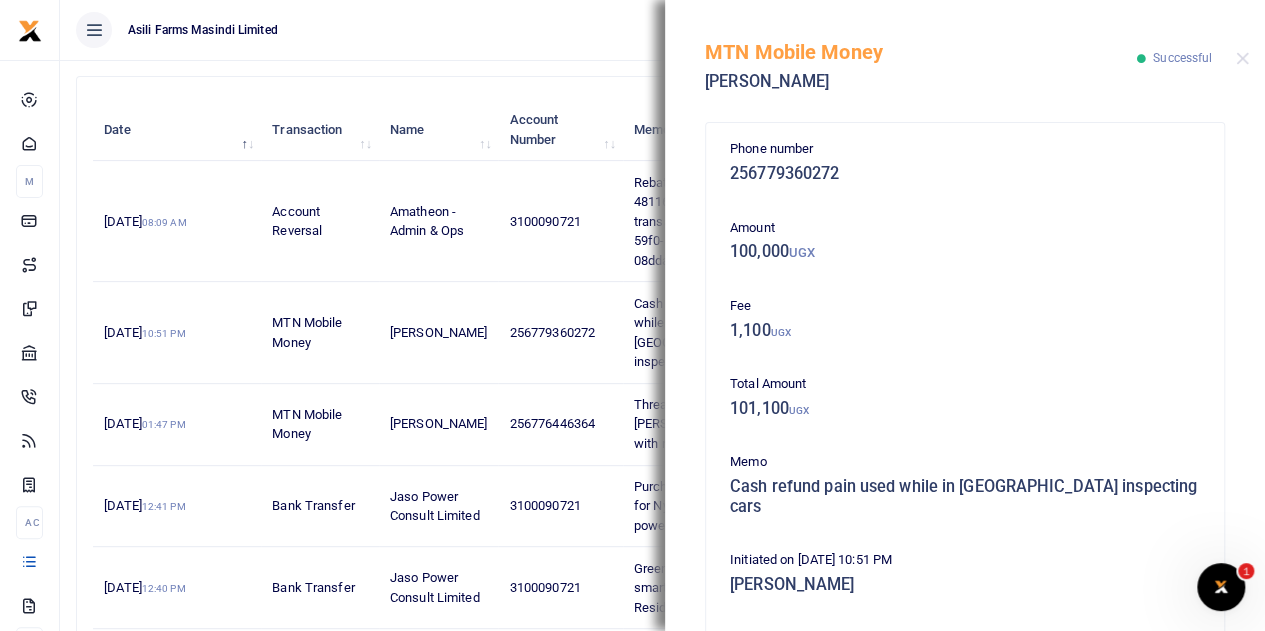 scroll, scrollTop: 400, scrollLeft: 0, axis: vertical 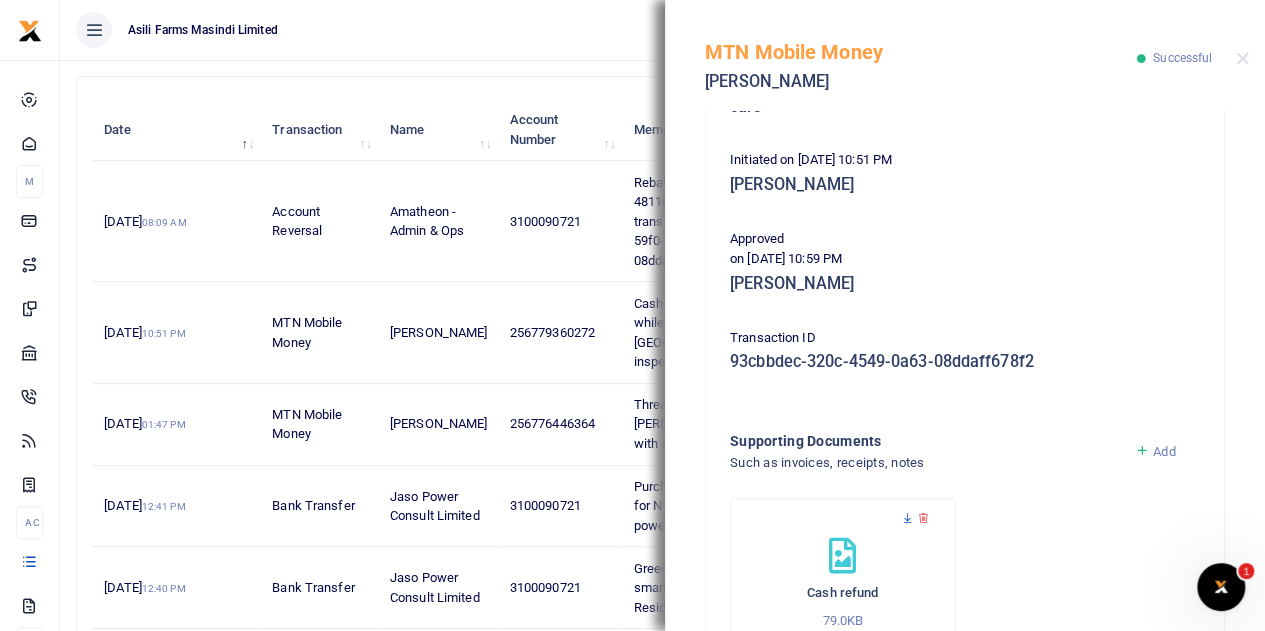 click at bounding box center [907, 518] 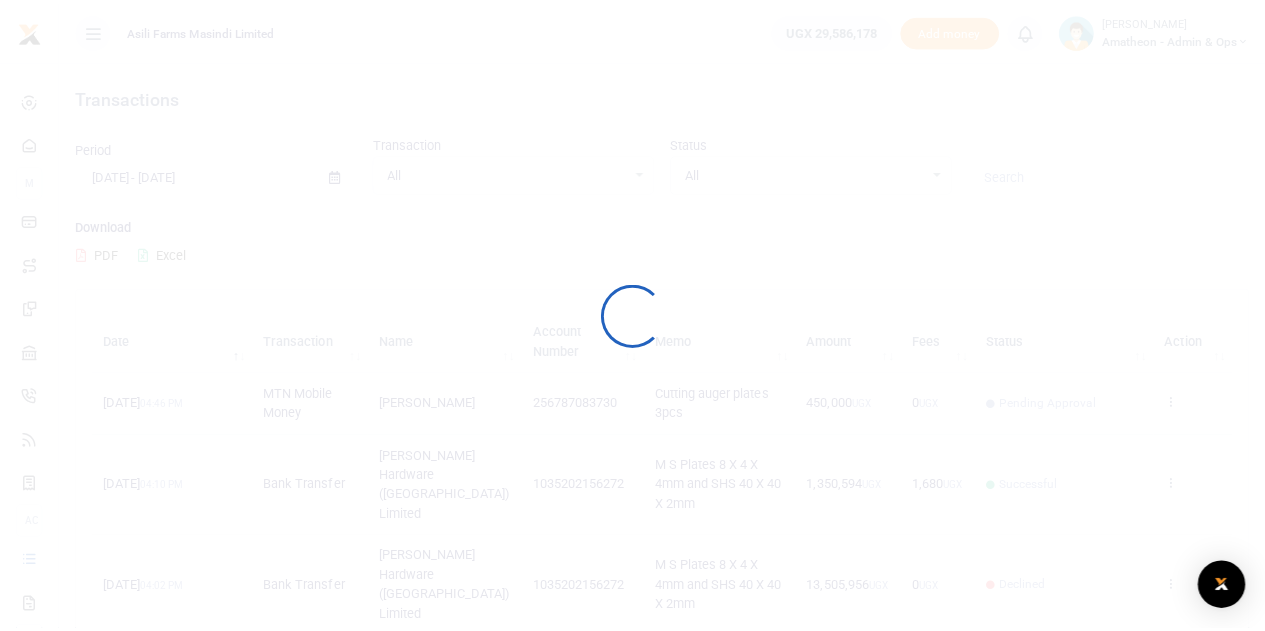 scroll, scrollTop: 0, scrollLeft: 0, axis: both 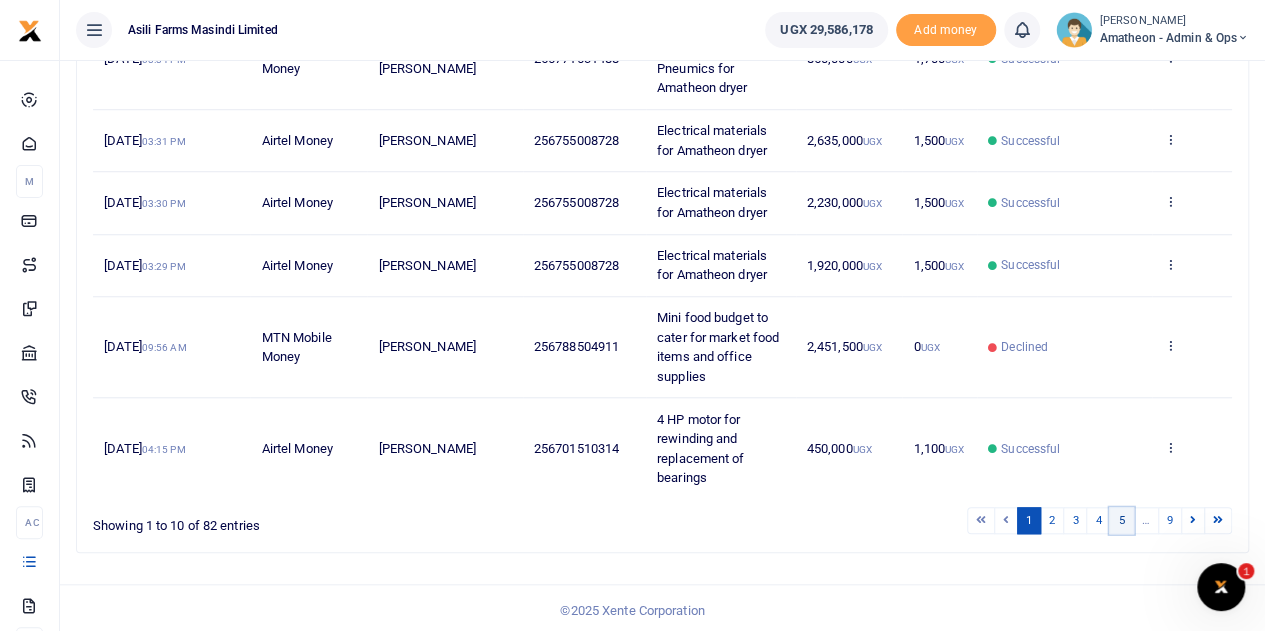 click on "5" at bounding box center [1121, 520] 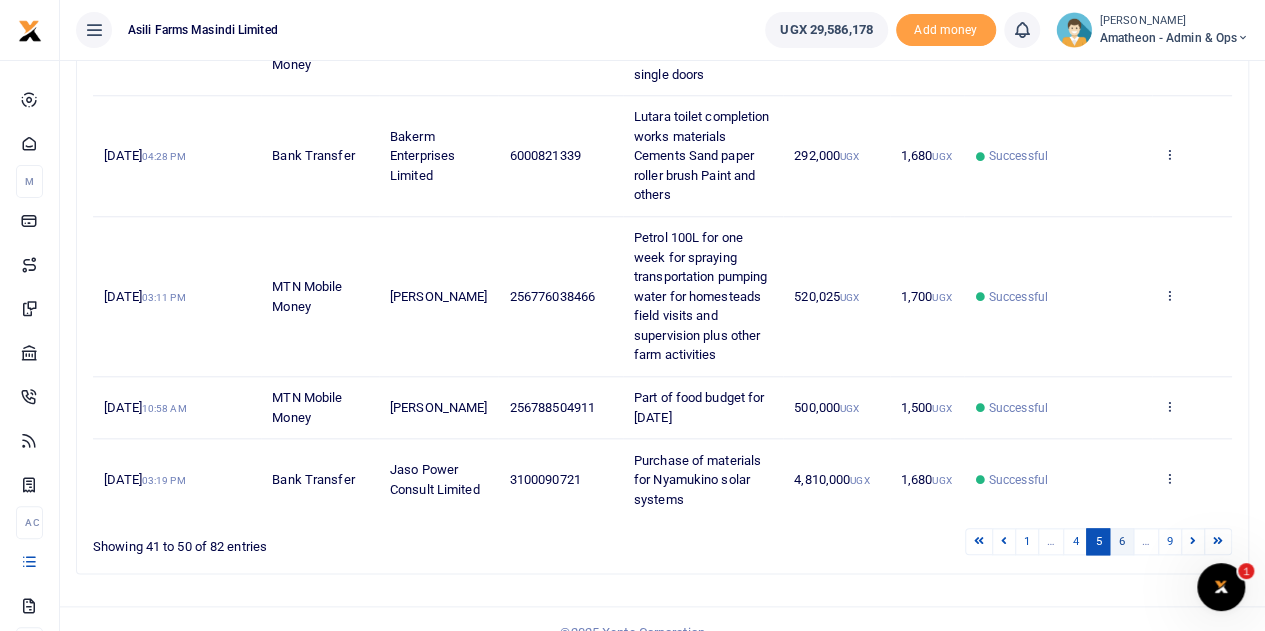 scroll, scrollTop: 868, scrollLeft: 0, axis: vertical 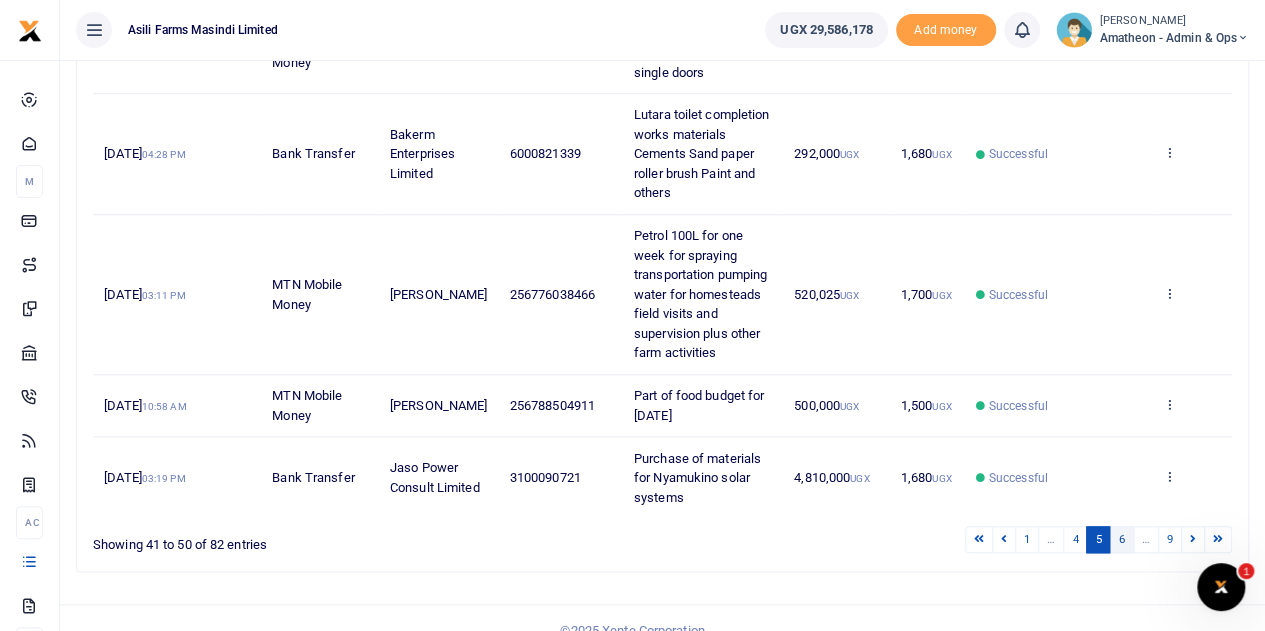 click on "6" at bounding box center (1121, 539) 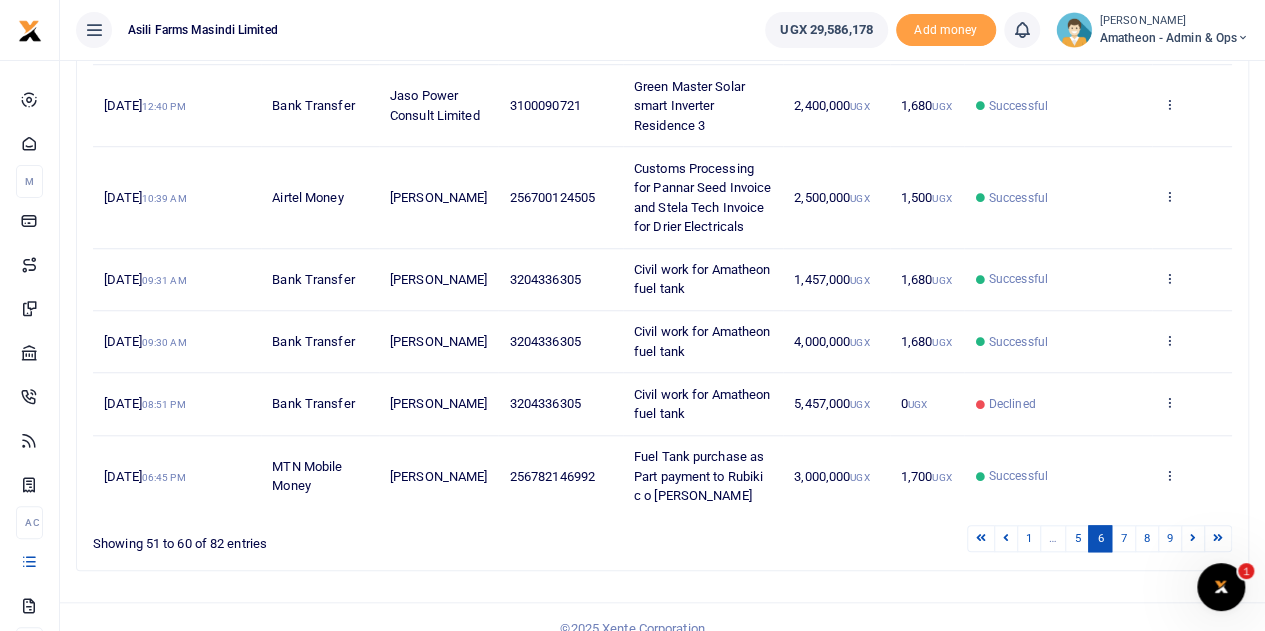 scroll, scrollTop: 700, scrollLeft: 0, axis: vertical 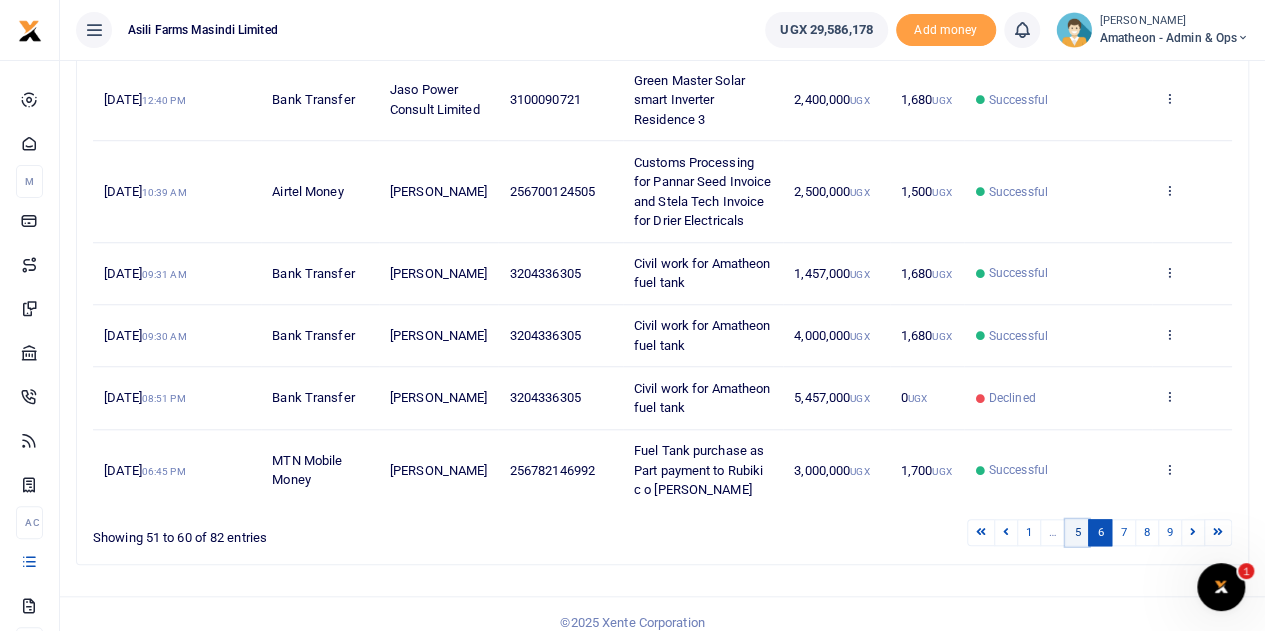 click on "5" at bounding box center [1077, 532] 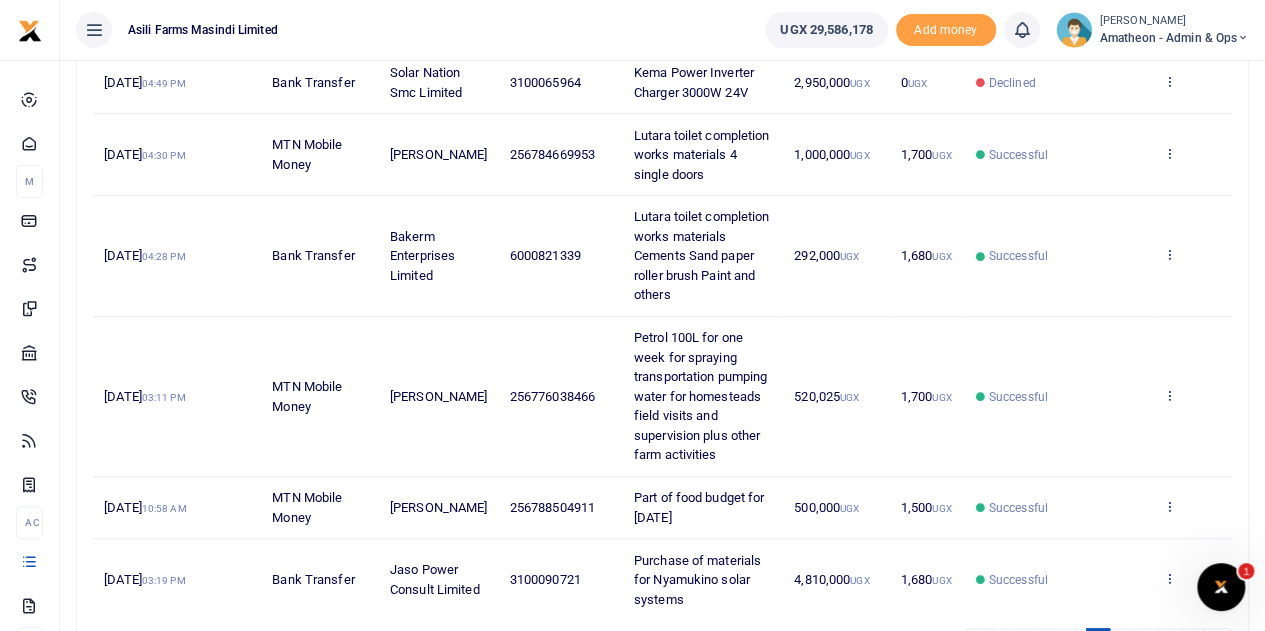 scroll, scrollTop: 868, scrollLeft: 0, axis: vertical 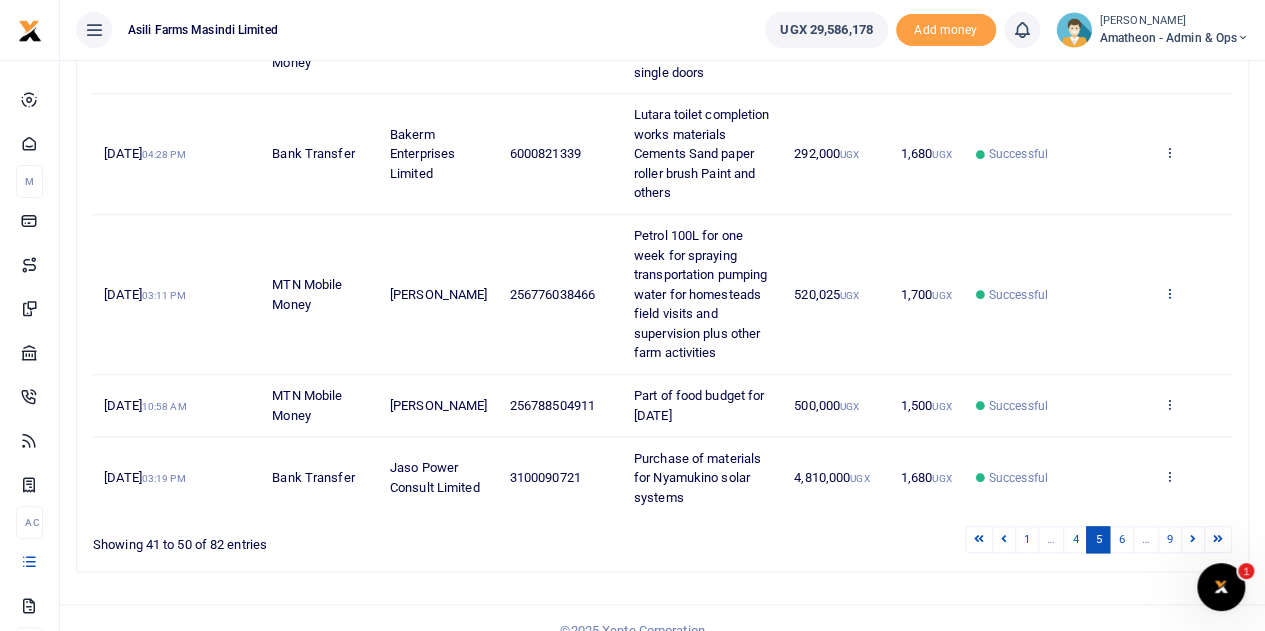 click at bounding box center [1169, 293] 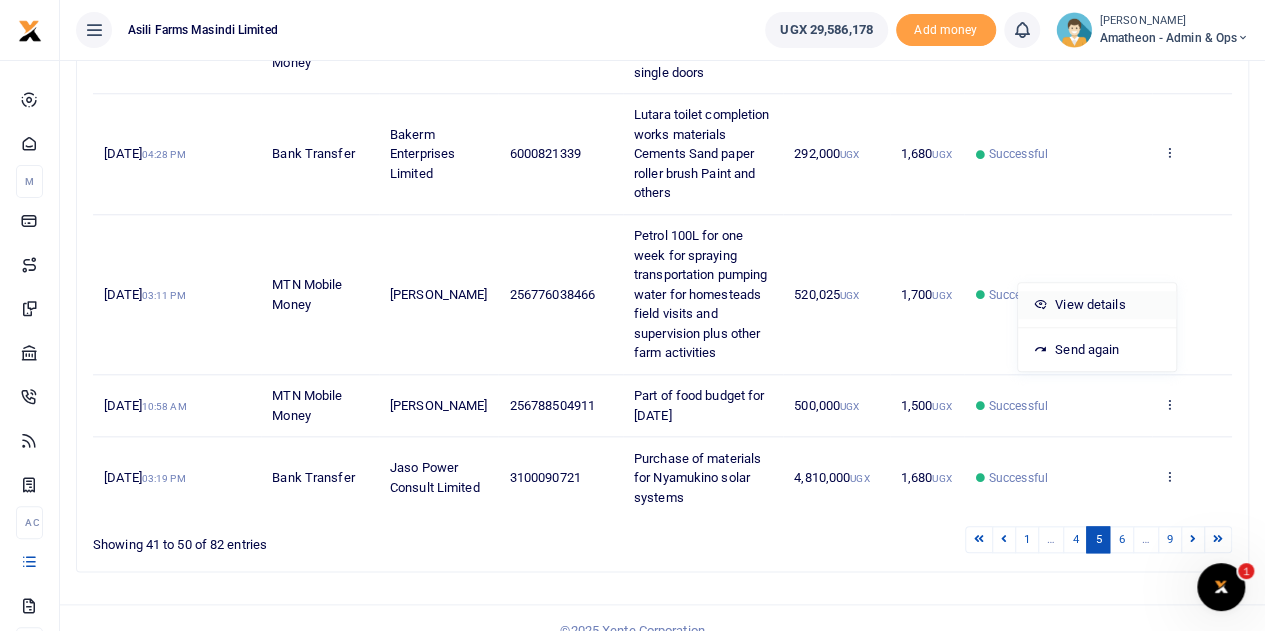 click on "View details" at bounding box center (1097, 305) 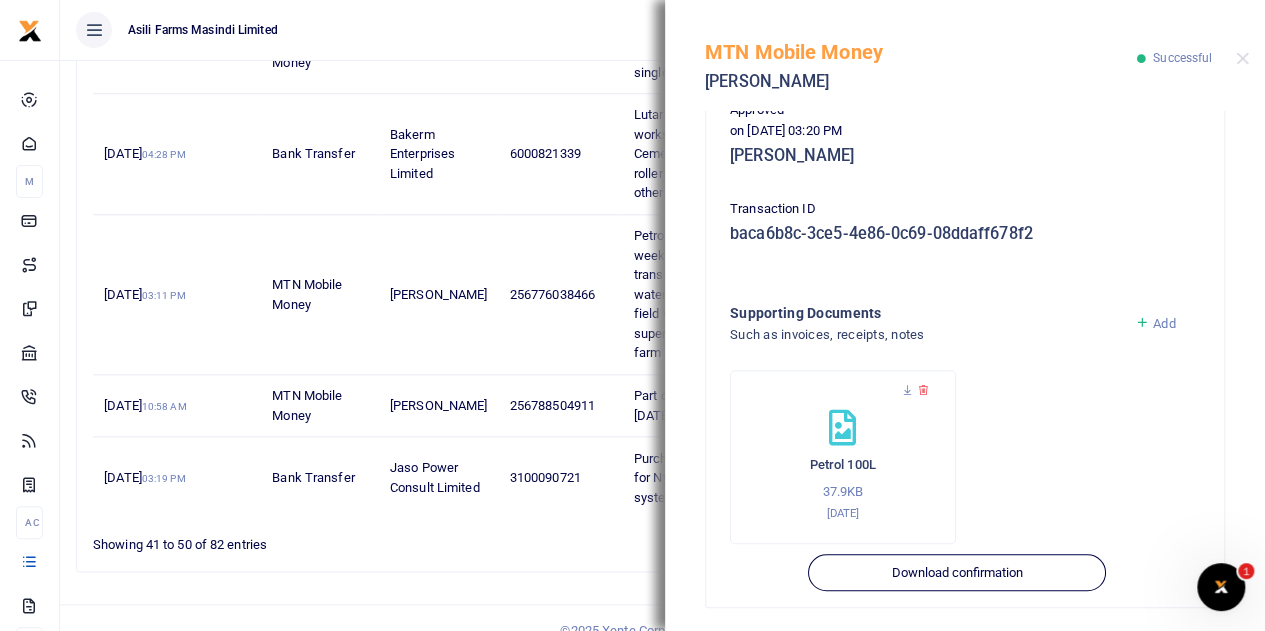 scroll, scrollTop: 633, scrollLeft: 0, axis: vertical 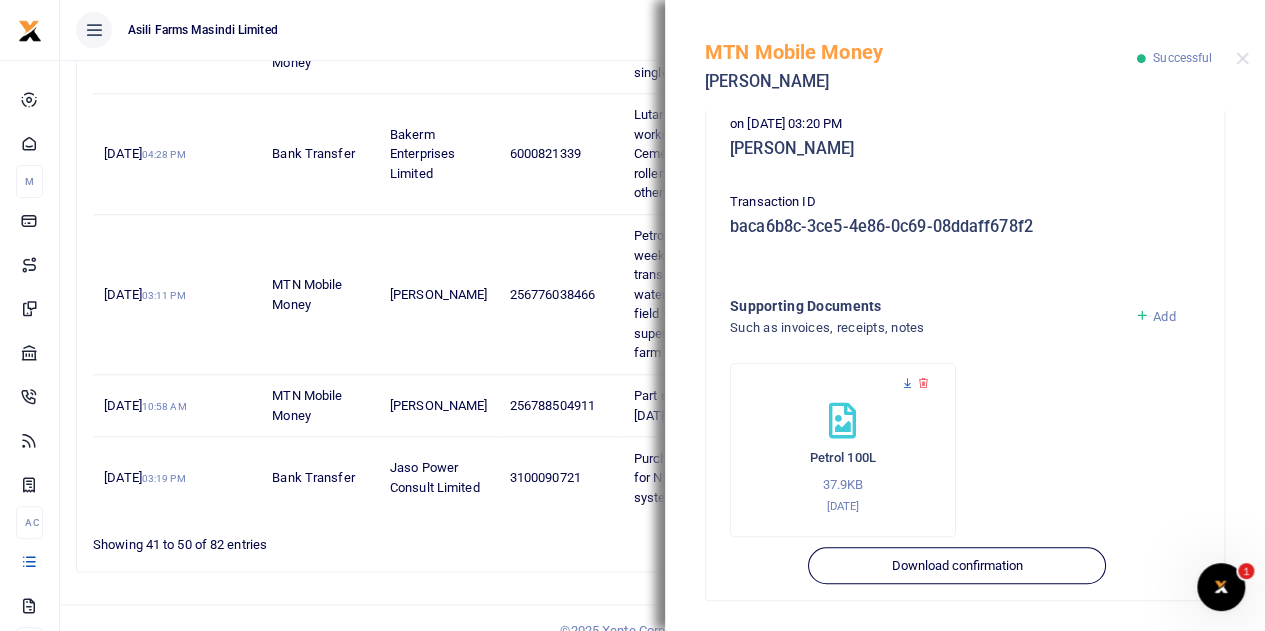 click at bounding box center (907, 383) 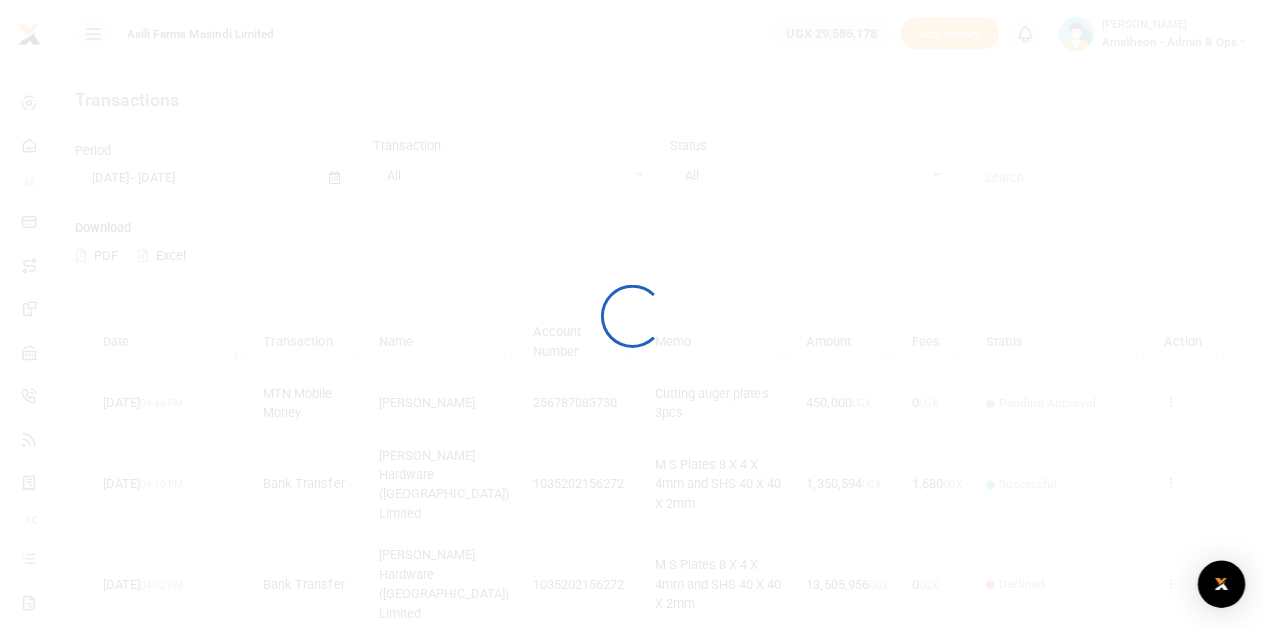scroll, scrollTop: 0, scrollLeft: 0, axis: both 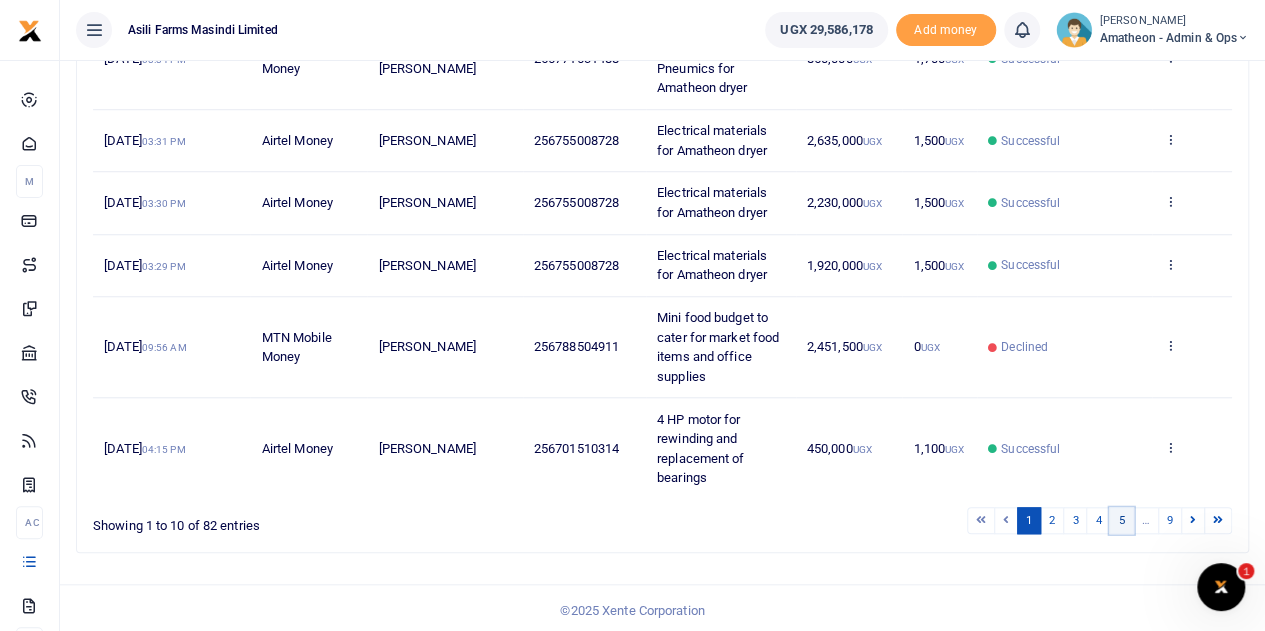 click on "5" at bounding box center (1121, 520) 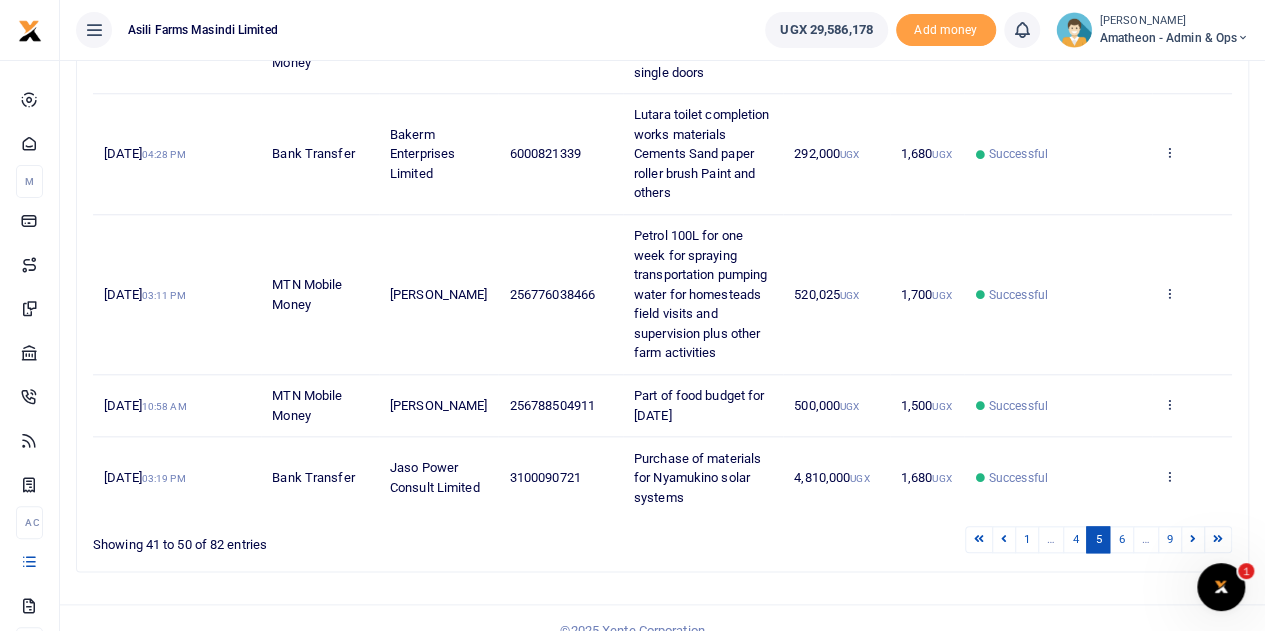scroll, scrollTop: 768, scrollLeft: 0, axis: vertical 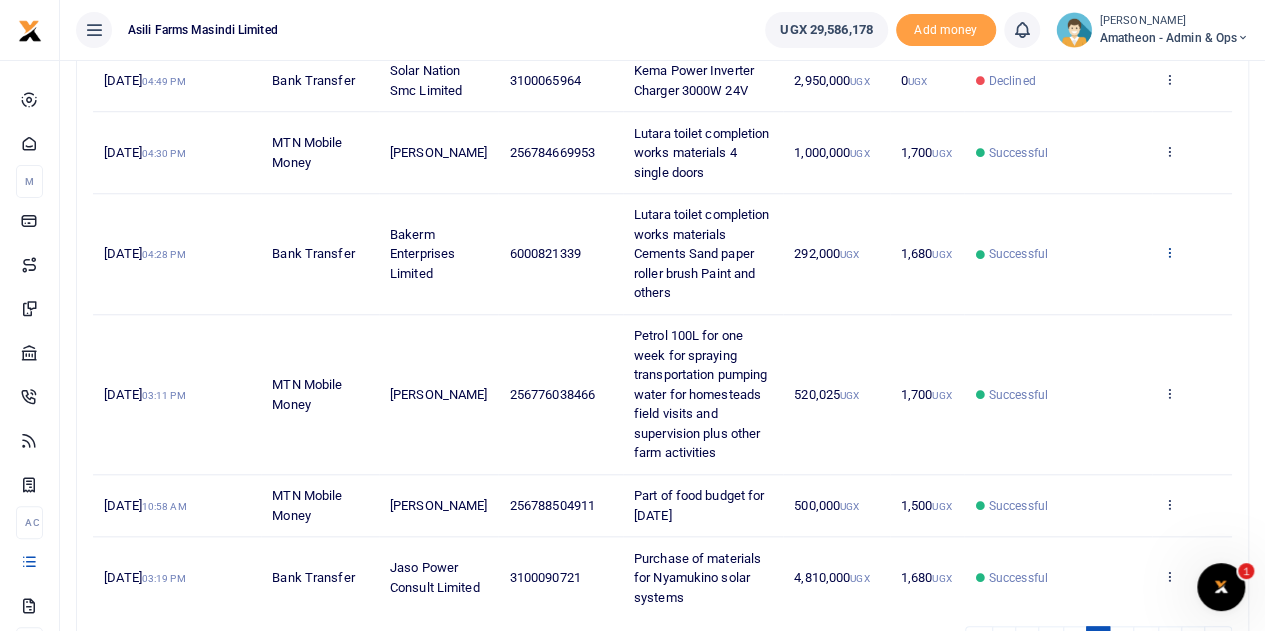click at bounding box center (1169, 252) 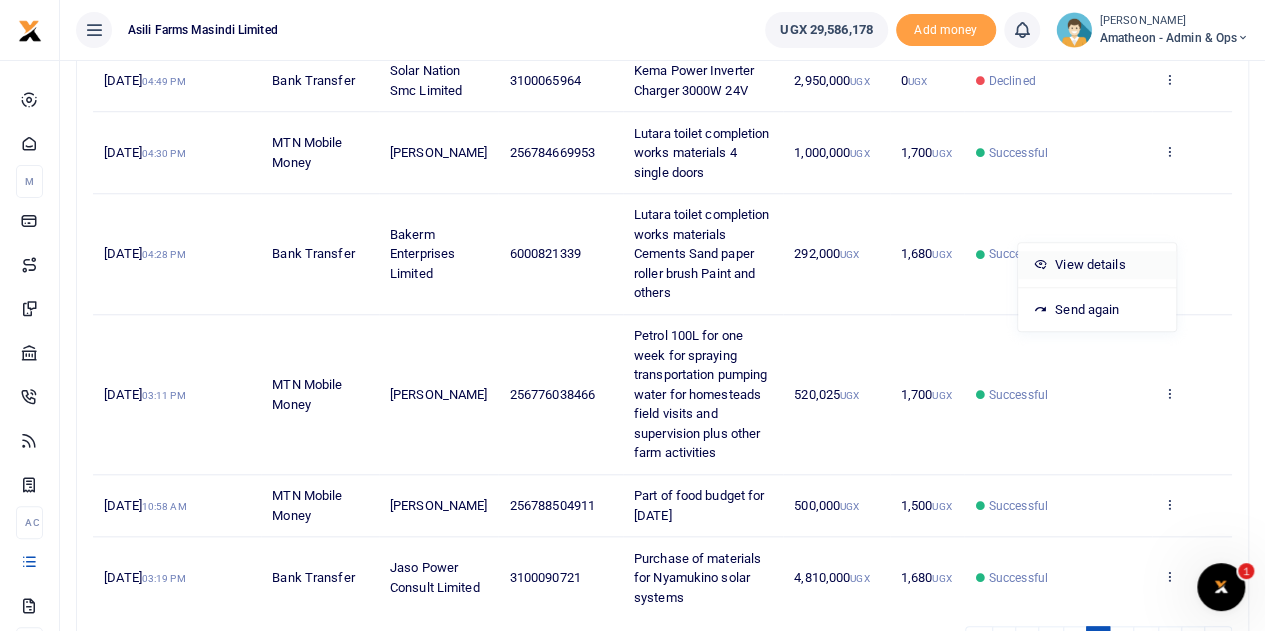 click on "View details" at bounding box center [1097, 265] 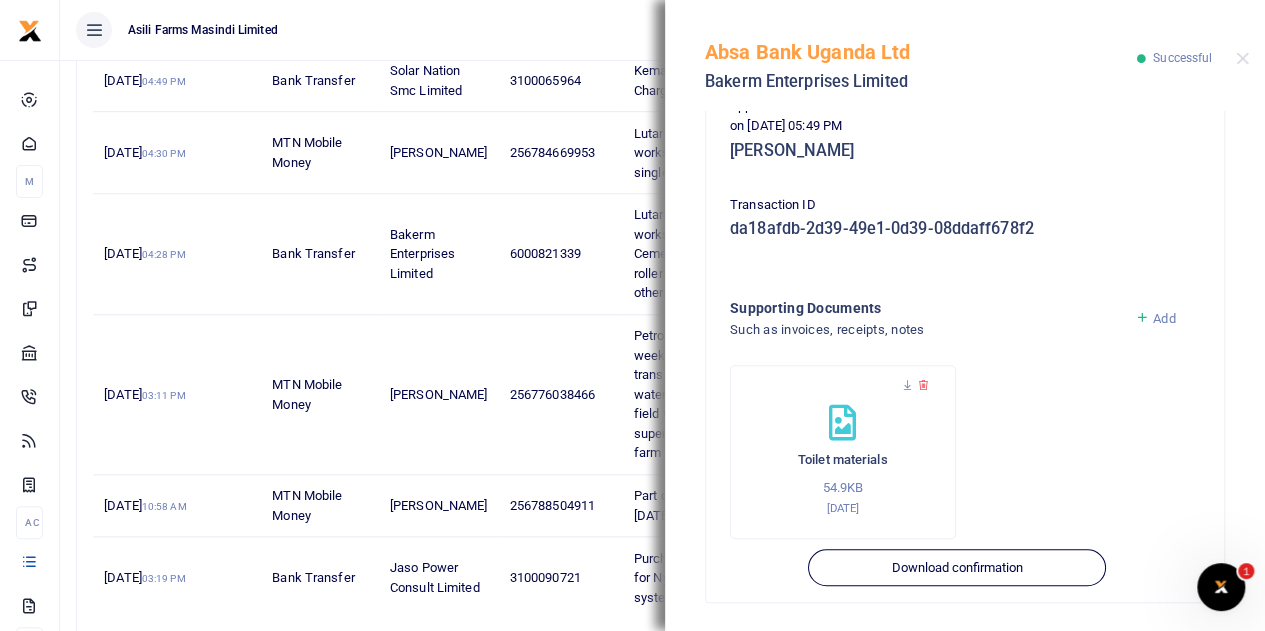 scroll, scrollTop: 535, scrollLeft: 0, axis: vertical 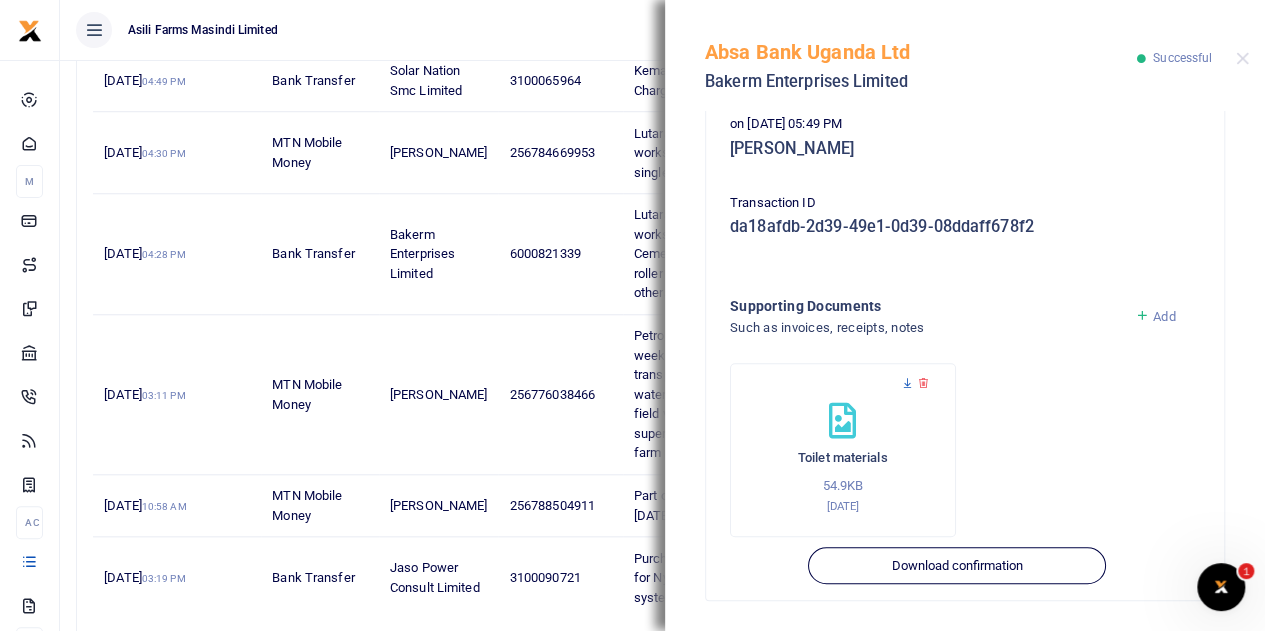 click at bounding box center (907, 383) 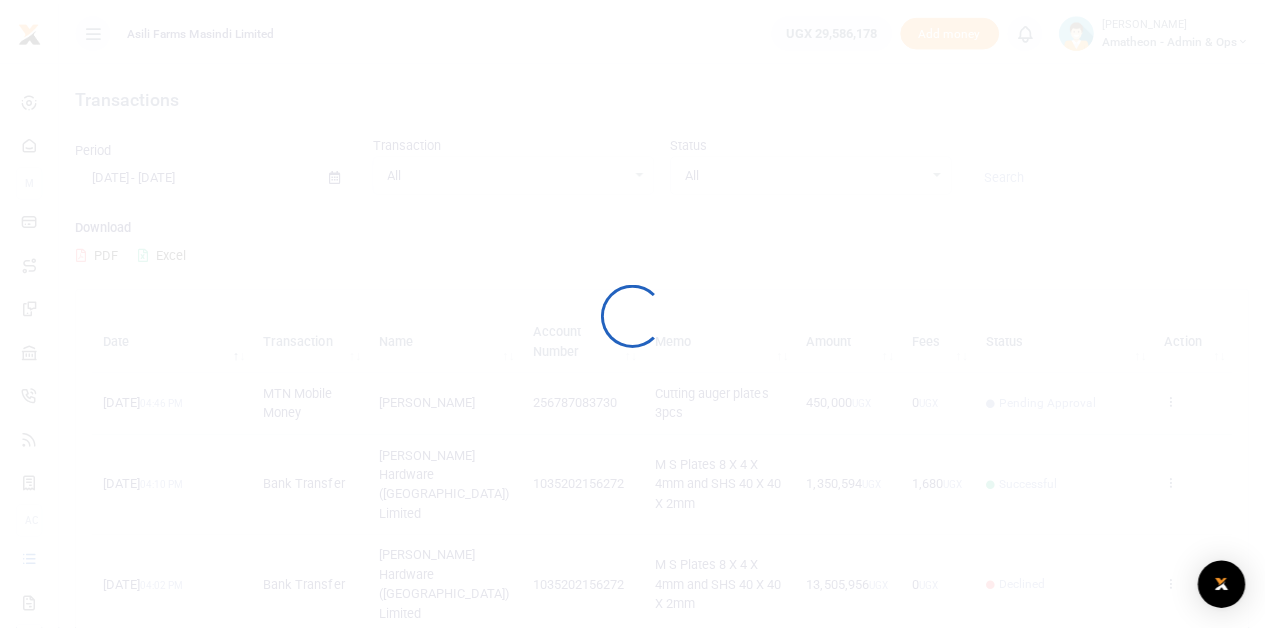 scroll, scrollTop: 0, scrollLeft: 0, axis: both 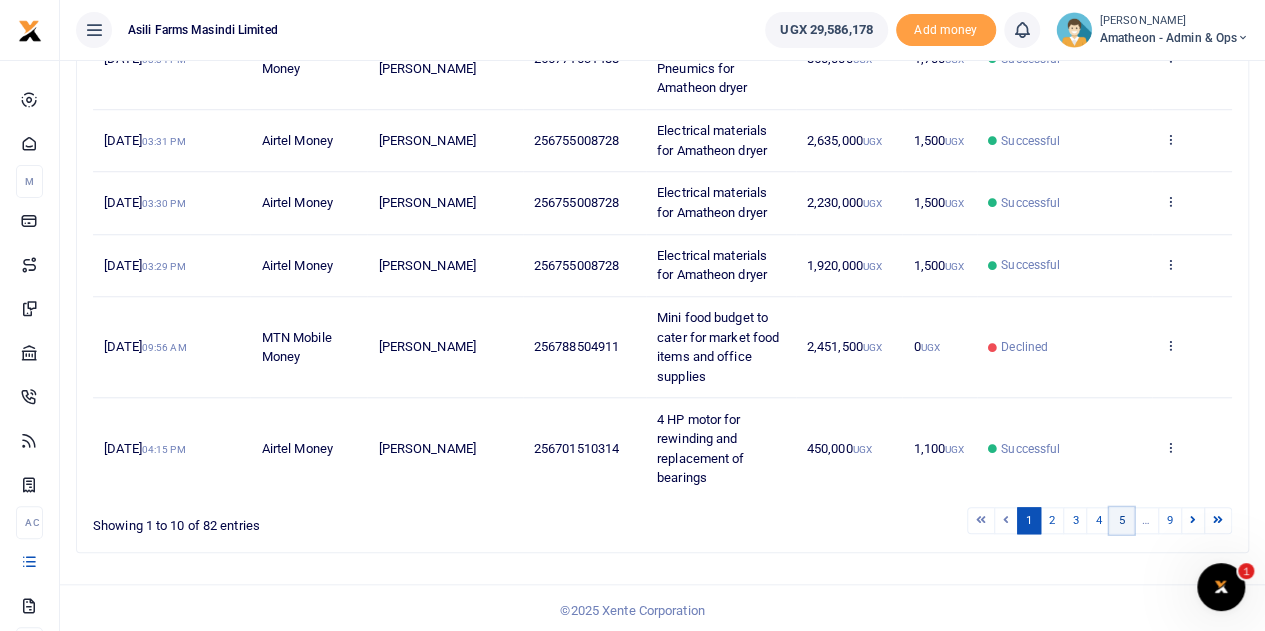 click on "5" at bounding box center [1121, 520] 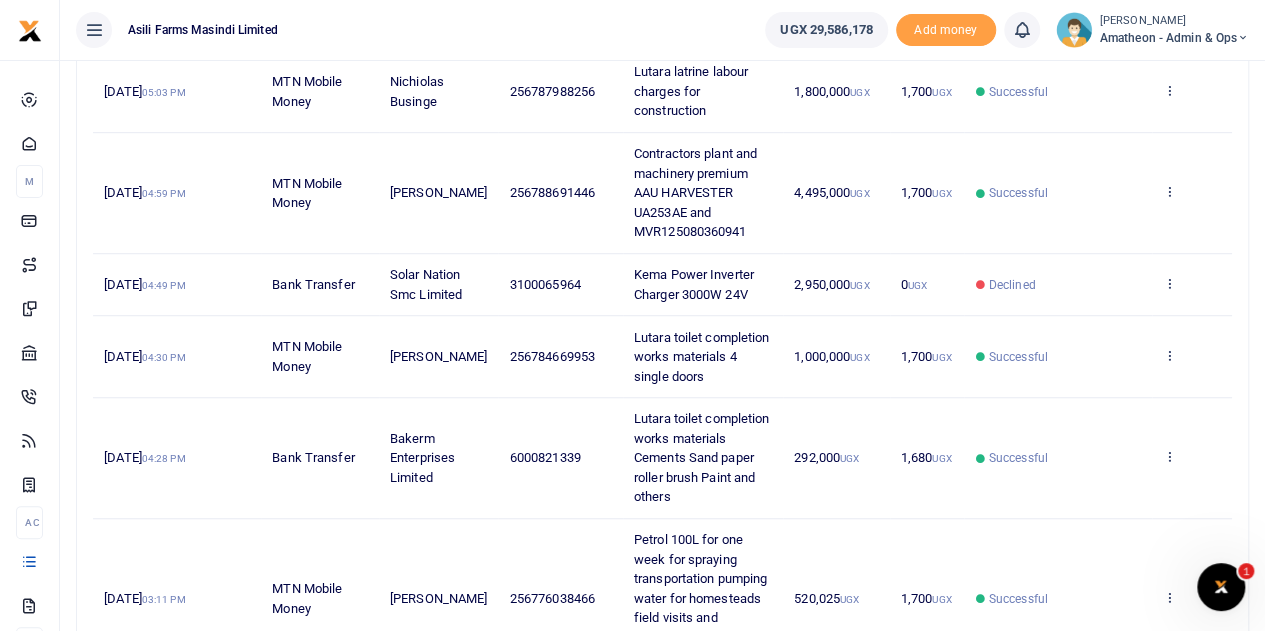 scroll, scrollTop: 568, scrollLeft: 0, axis: vertical 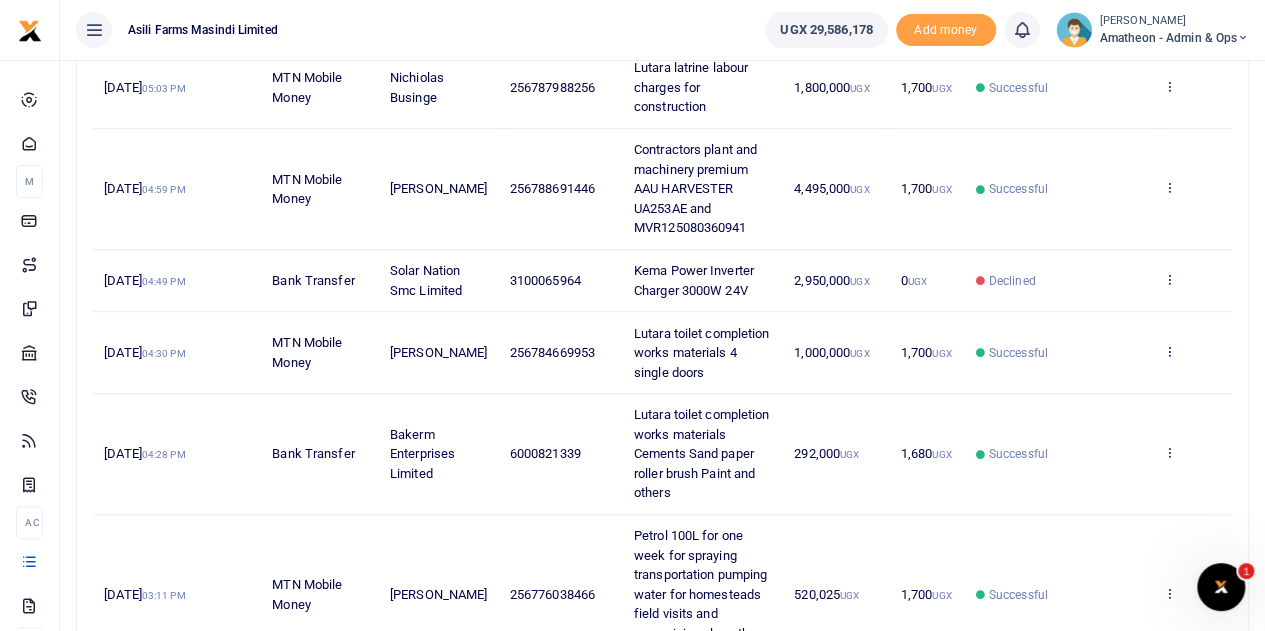 click at bounding box center [1169, 351] 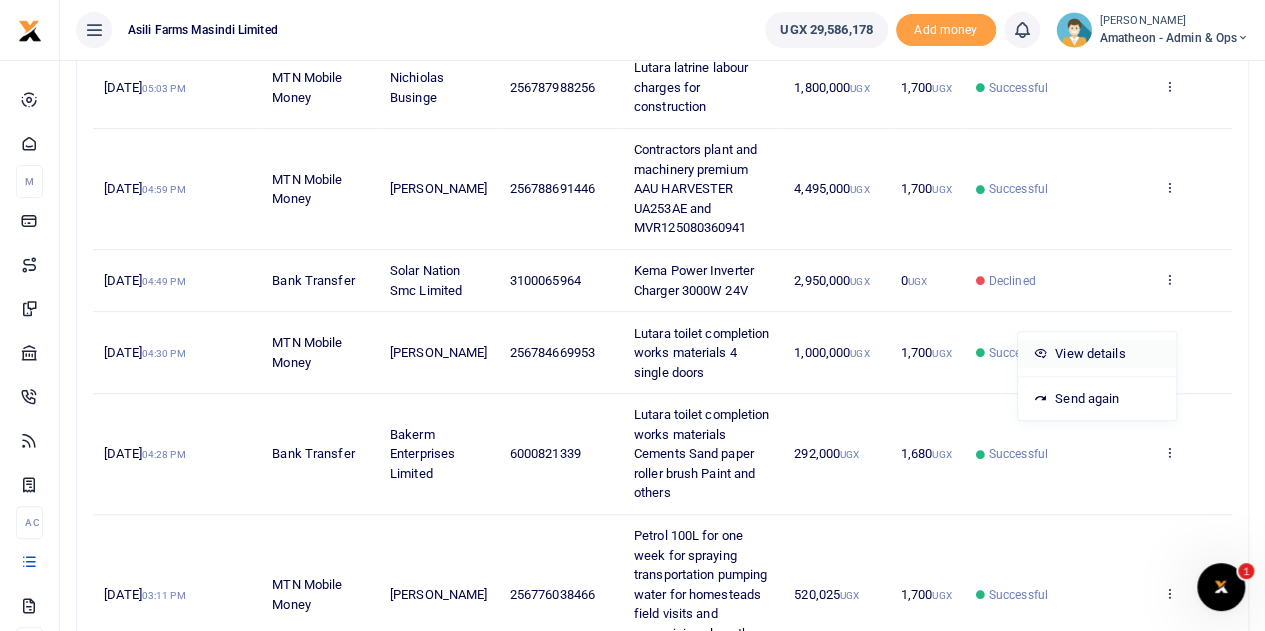 click on "View details" at bounding box center (1097, 354) 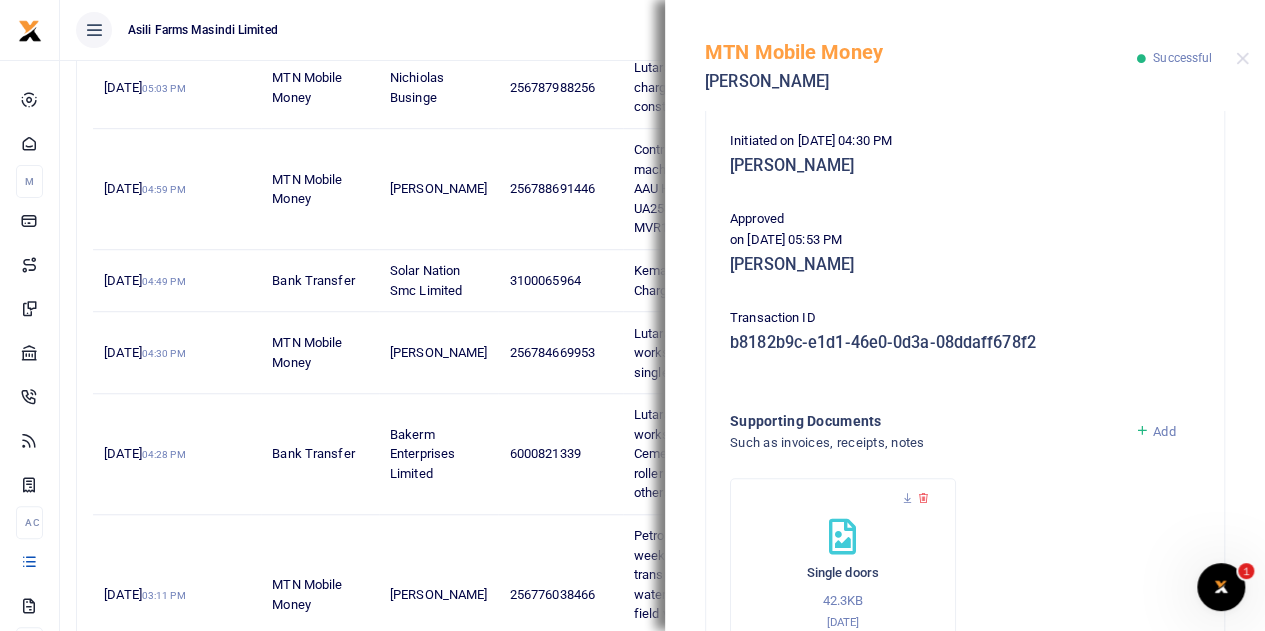 scroll, scrollTop: 500, scrollLeft: 0, axis: vertical 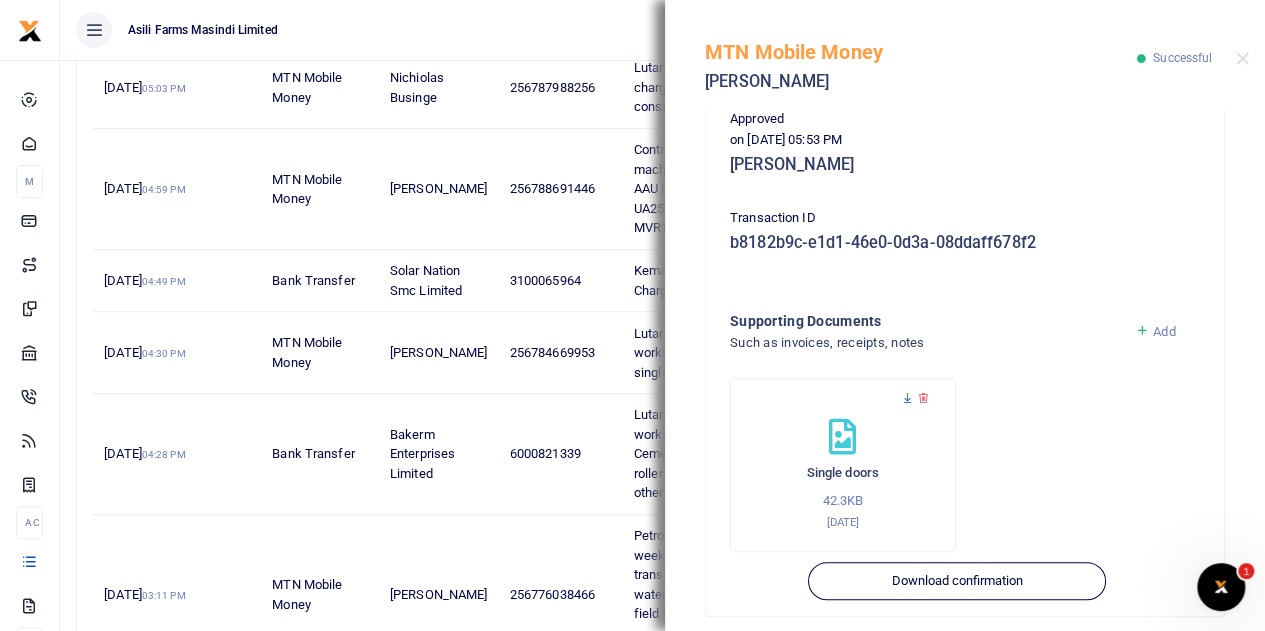 click at bounding box center [907, 398] 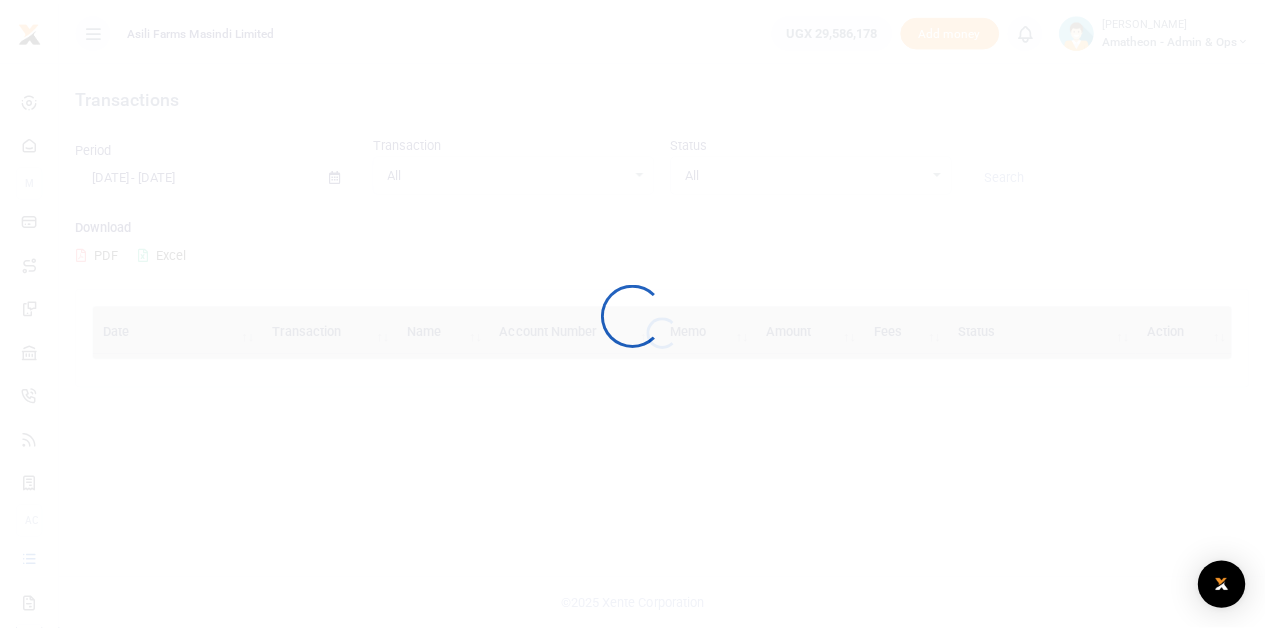 scroll, scrollTop: 0, scrollLeft: 0, axis: both 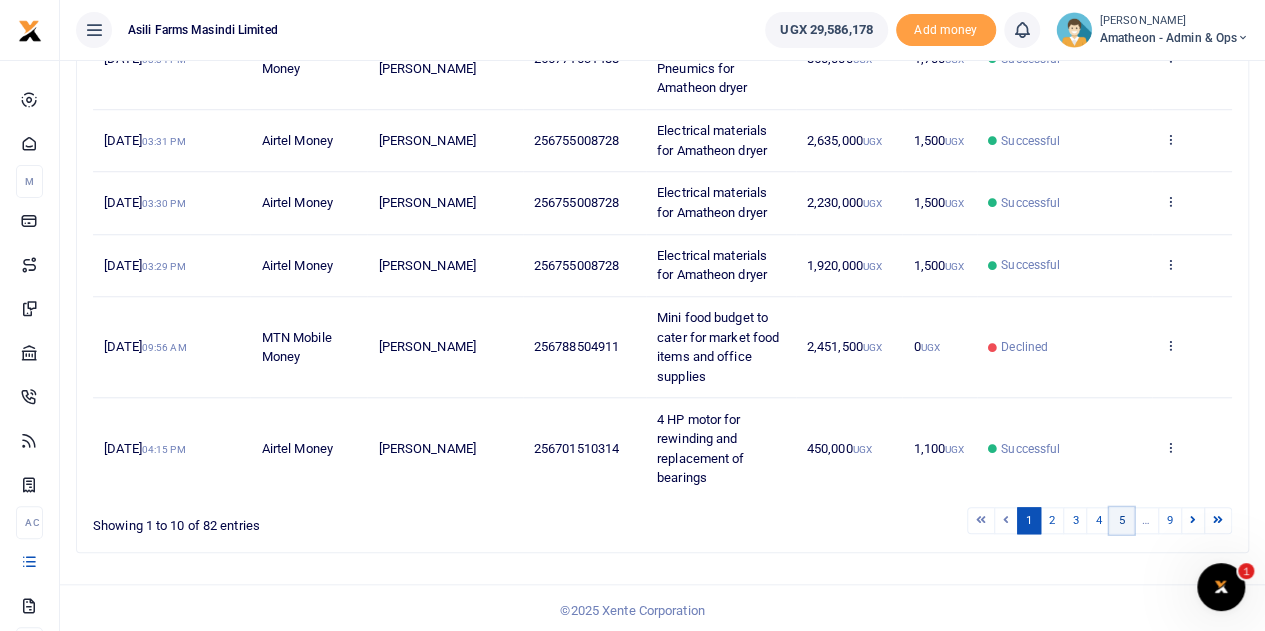 click on "5" at bounding box center [1121, 520] 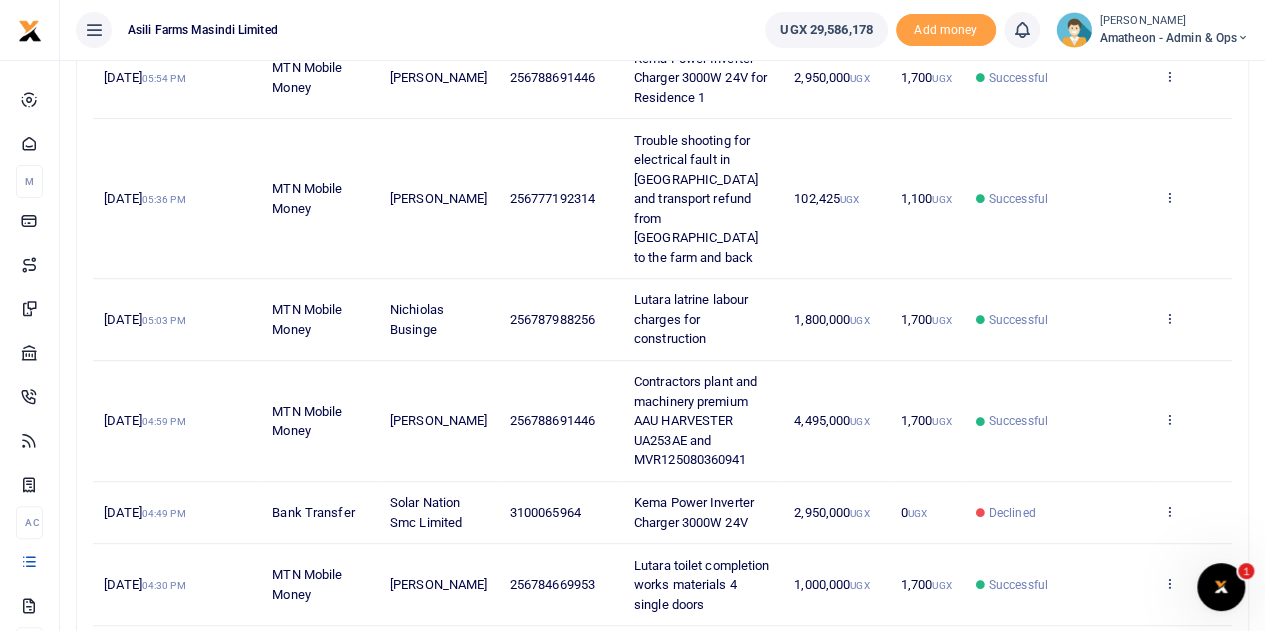 scroll, scrollTop: 368, scrollLeft: 0, axis: vertical 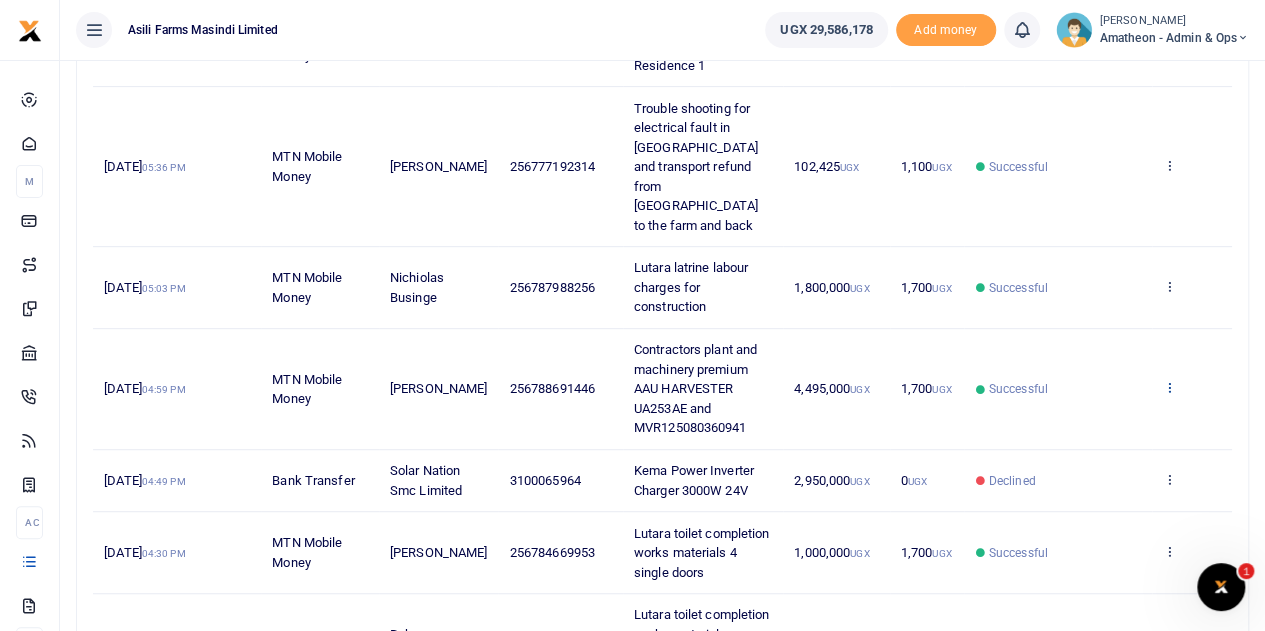 click at bounding box center (1169, 387) 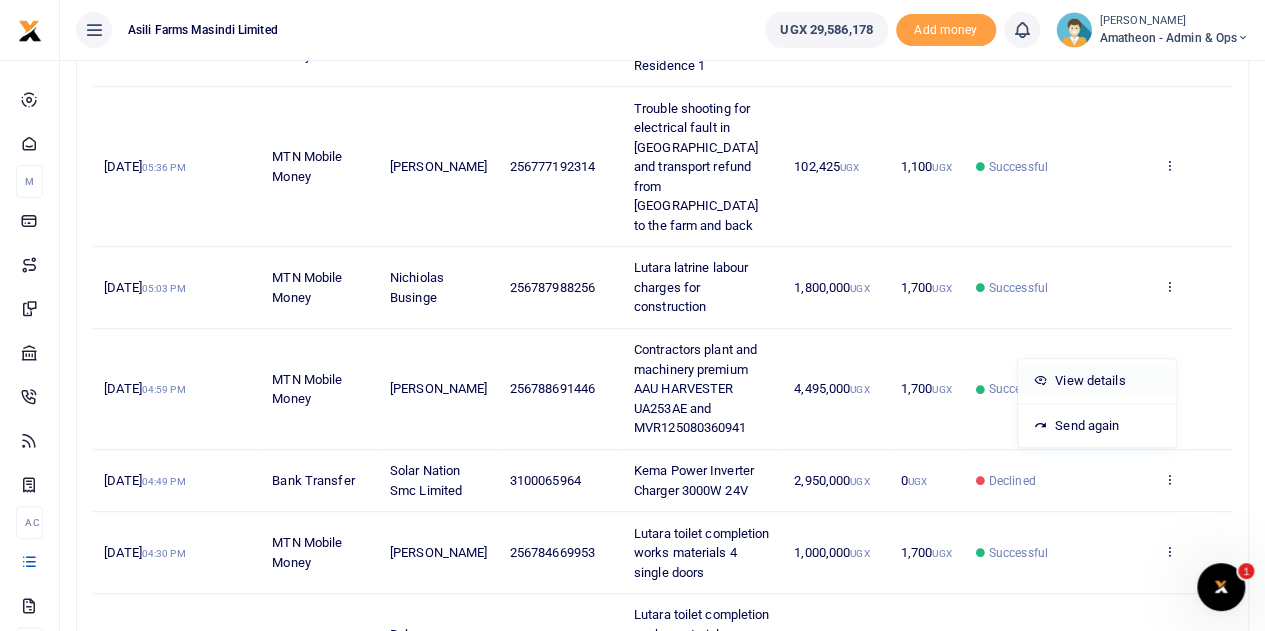 click on "View details" at bounding box center [1097, 381] 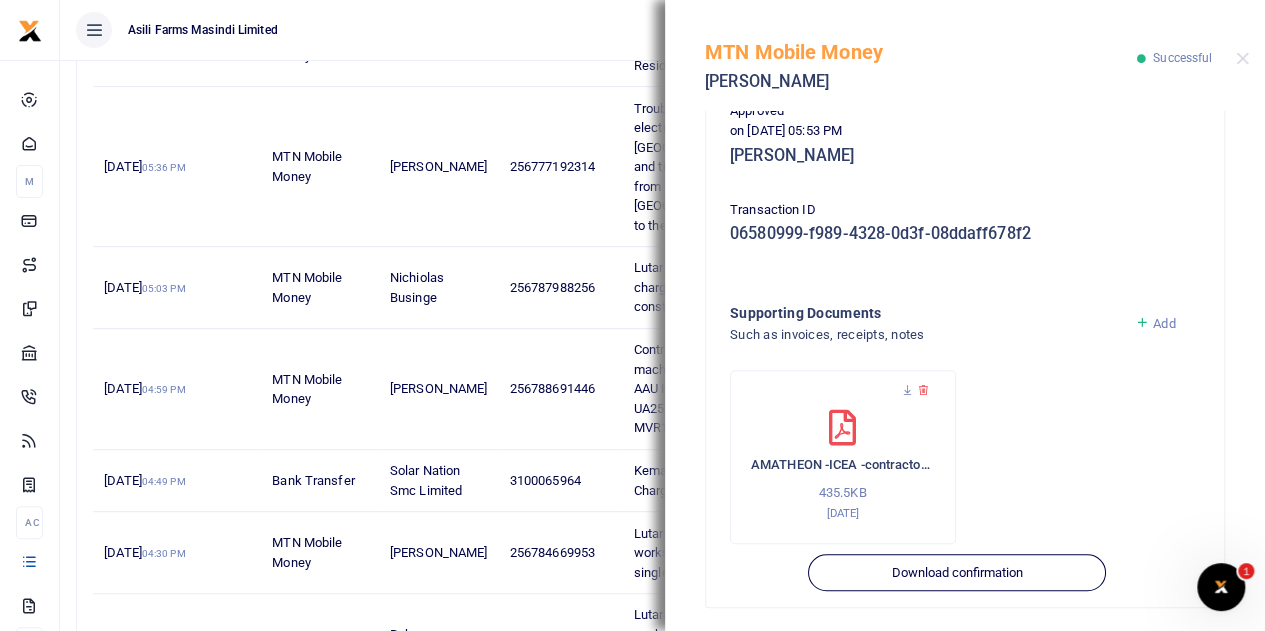 scroll, scrollTop: 535, scrollLeft: 0, axis: vertical 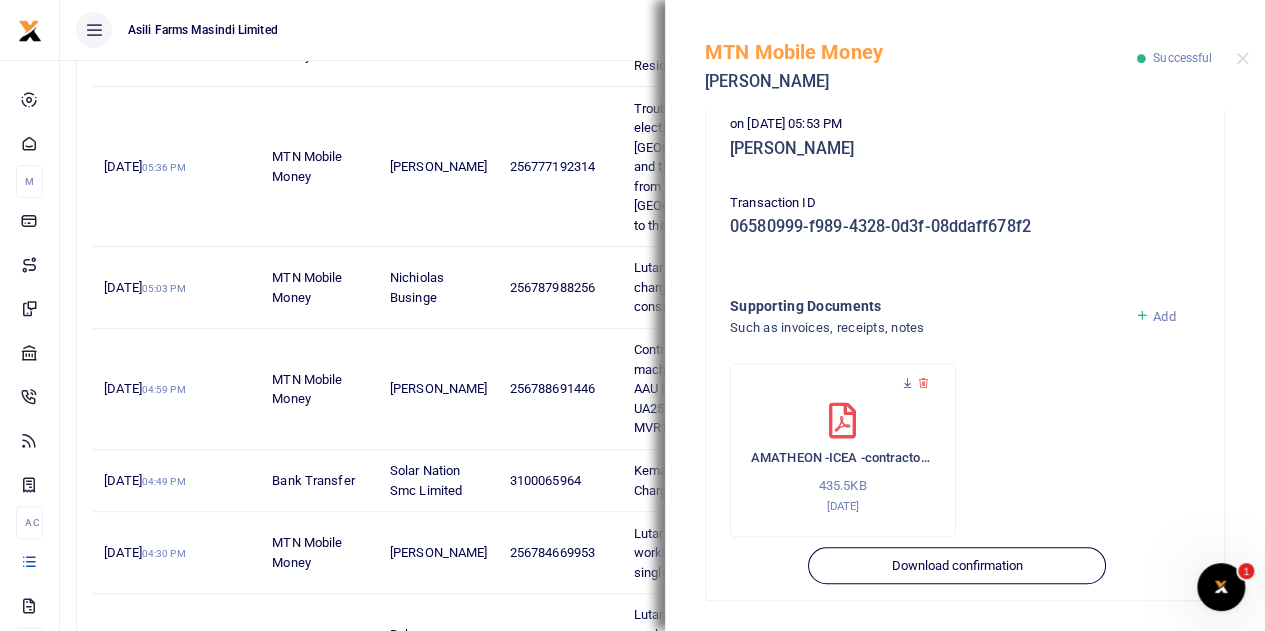 click at bounding box center [907, 383] 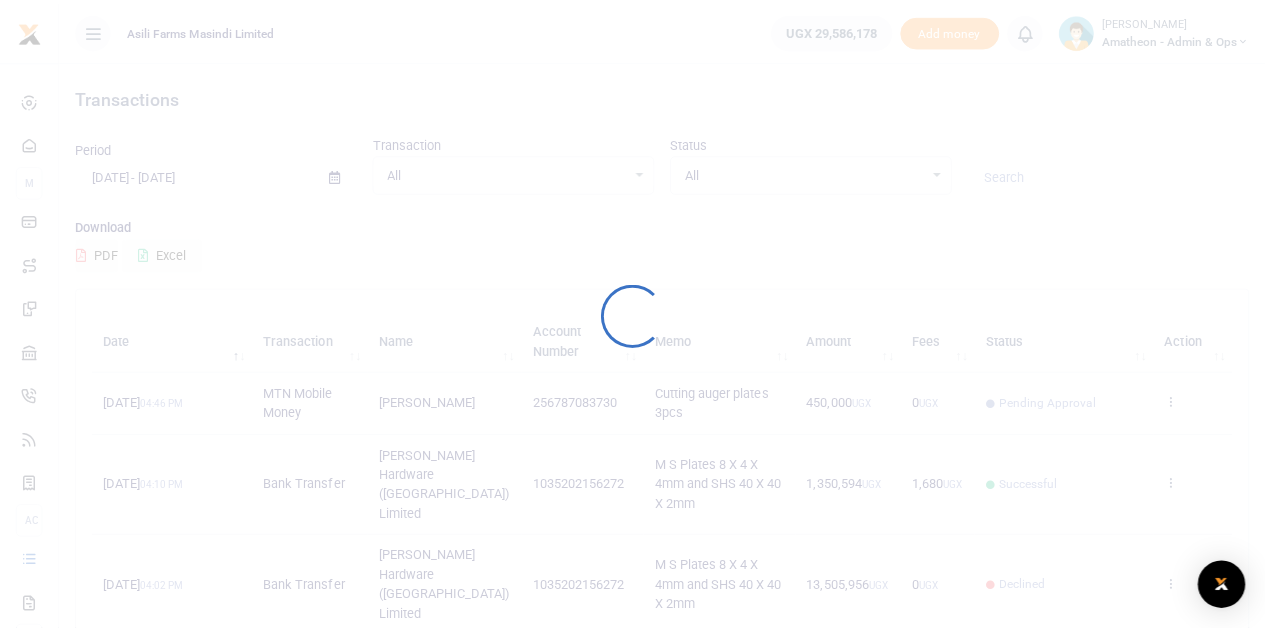 scroll, scrollTop: 0, scrollLeft: 0, axis: both 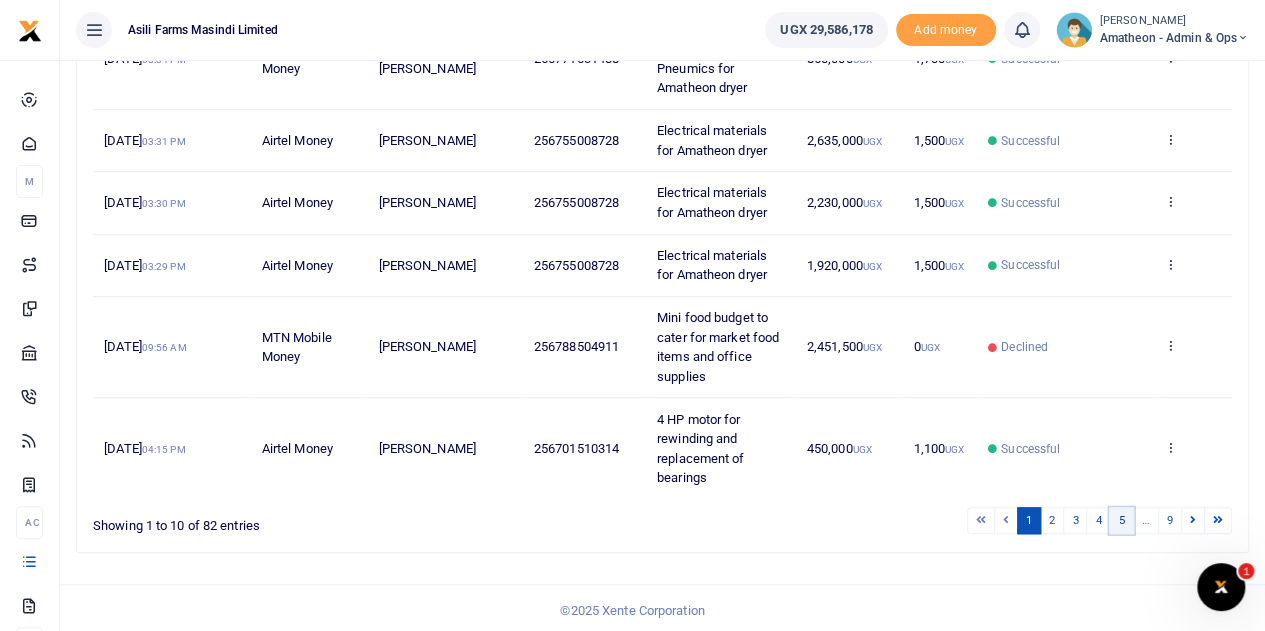 click on "5" at bounding box center [1121, 520] 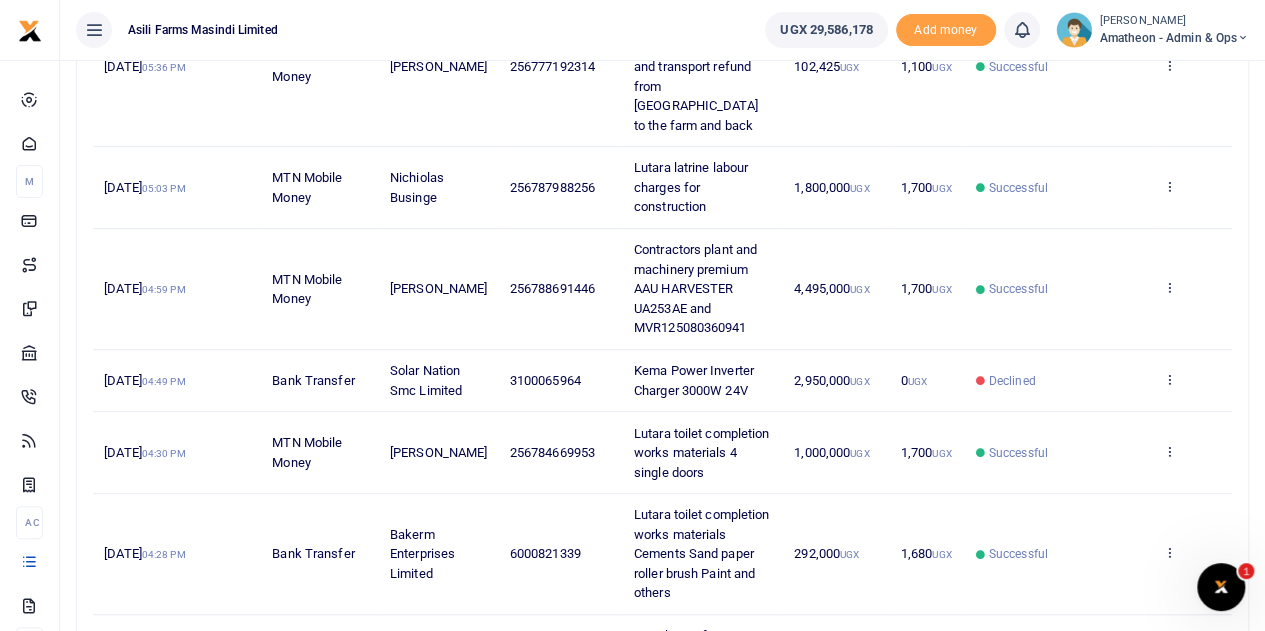scroll, scrollTop: 368, scrollLeft: 0, axis: vertical 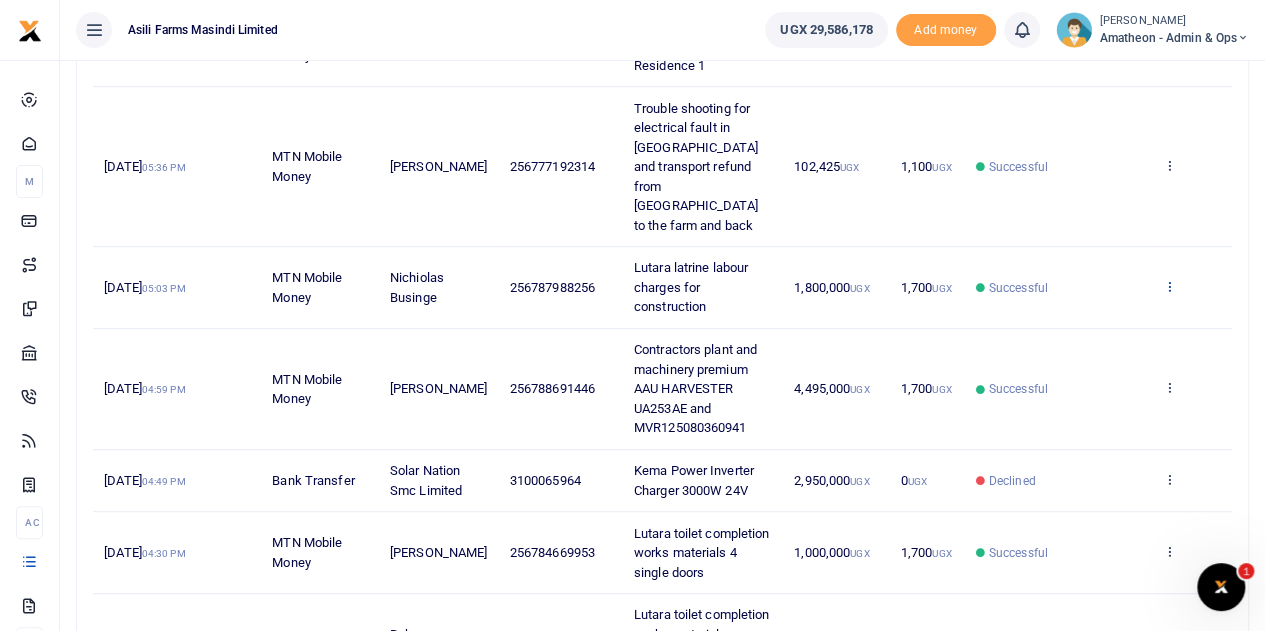 click at bounding box center [1169, 286] 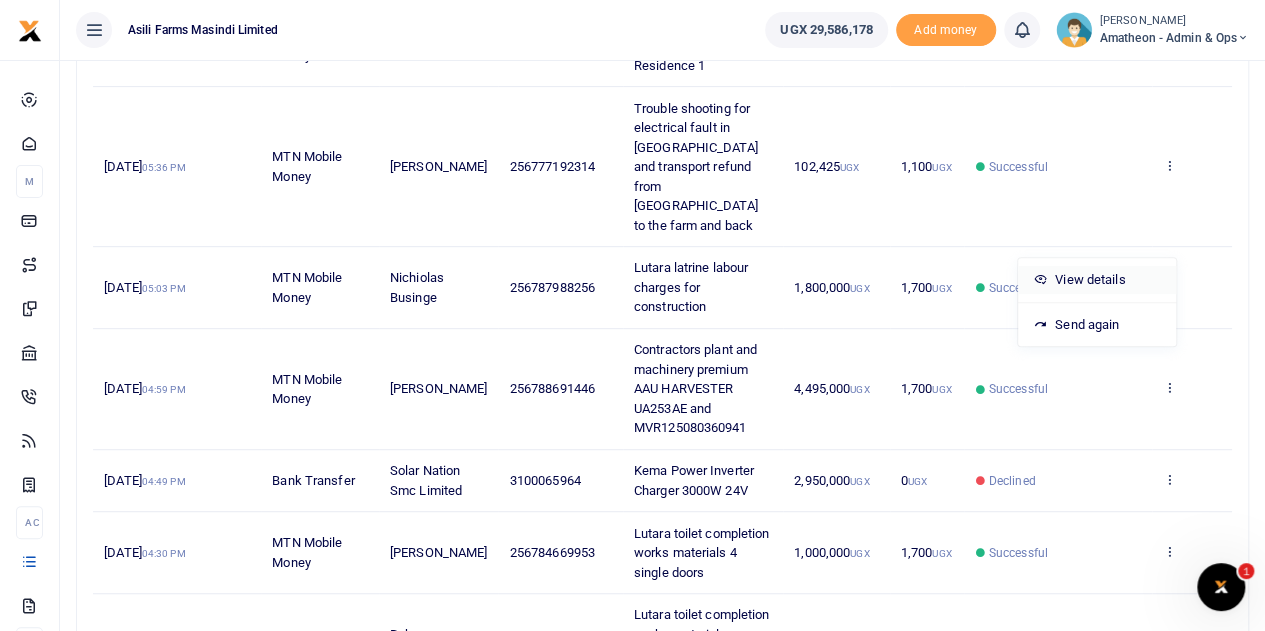 click on "View details" at bounding box center (1097, 280) 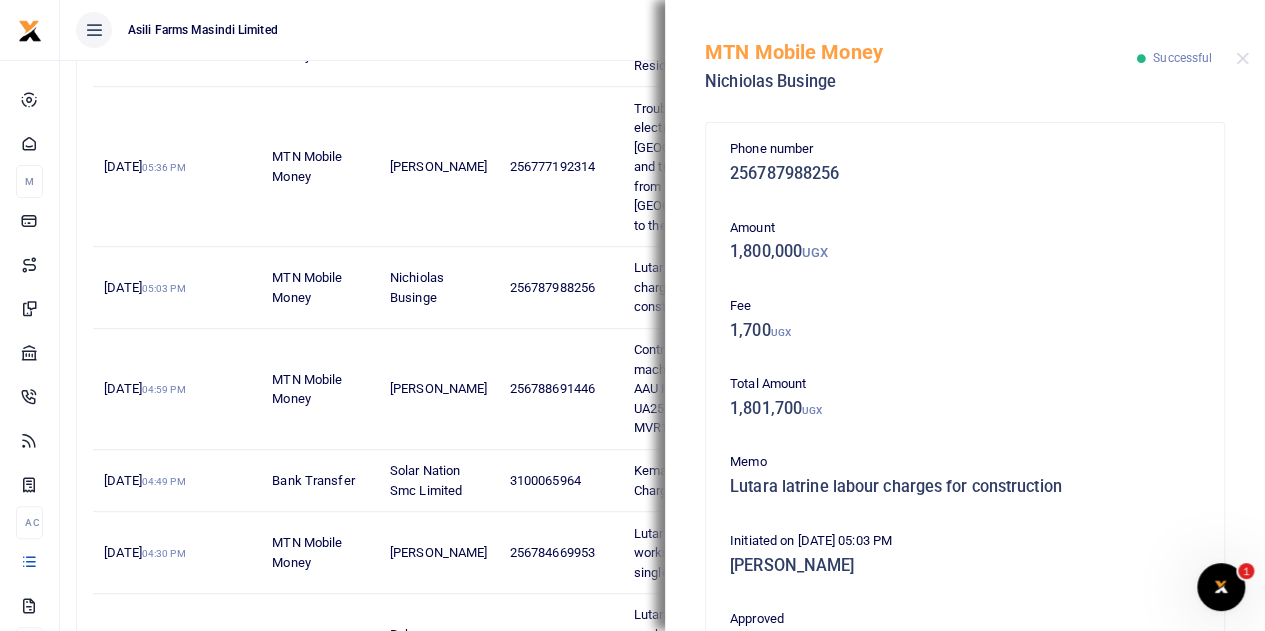 scroll, scrollTop: 500, scrollLeft: 0, axis: vertical 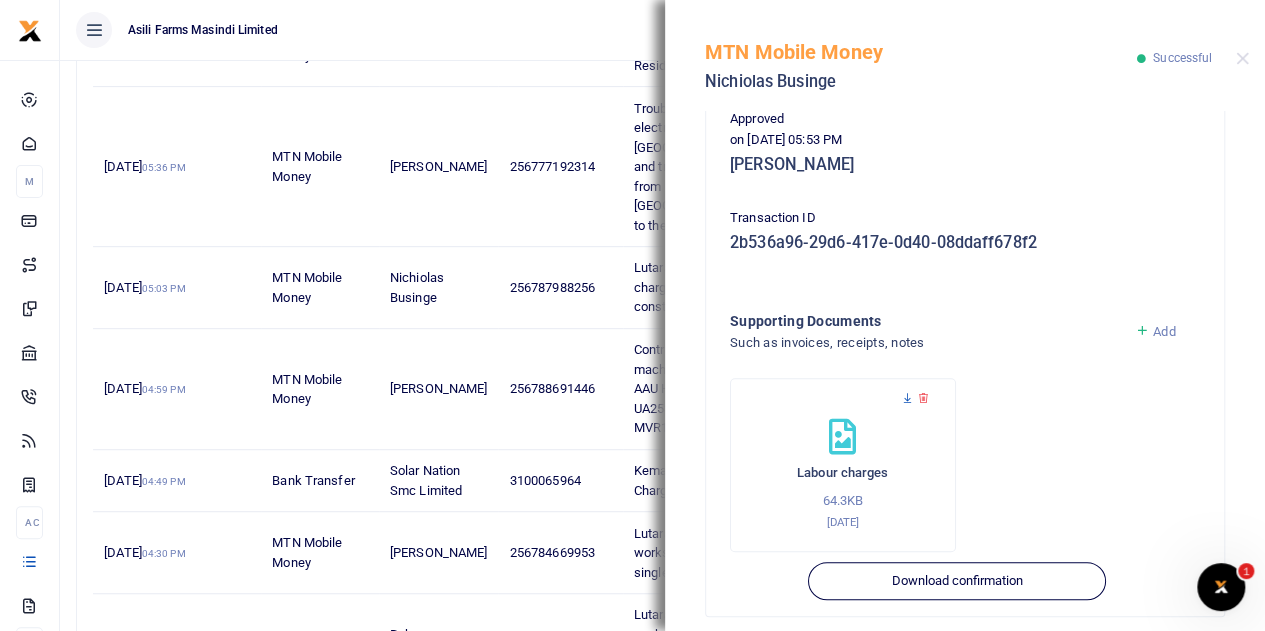 click at bounding box center [907, 398] 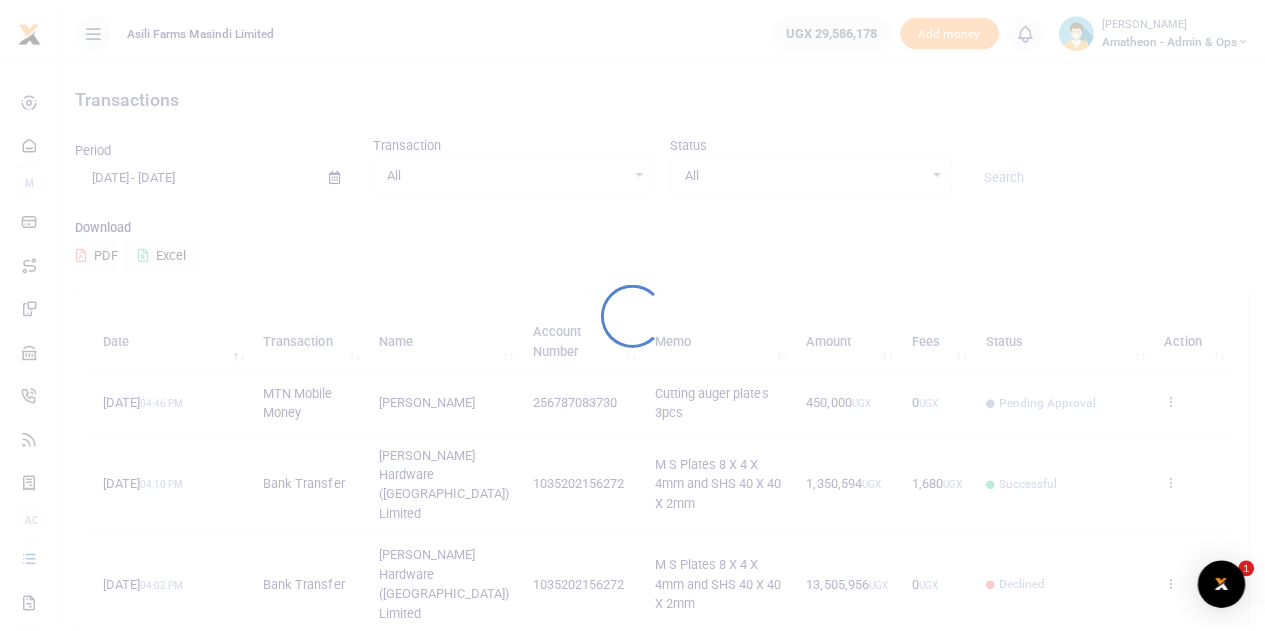scroll, scrollTop: 0, scrollLeft: 0, axis: both 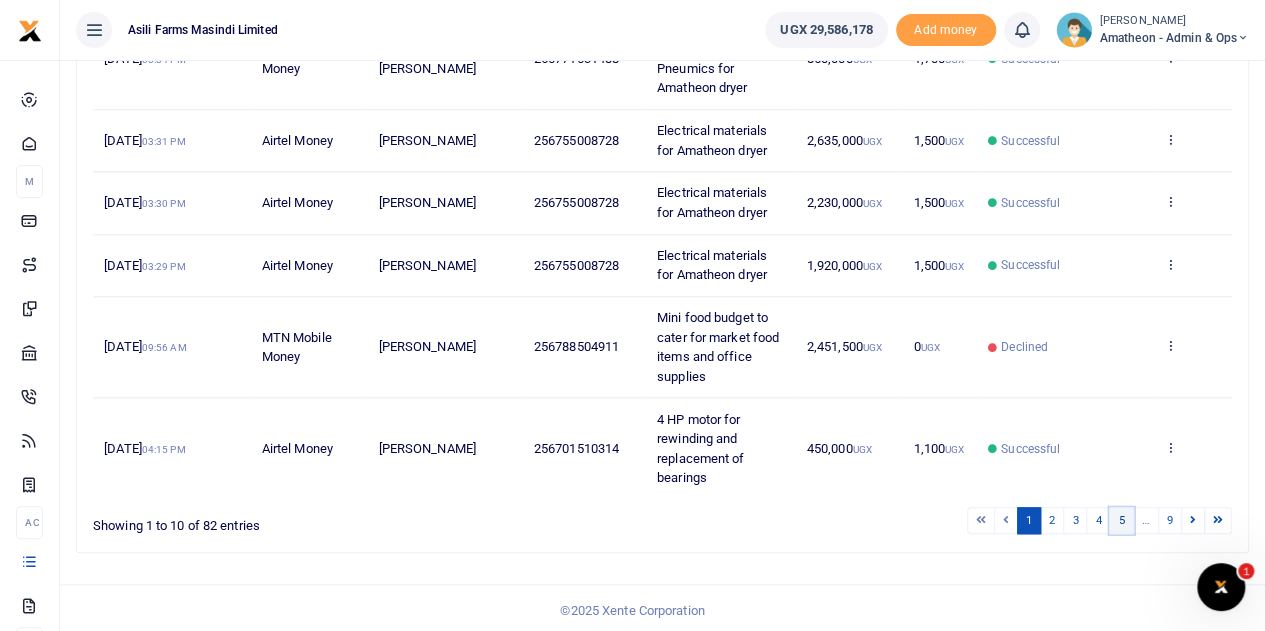 click on "5" at bounding box center (1121, 520) 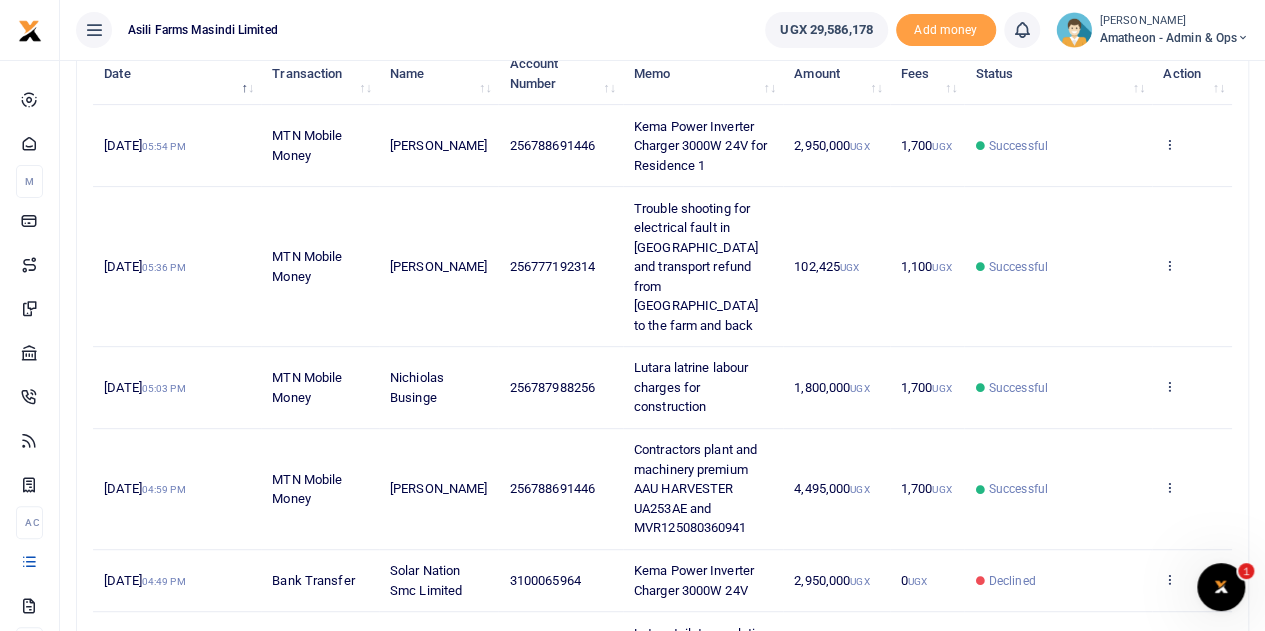 scroll, scrollTop: 68, scrollLeft: 0, axis: vertical 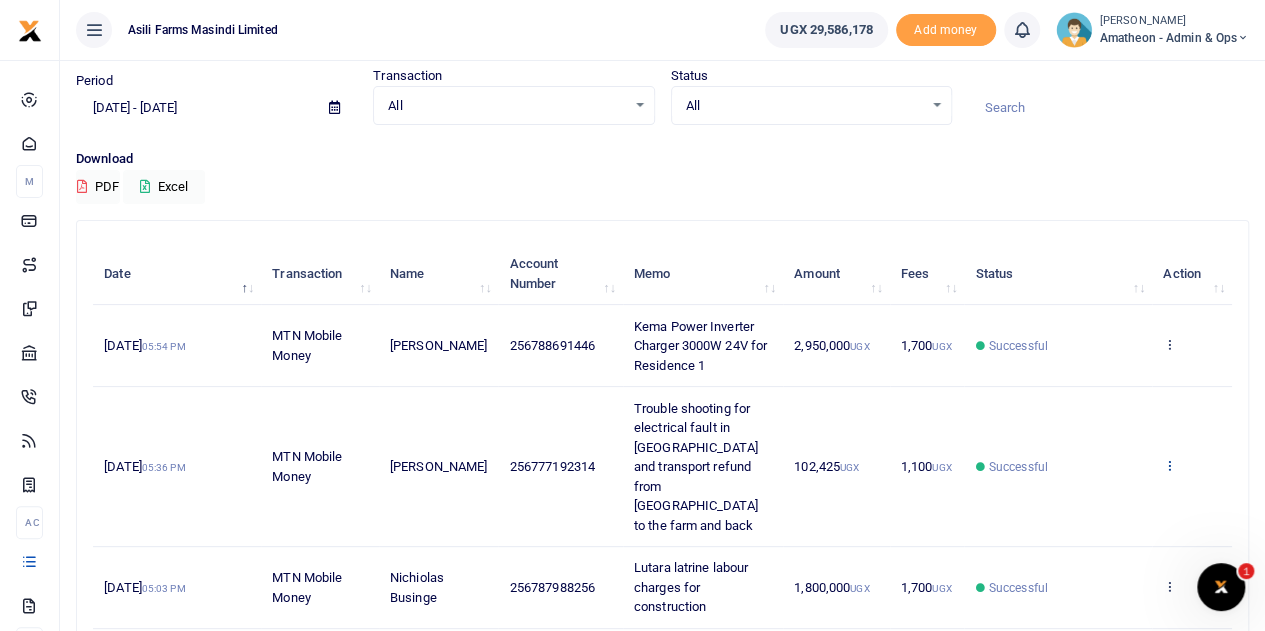 click at bounding box center (1169, 465) 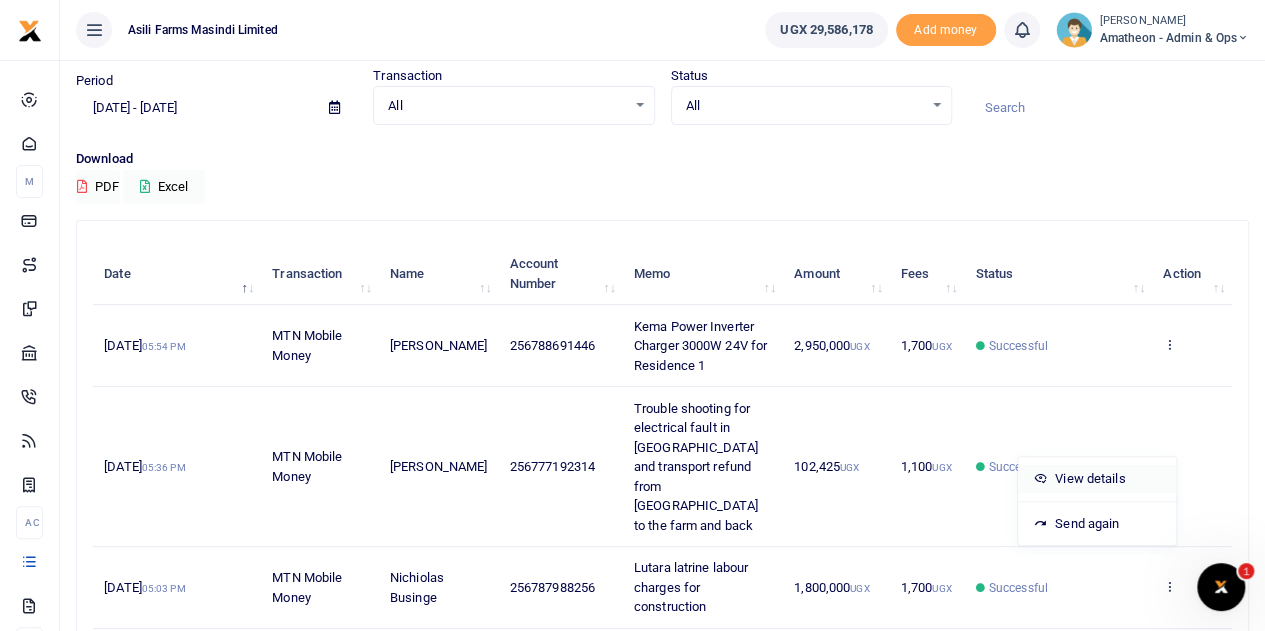 click on "View details" at bounding box center [1097, 479] 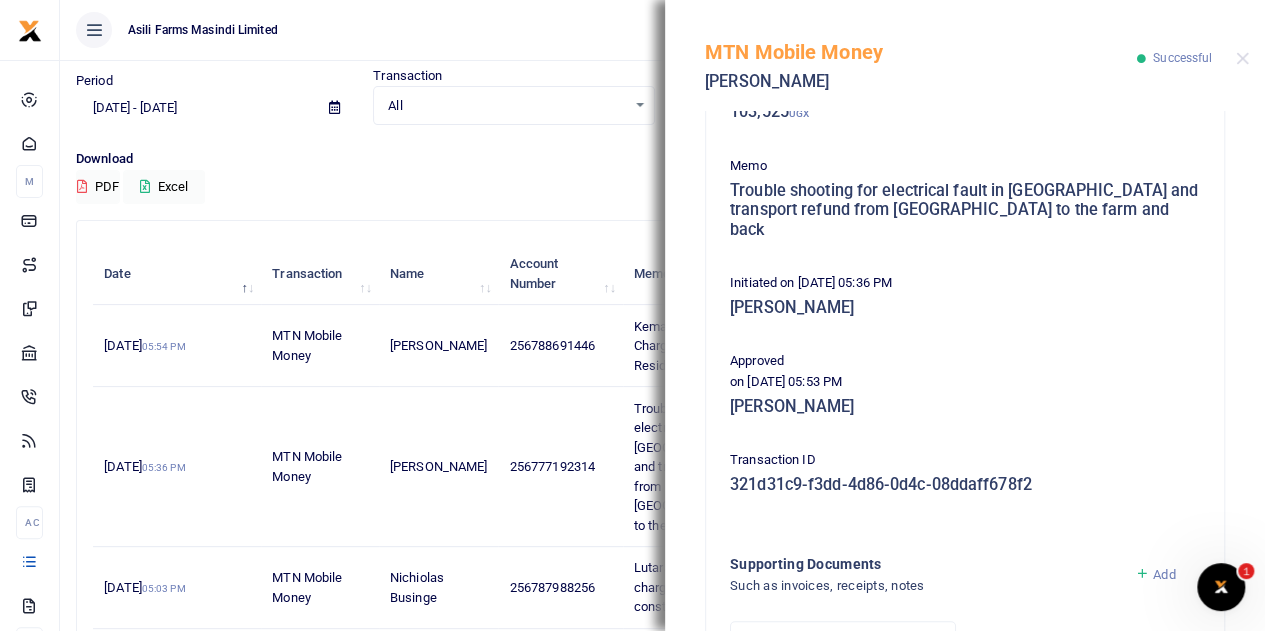 scroll, scrollTop: 600, scrollLeft: 0, axis: vertical 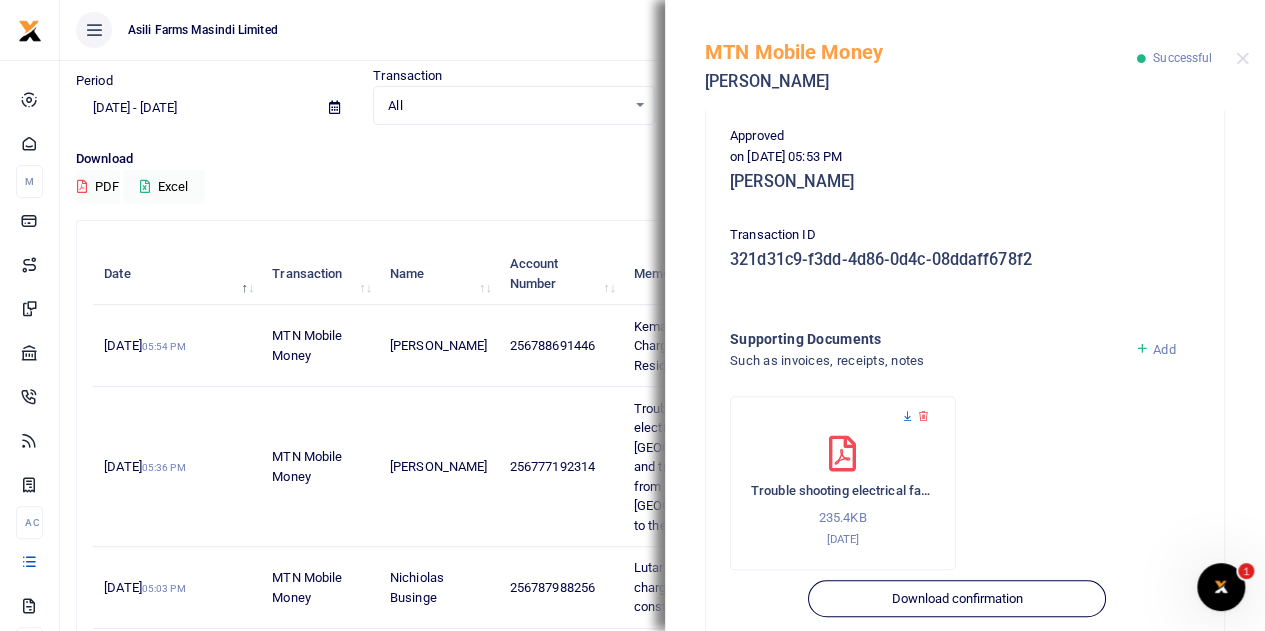click at bounding box center (907, 416) 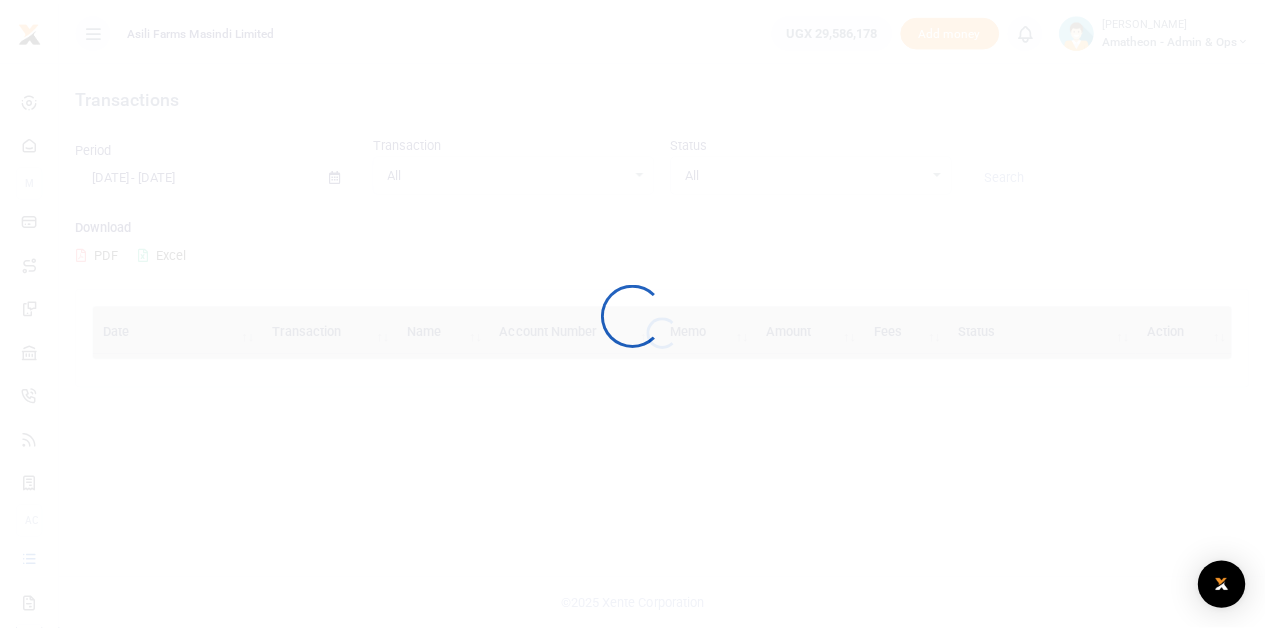 scroll, scrollTop: 0, scrollLeft: 0, axis: both 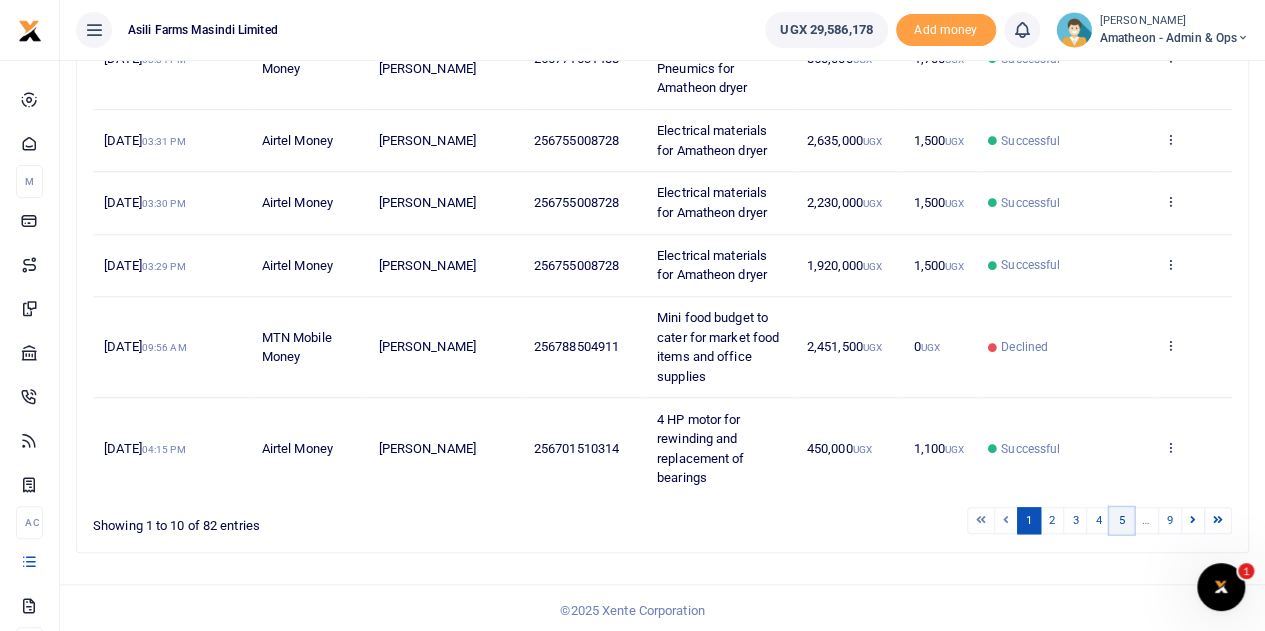 click on "5" at bounding box center [1121, 520] 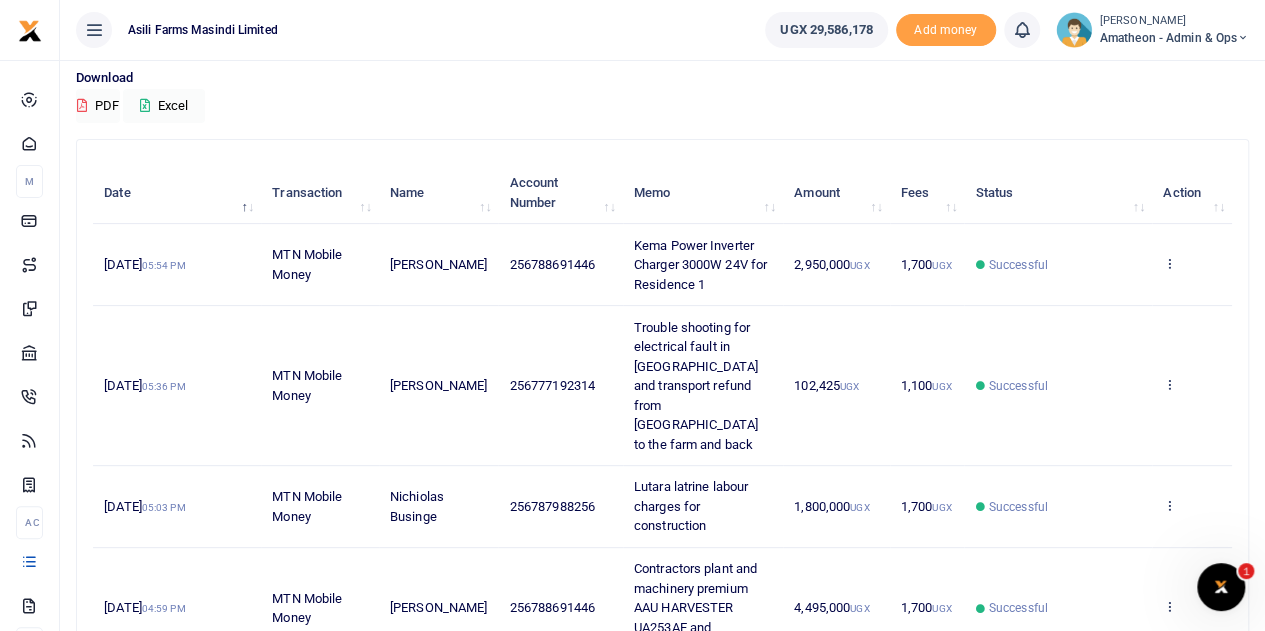 scroll, scrollTop: 168, scrollLeft: 0, axis: vertical 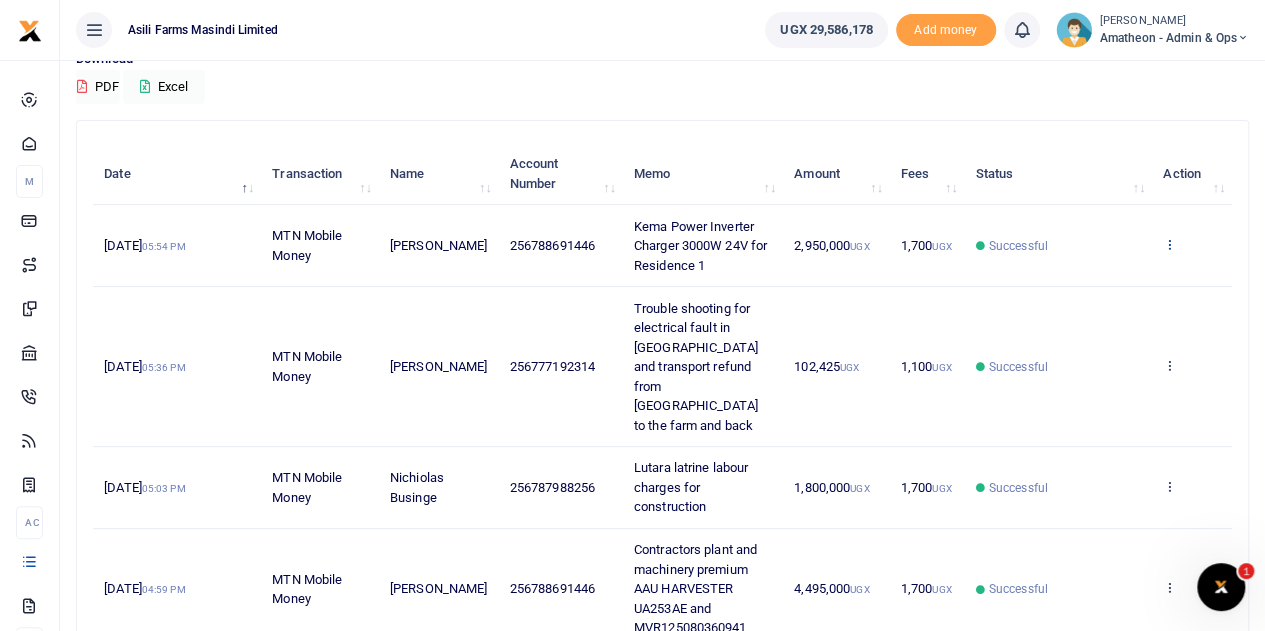 click at bounding box center [1169, 244] 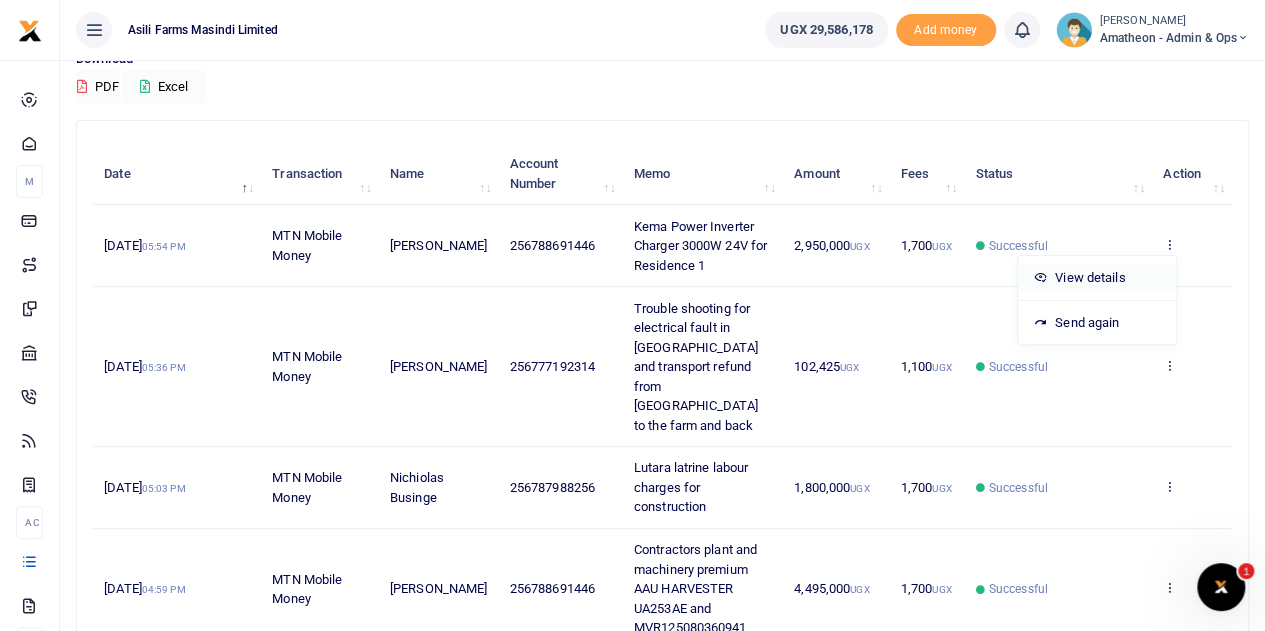click on "View details" at bounding box center (1097, 278) 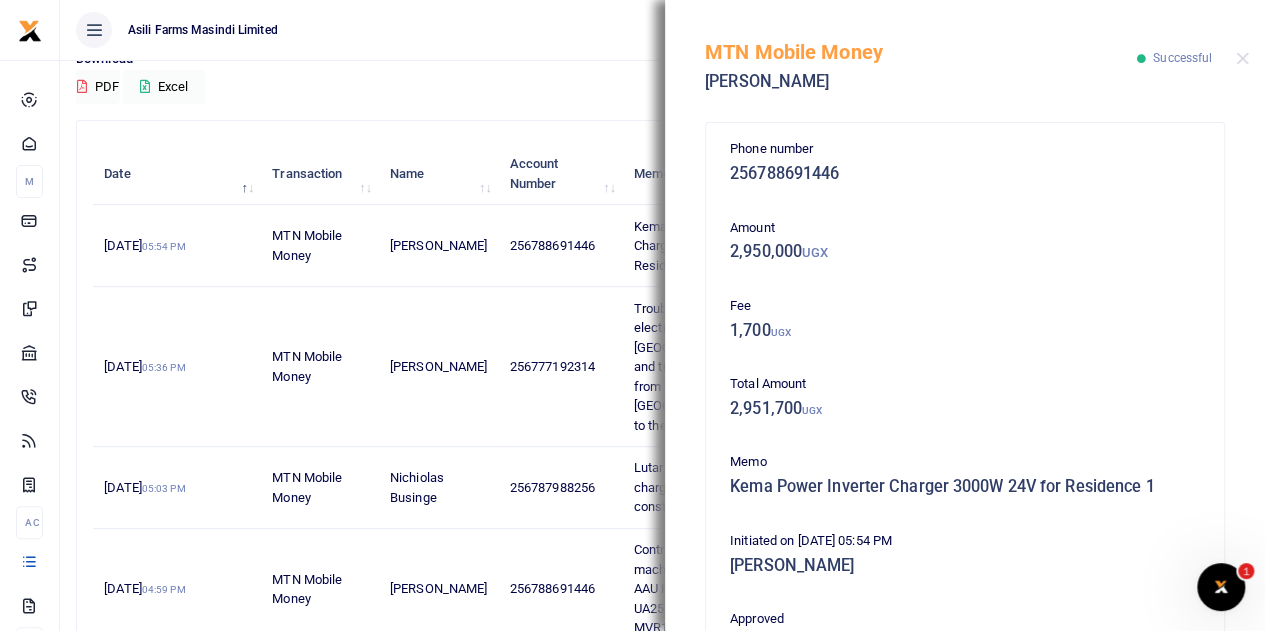 scroll, scrollTop: 500, scrollLeft: 0, axis: vertical 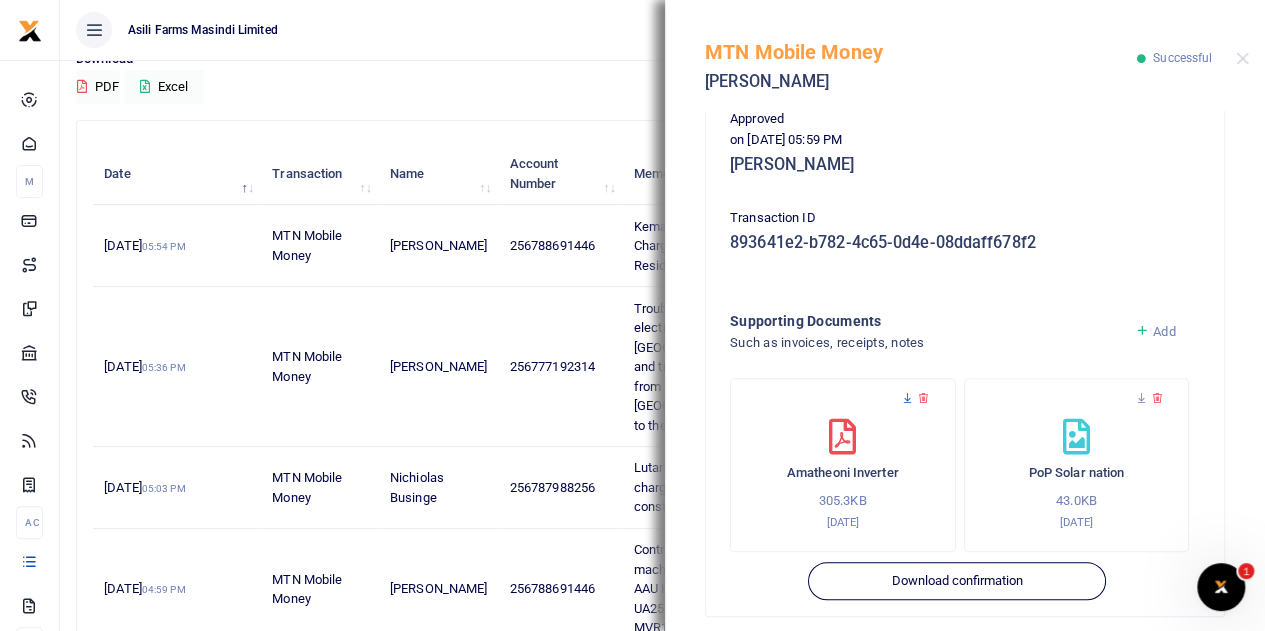 click at bounding box center (907, 398) 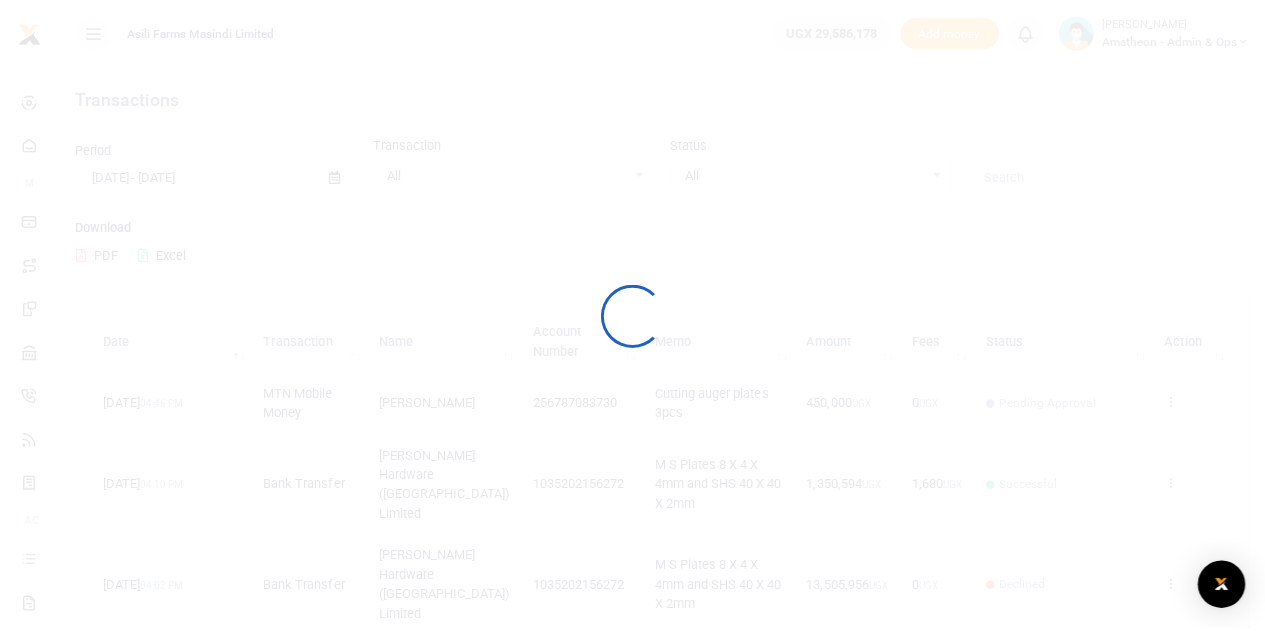 scroll, scrollTop: 0, scrollLeft: 0, axis: both 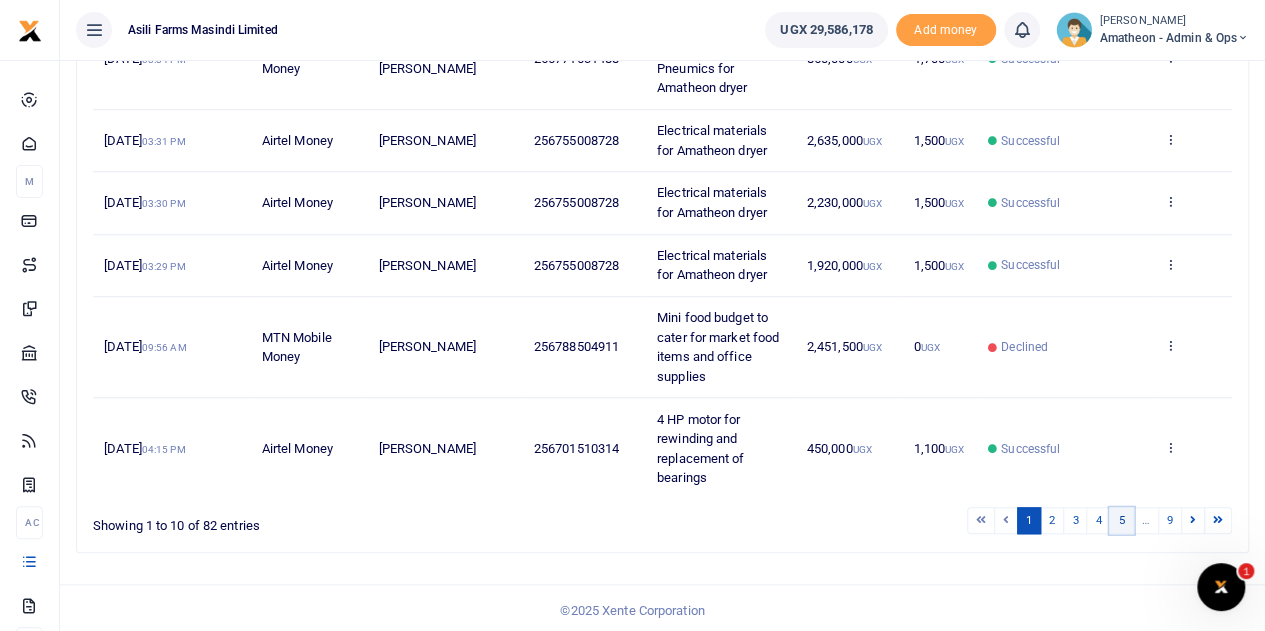click on "5" at bounding box center (1121, 520) 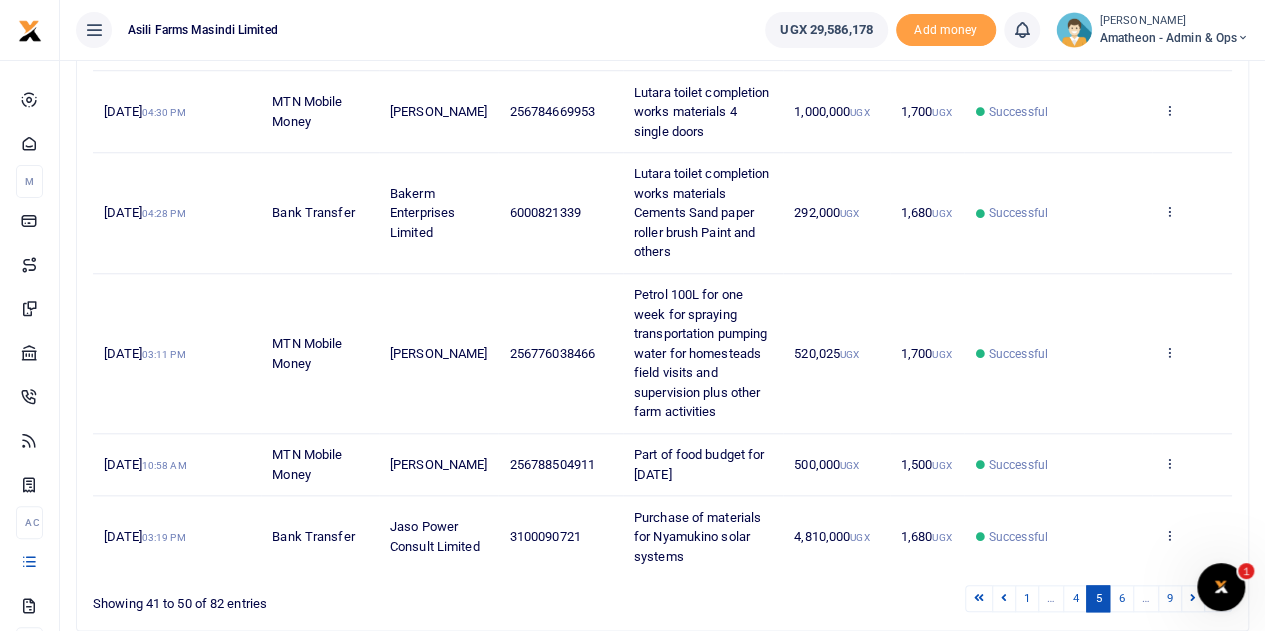scroll, scrollTop: 868, scrollLeft: 0, axis: vertical 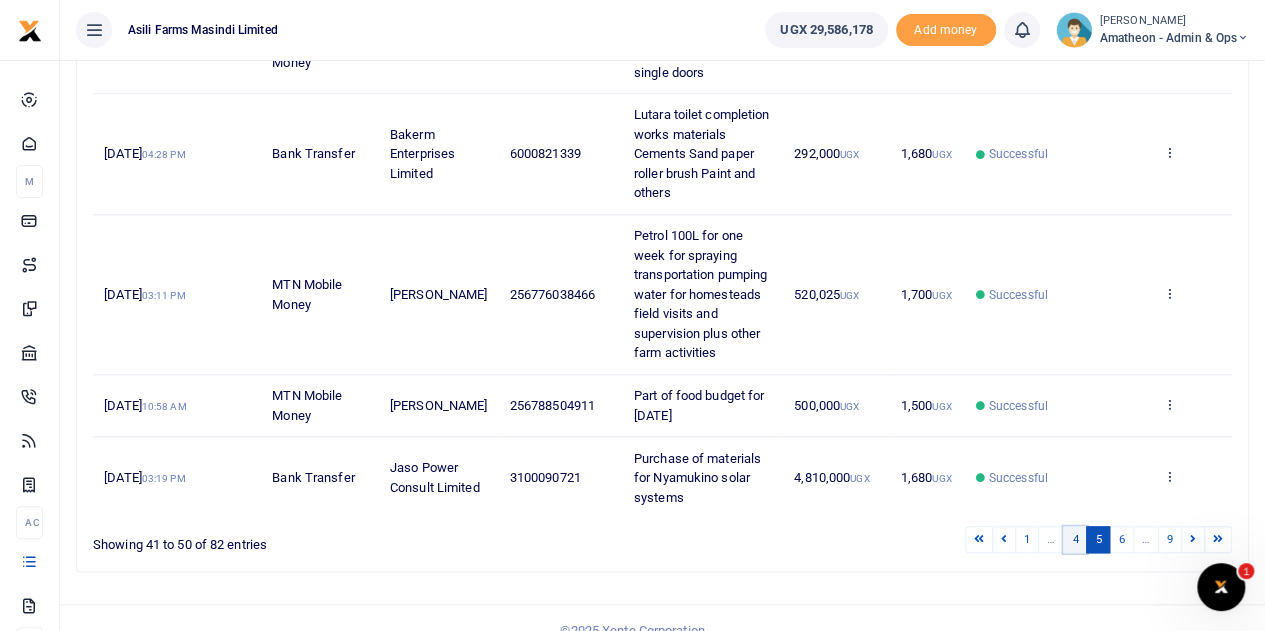 click on "4" at bounding box center [1075, 539] 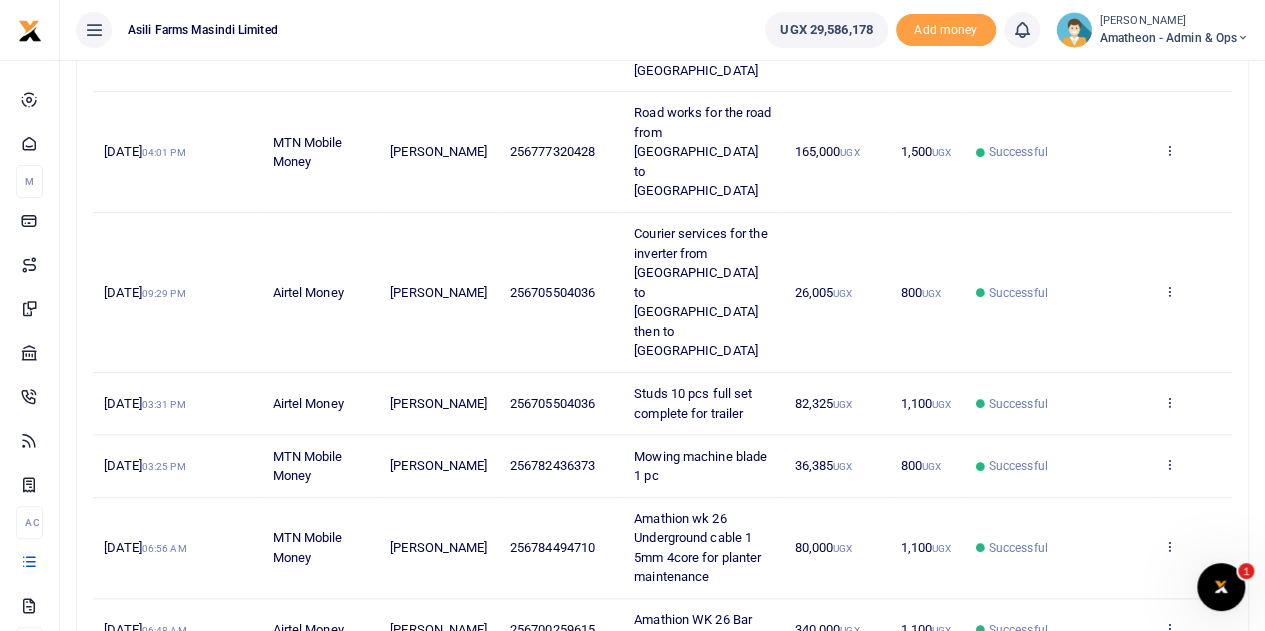 scroll, scrollTop: 492, scrollLeft: 0, axis: vertical 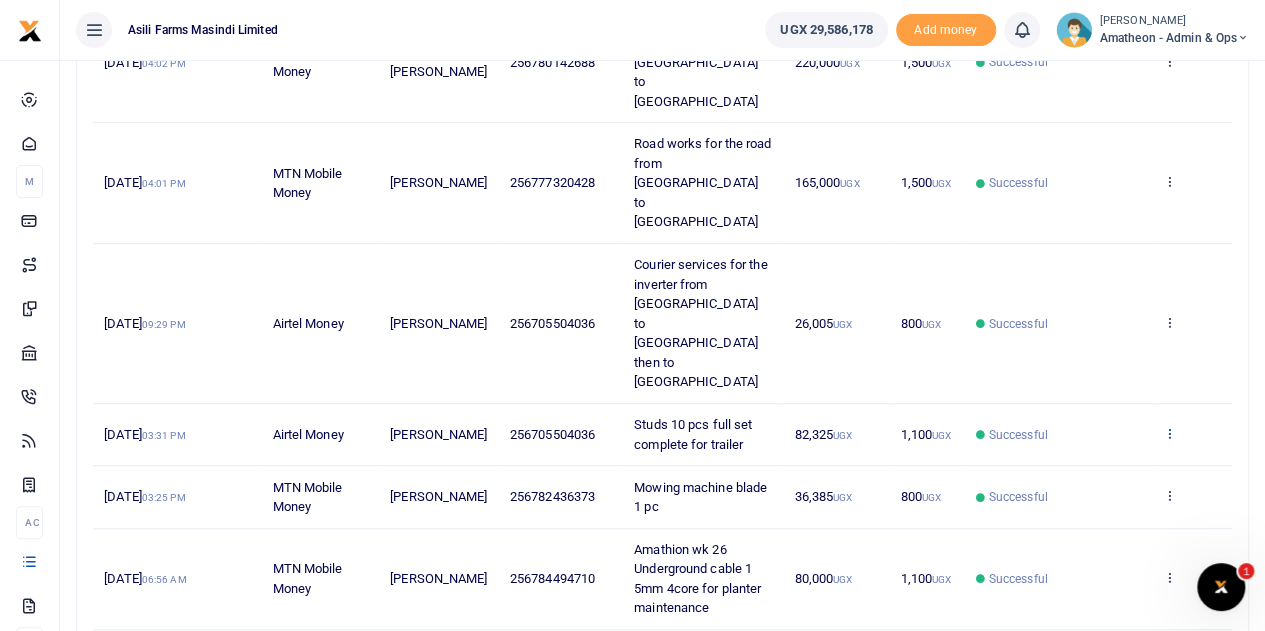click at bounding box center [1169, 433] 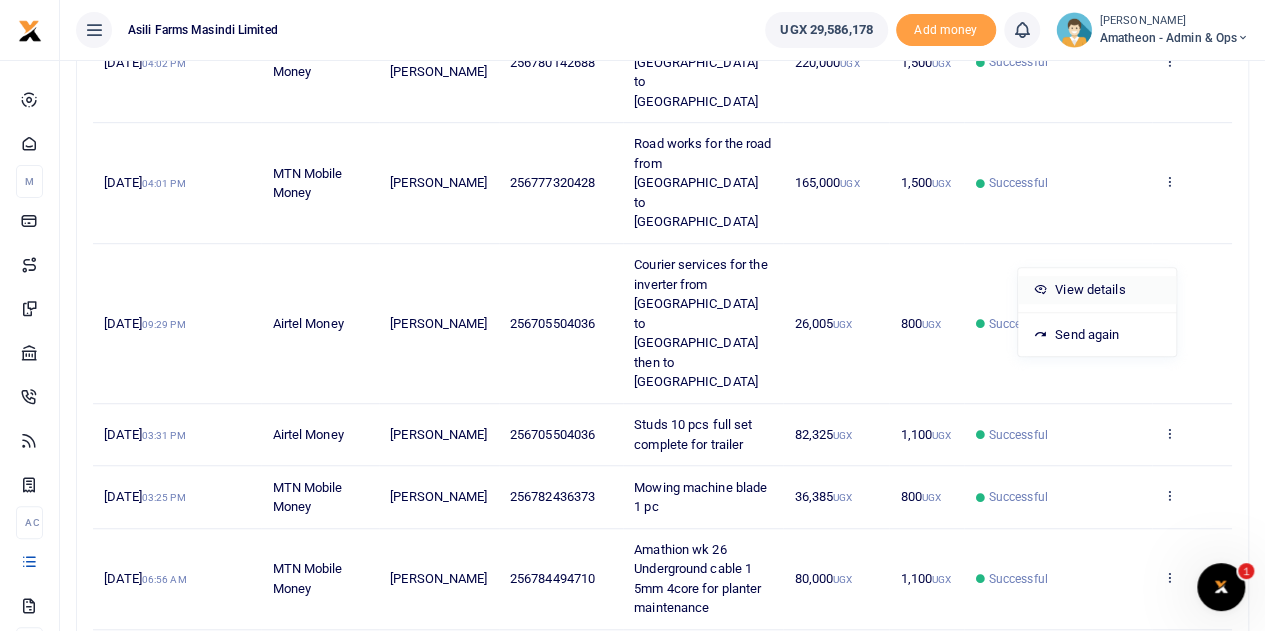 click on "View details" at bounding box center [1097, 290] 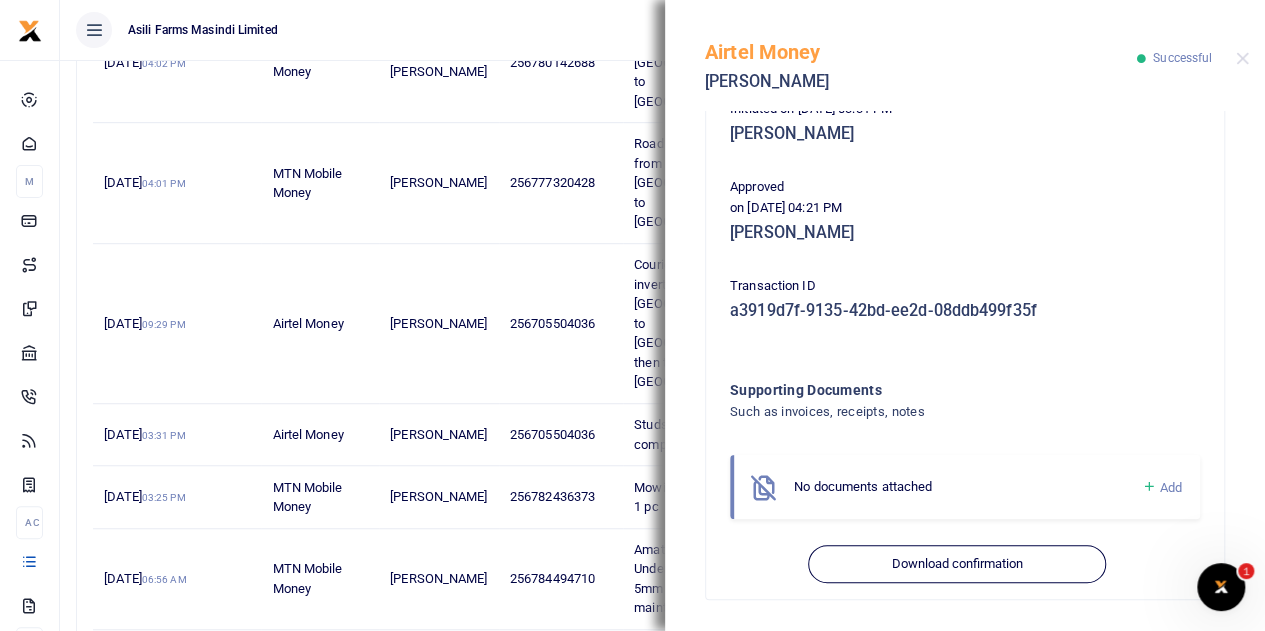 scroll, scrollTop: 10, scrollLeft: 0, axis: vertical 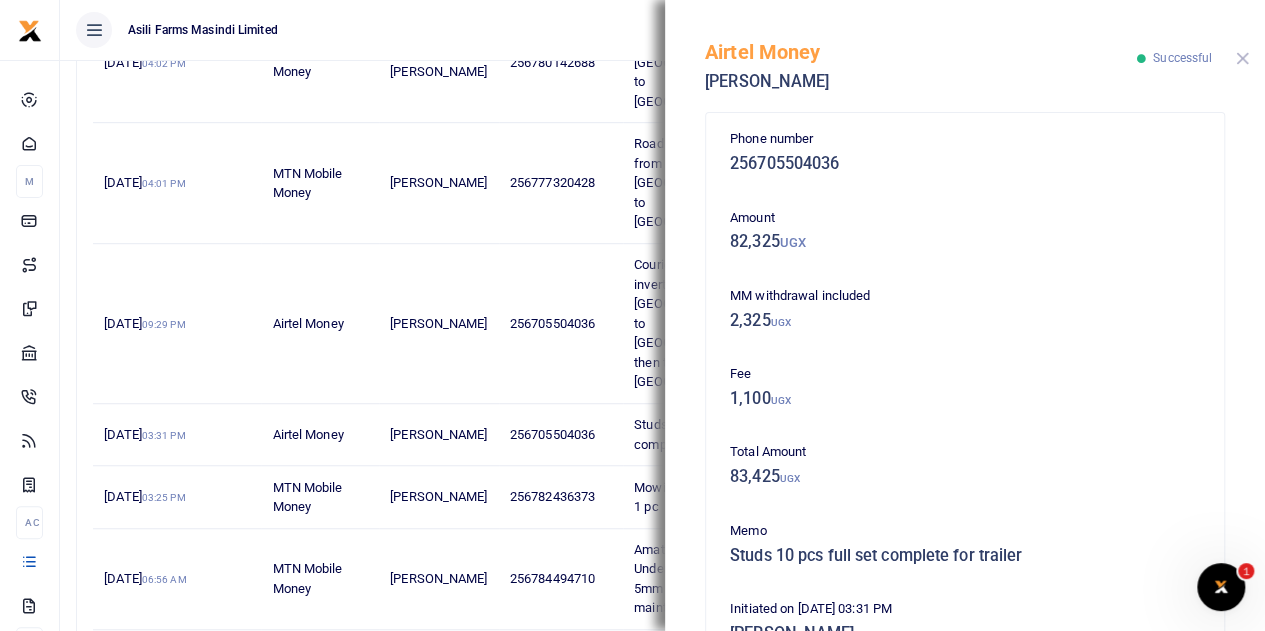click at bounding box center [1242, 58] 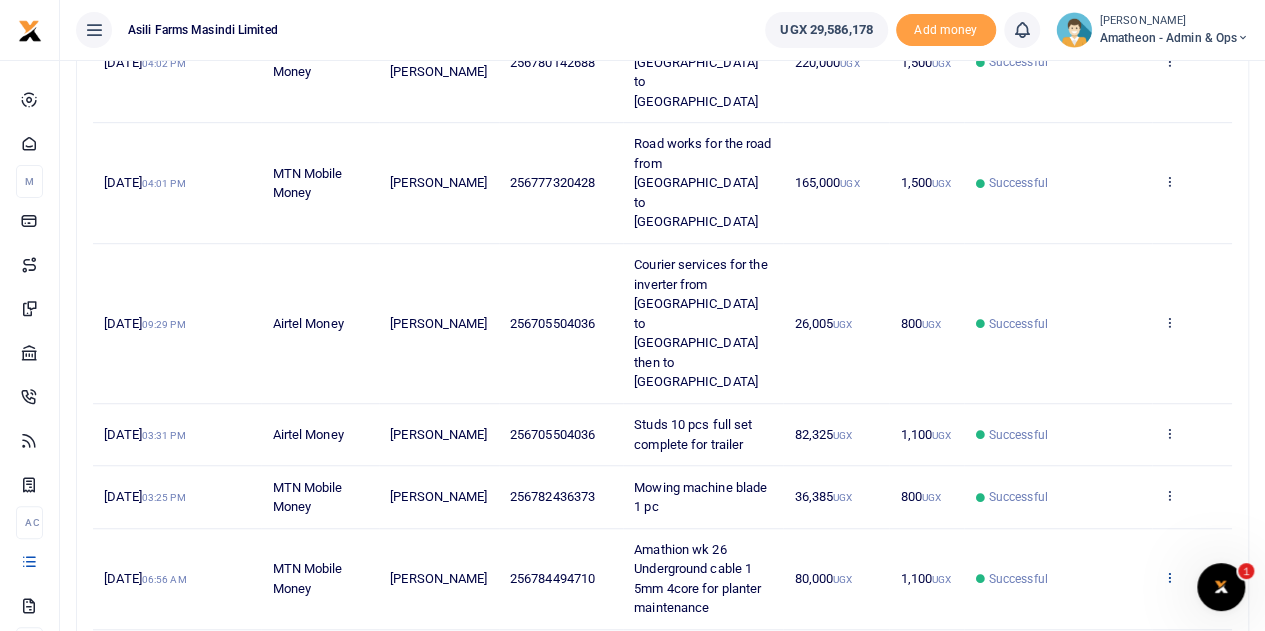 click at bounding box center (1169, 577) 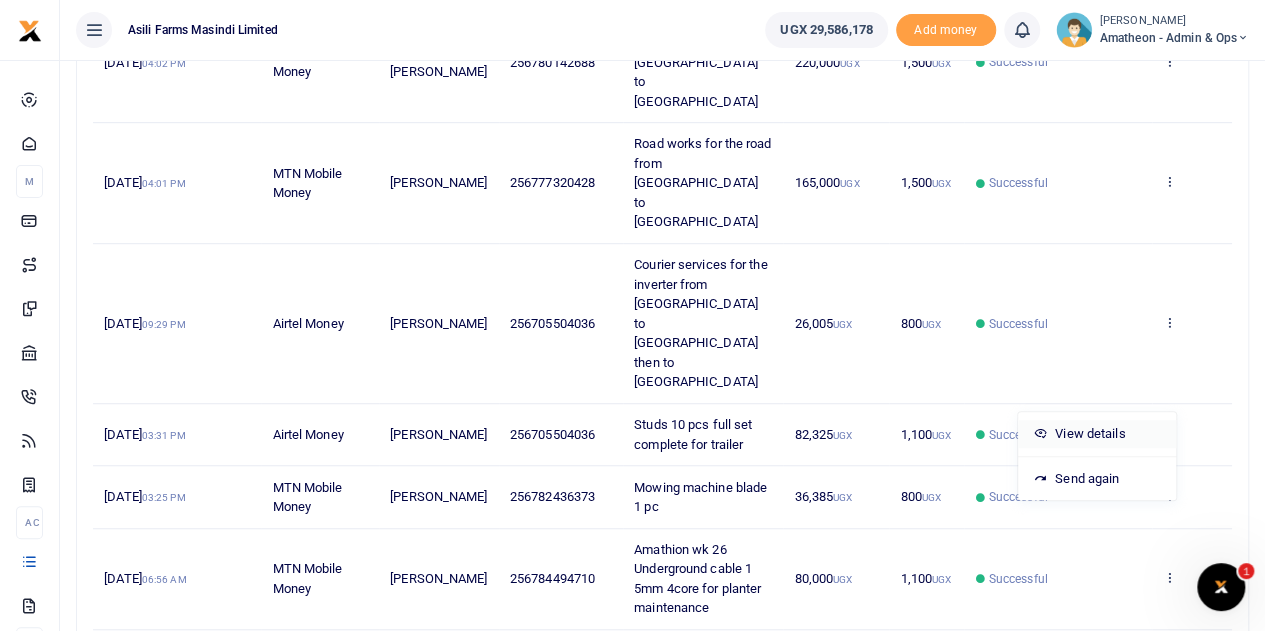 click on "View details" at bounding box center [1097, 434] 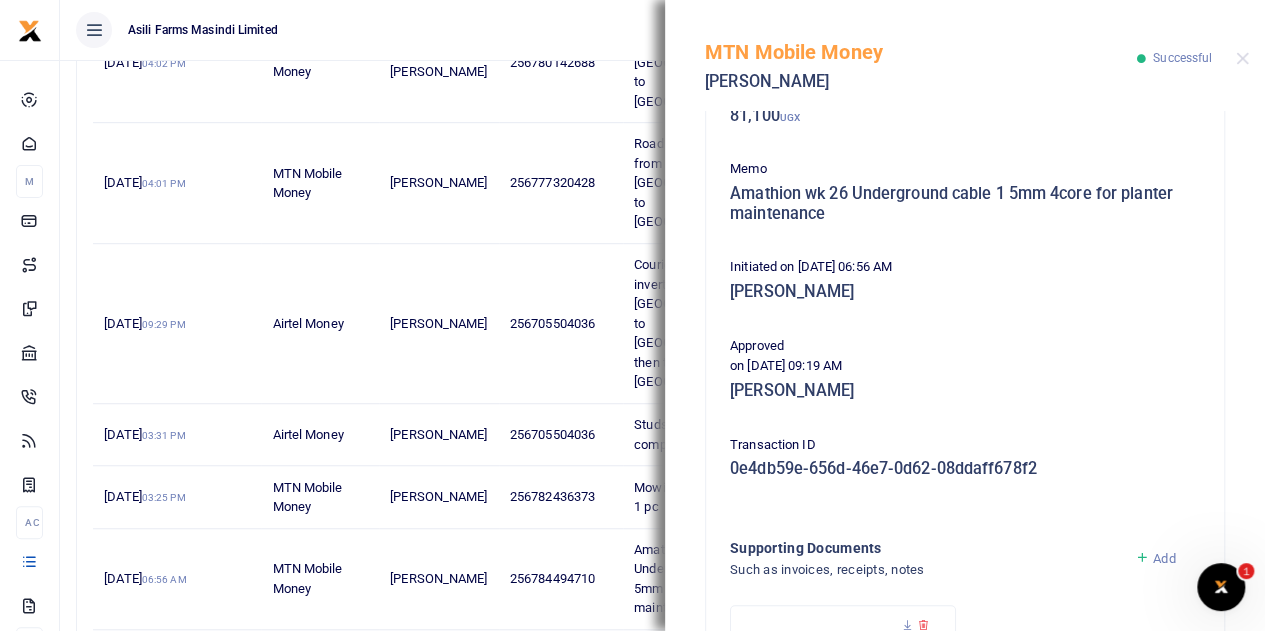 scroll, scrollTop: 500, scrollLeft: 0, axis: vertical 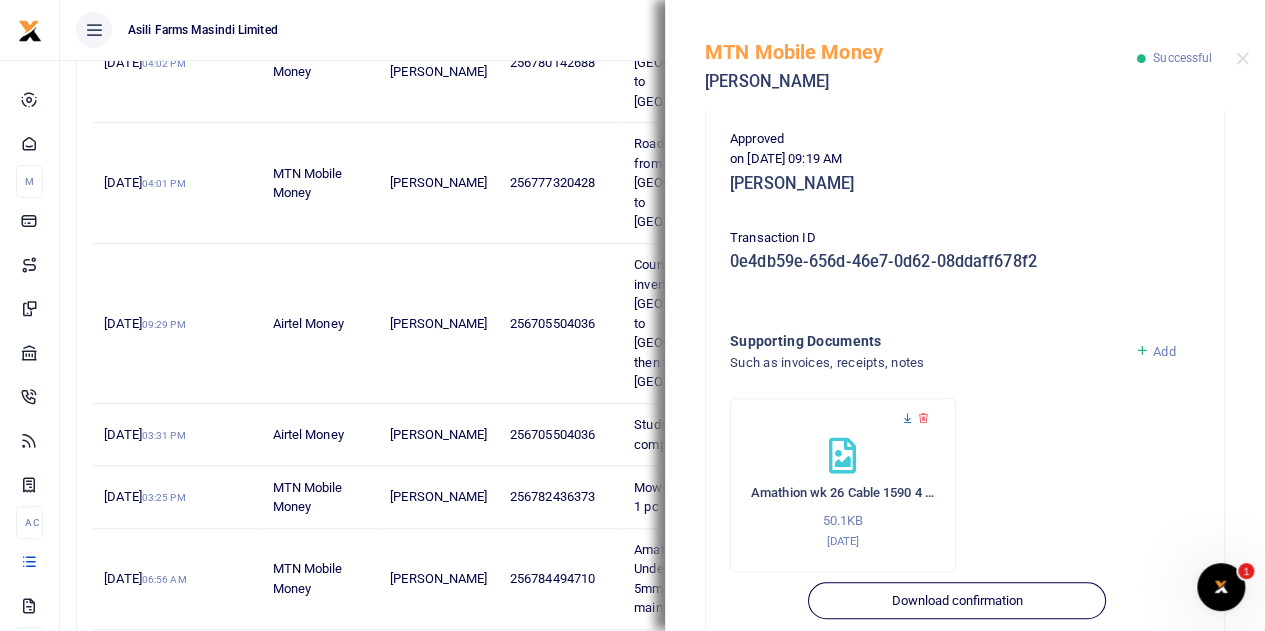 click at bounding box center (907, 418) 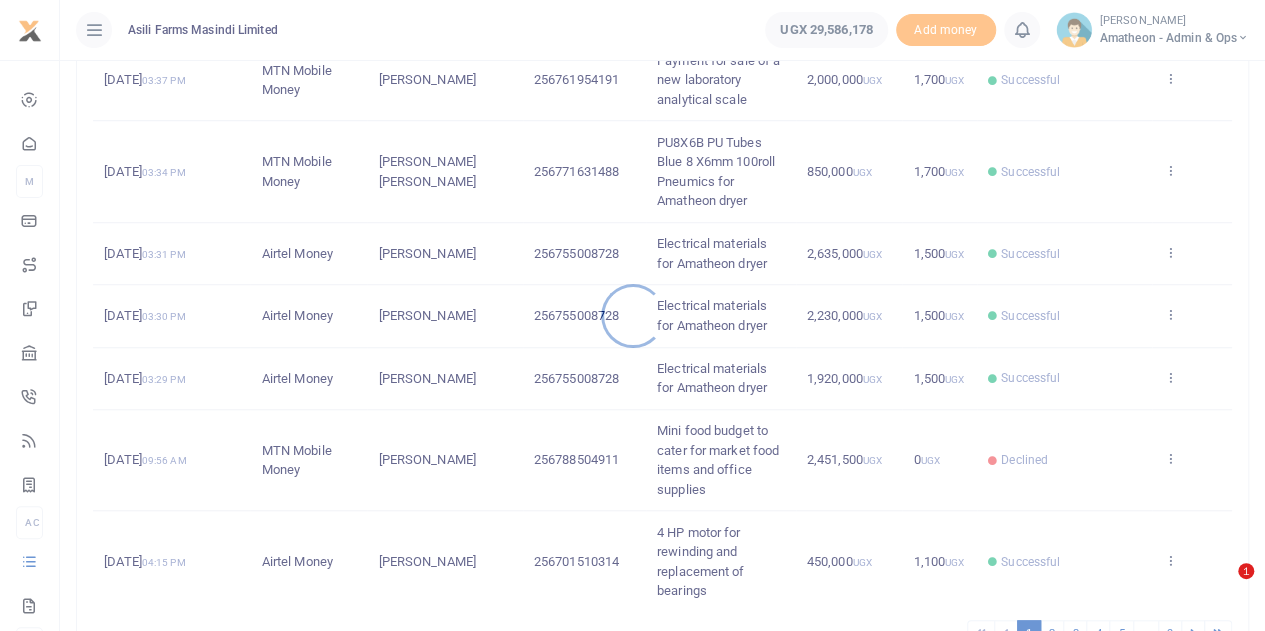 scroll, scrollTop: 600, scrollLeft: 0, axis: vertical 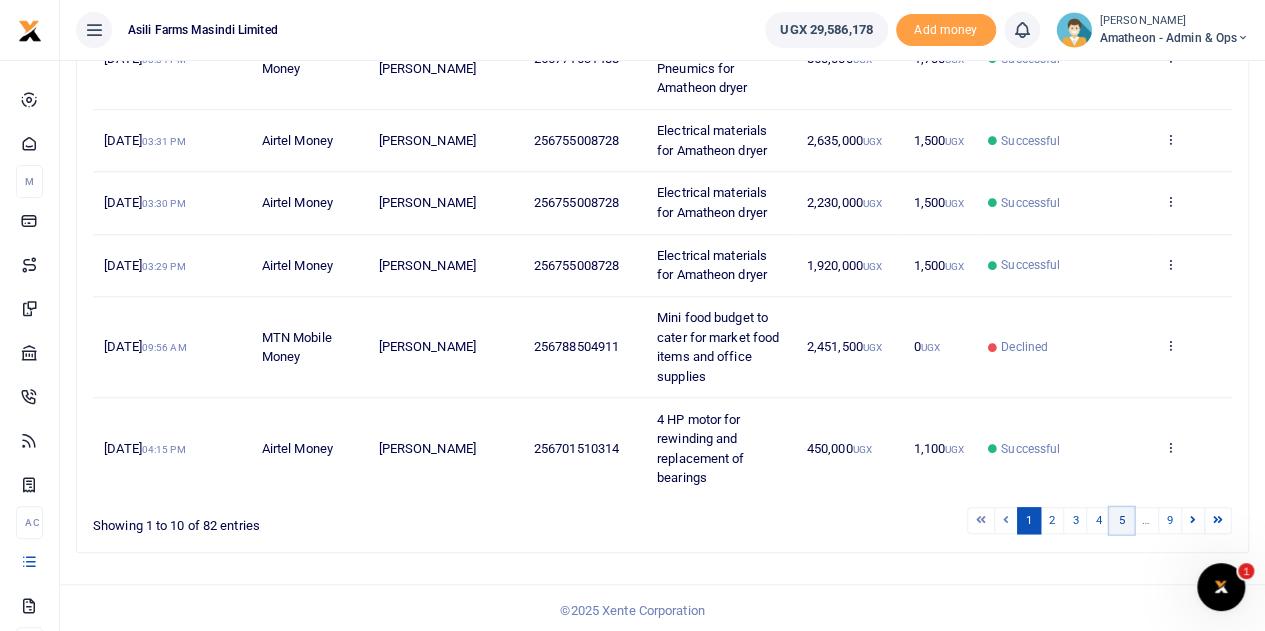 click on "5" at bounding box center [1121, 520] 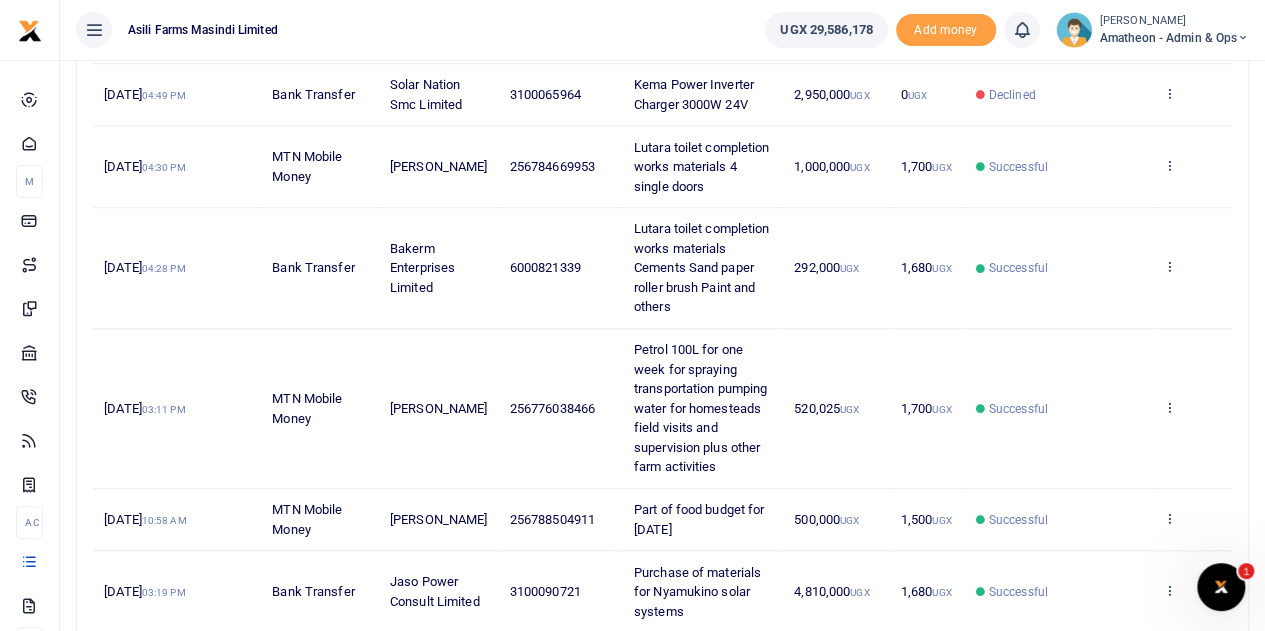 scroll, scrollTop: 868, scrollLeft: 0, axis: vertical 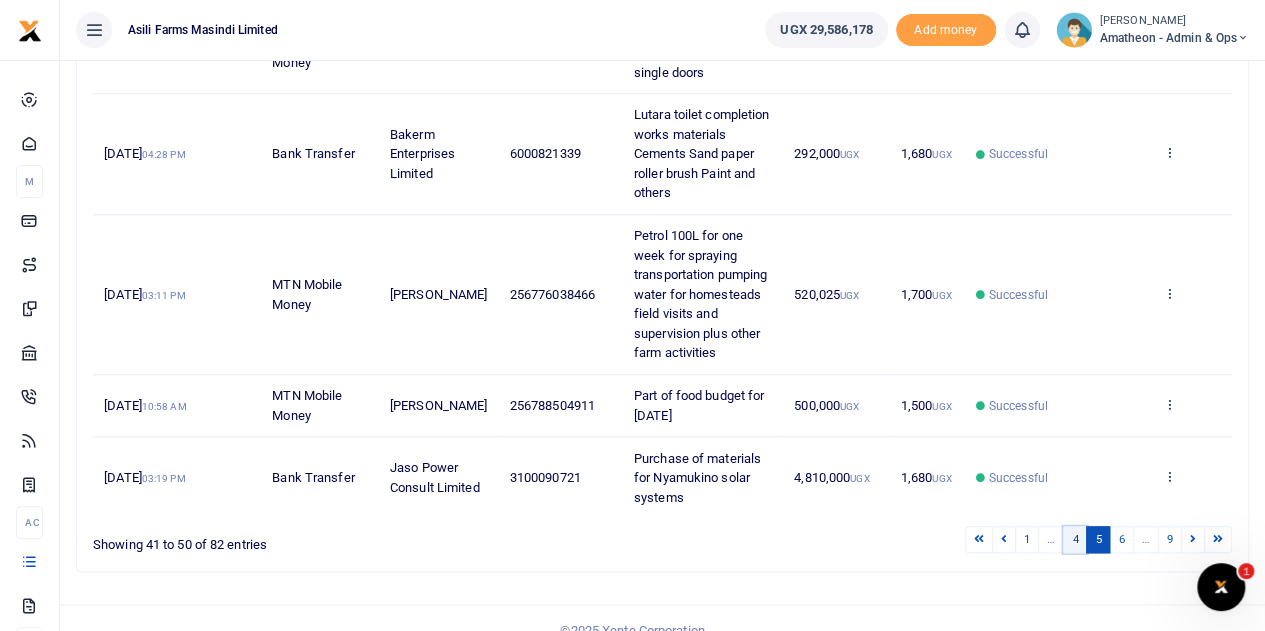 click on "4" at bounding box center (1075, 539) 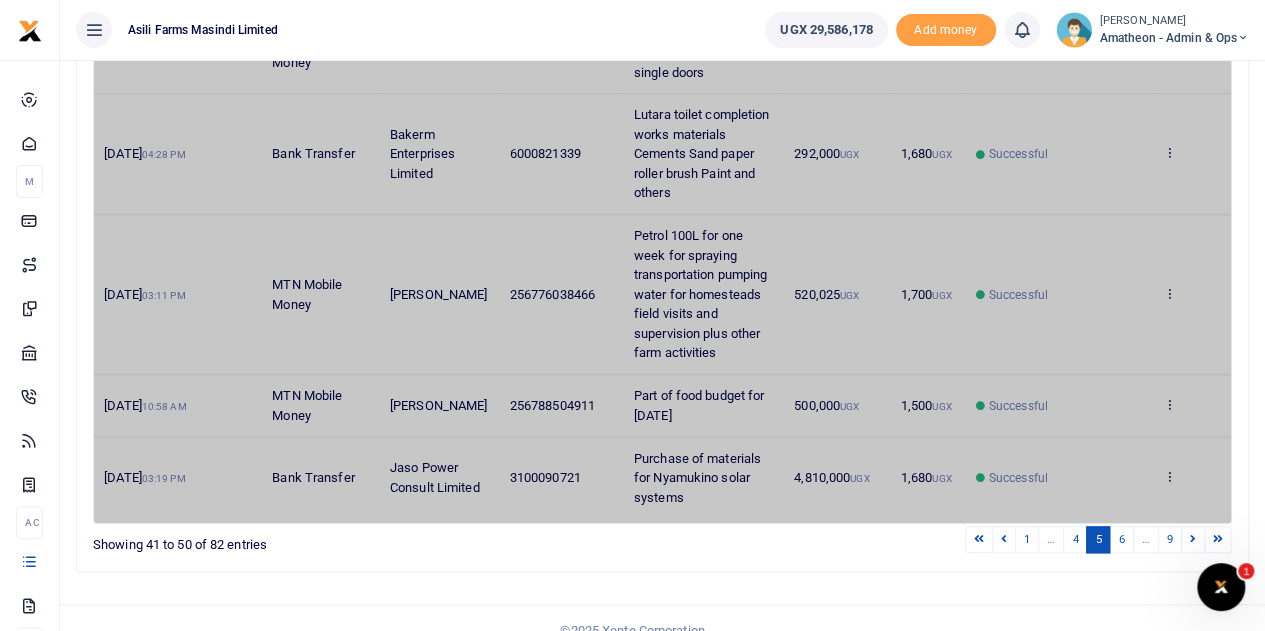 scroll, scrollTop: 692, scrollLeft: 0, axis: vertical 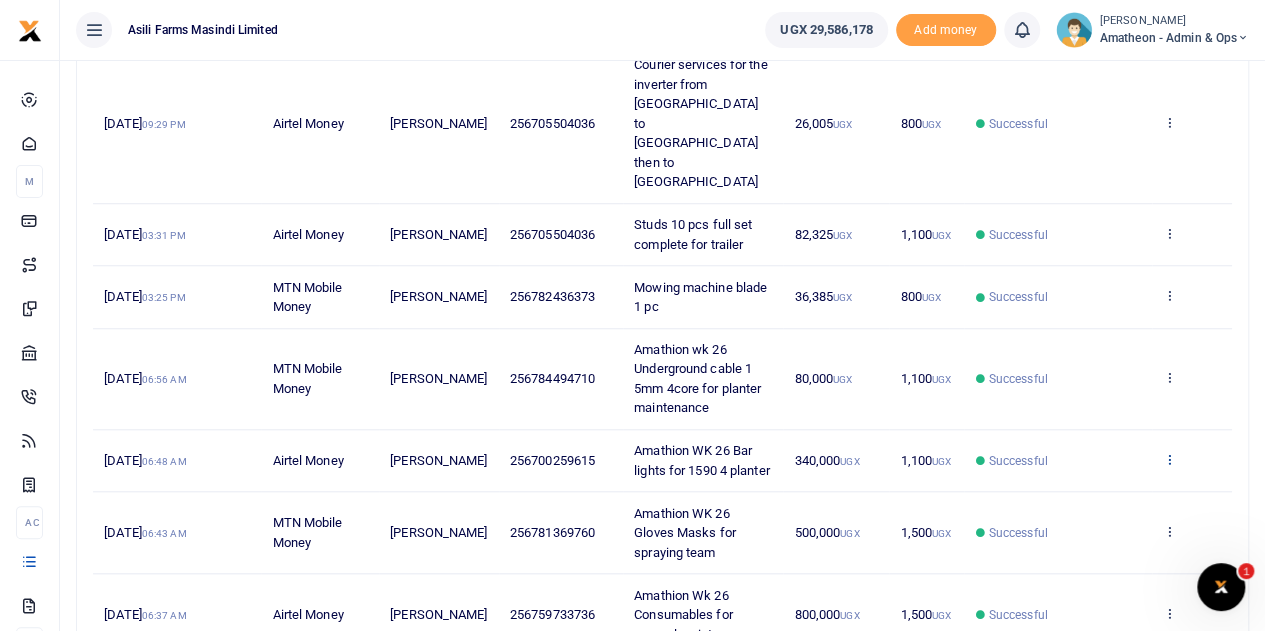 click at bounding box center [1169, 459] 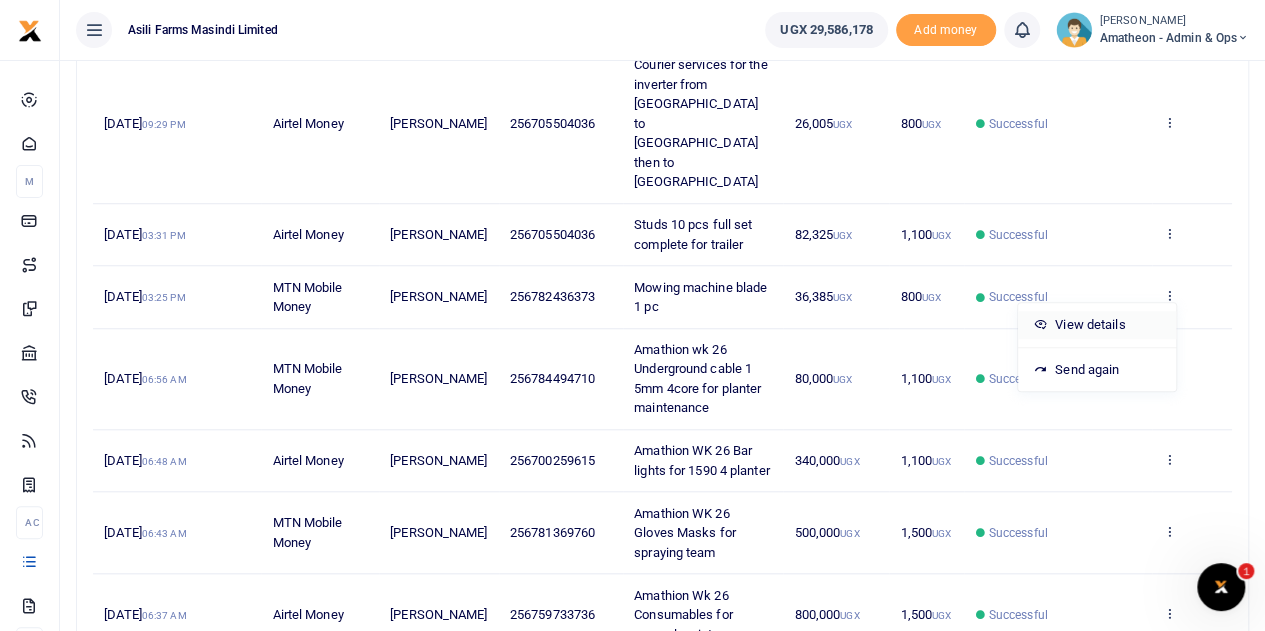 click on "View details" at bounding box center [1097, 325] 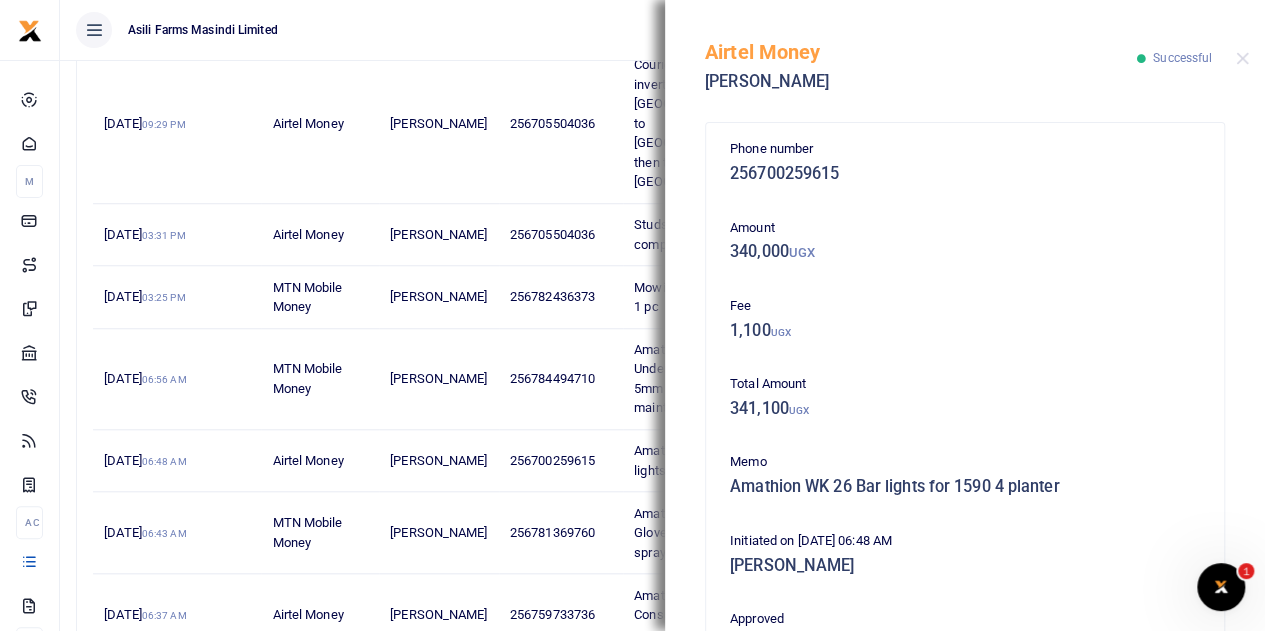 scroll, scrollTop: 516, scrollLeft: 0, axis: vertical 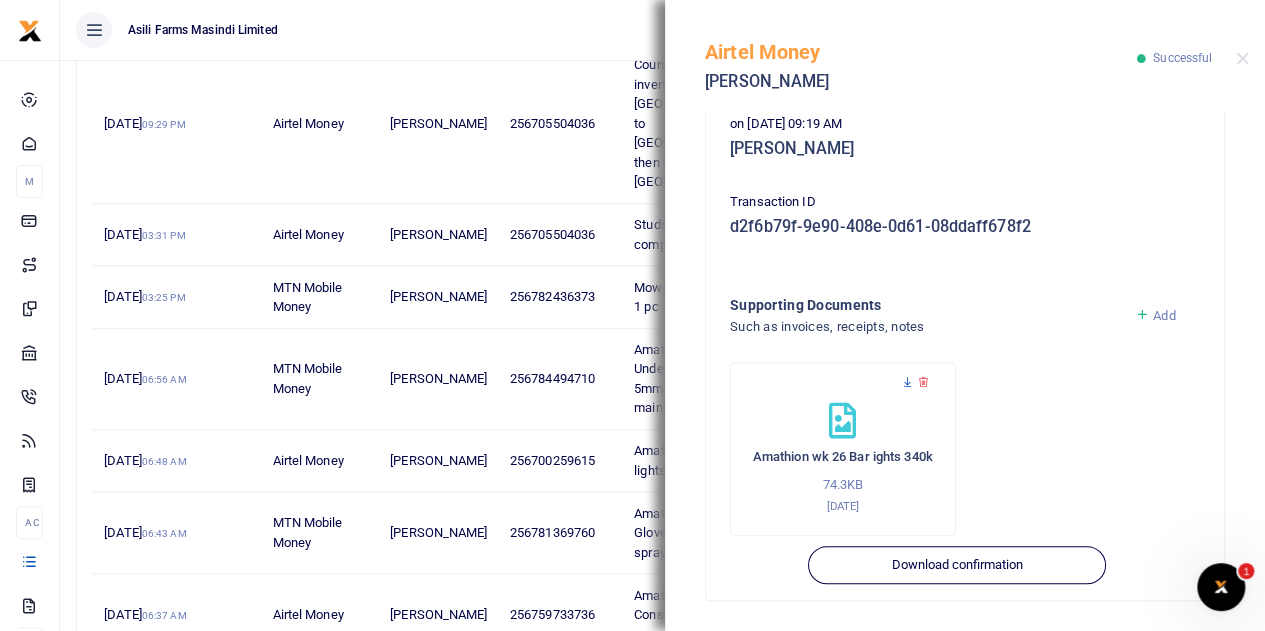 click at bounding box center [907, 382] 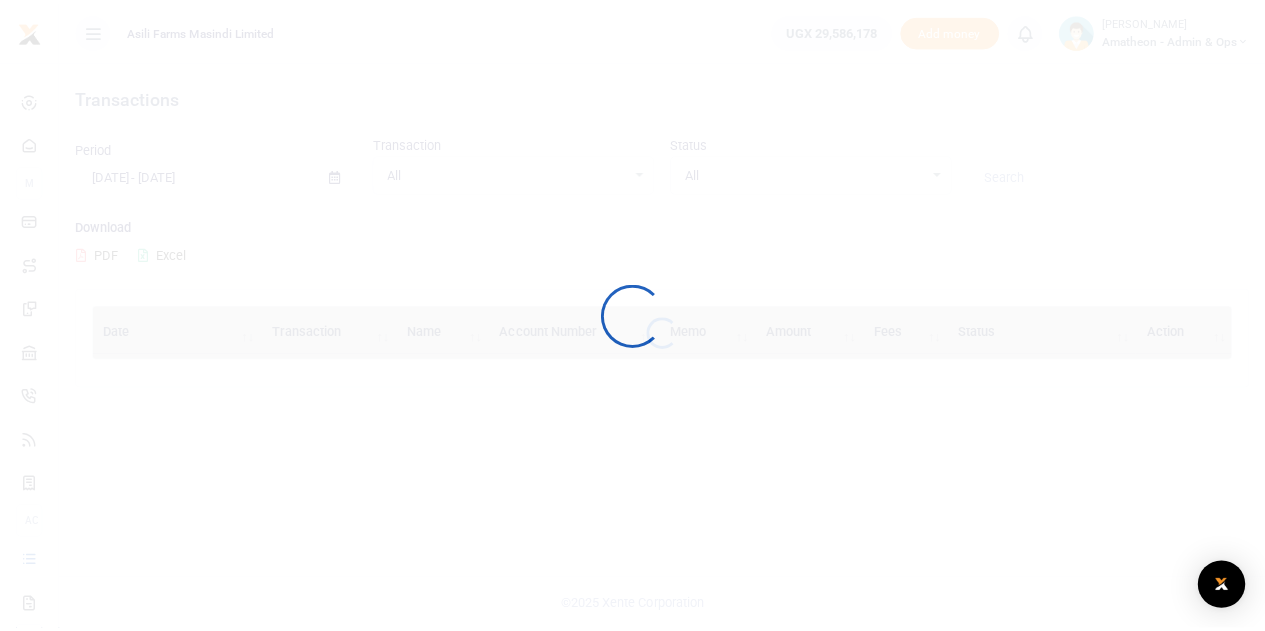 scroll, scrollTop: 0, scrollLeft: 0, axis: both 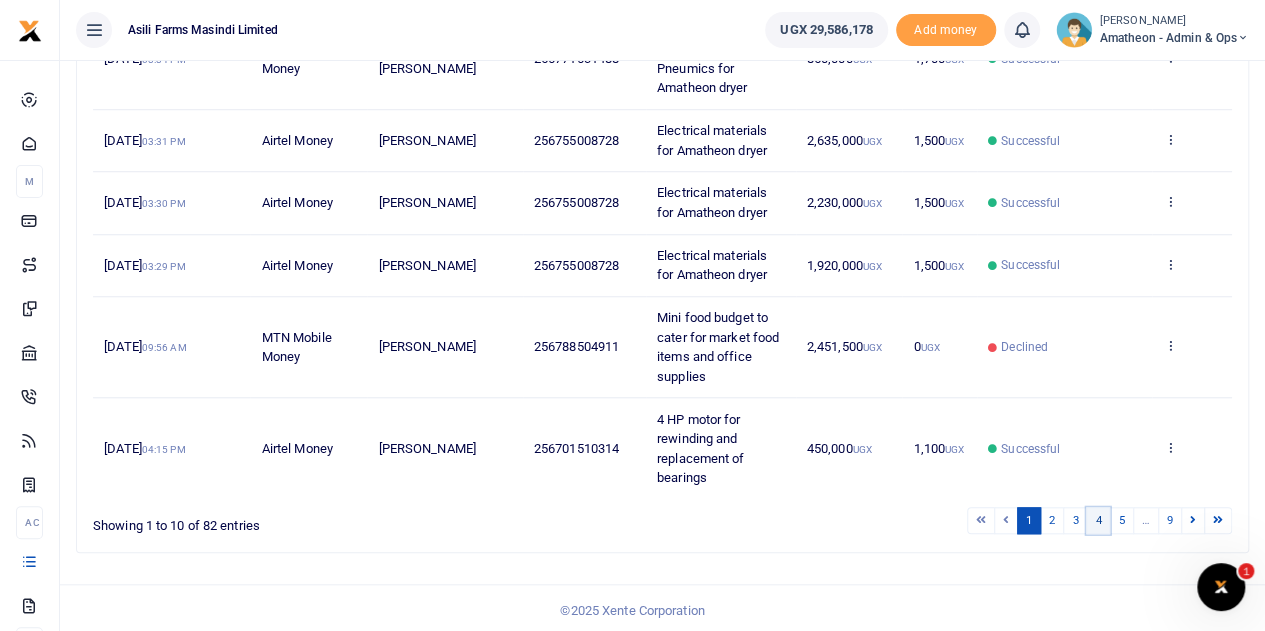 click on "4" at bounding box center (1098, 520) 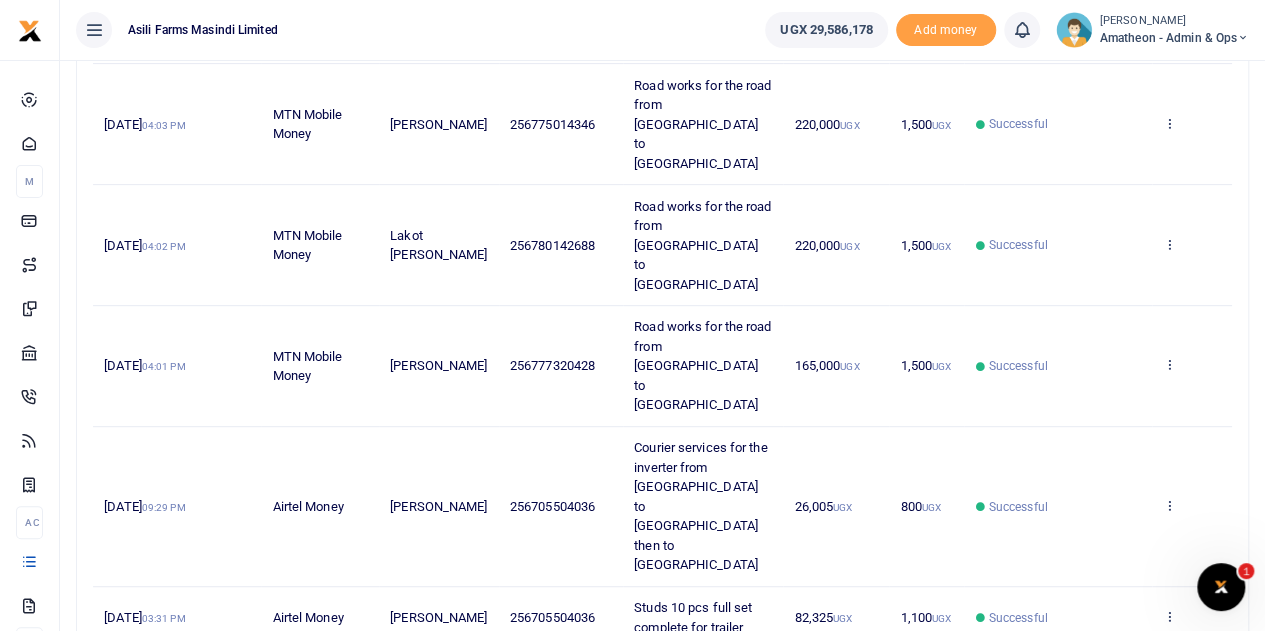 scroll, scrollTop: 692, scrollLeft: 0, axis: vertical 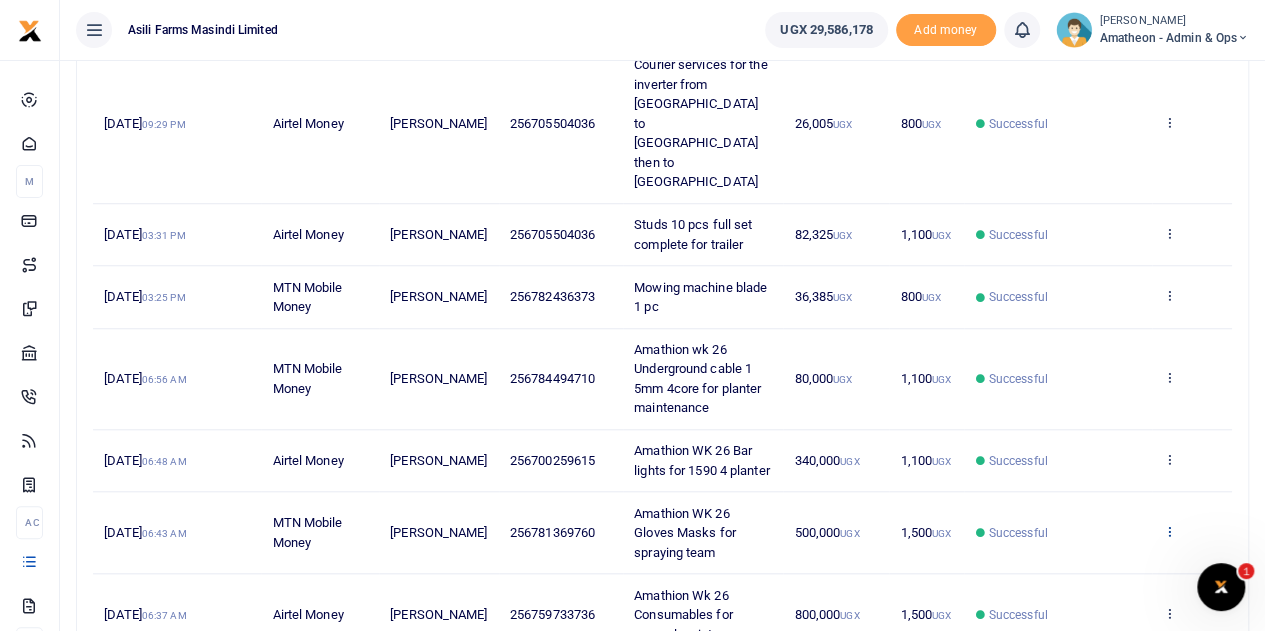 click at bounding box center [1169, 531] 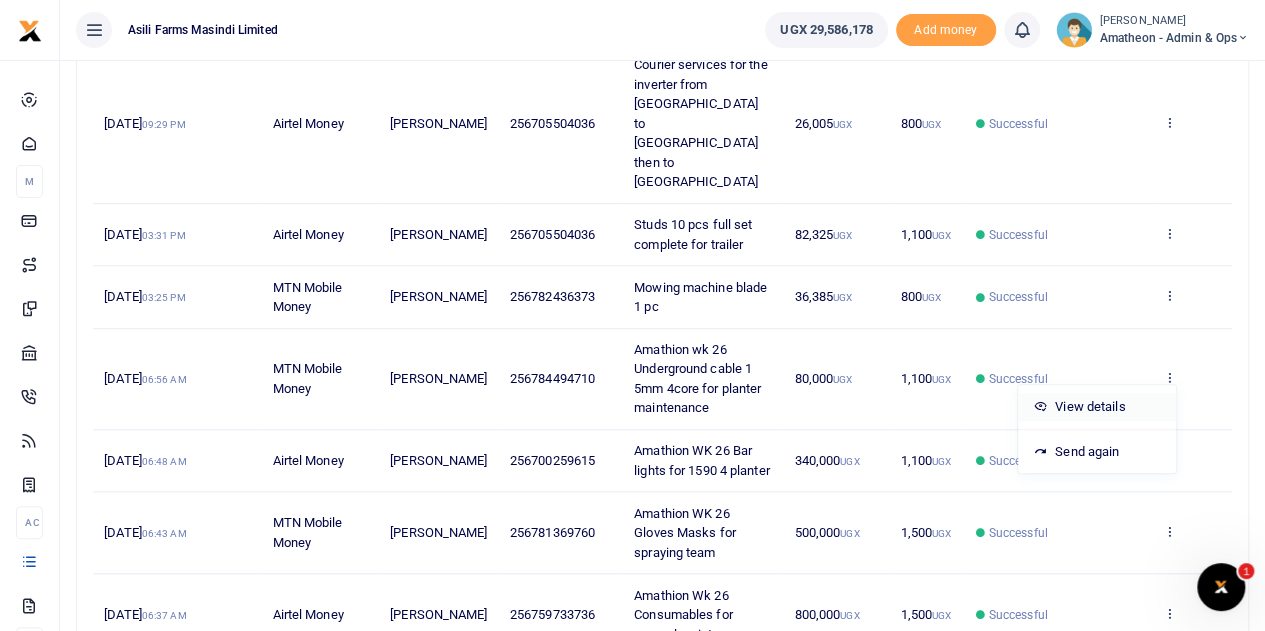 click on "View details" at bounding box center [1097, 407] 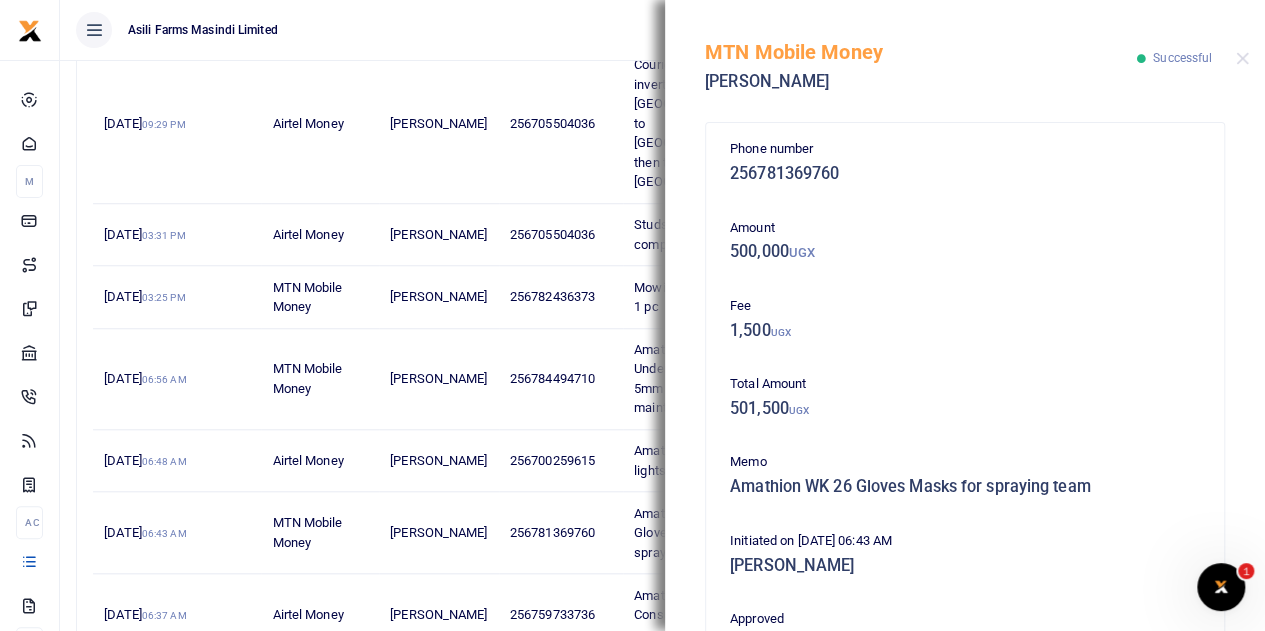 scroll, scrollTop: 516, scrollLeft: 0, axis: vertical 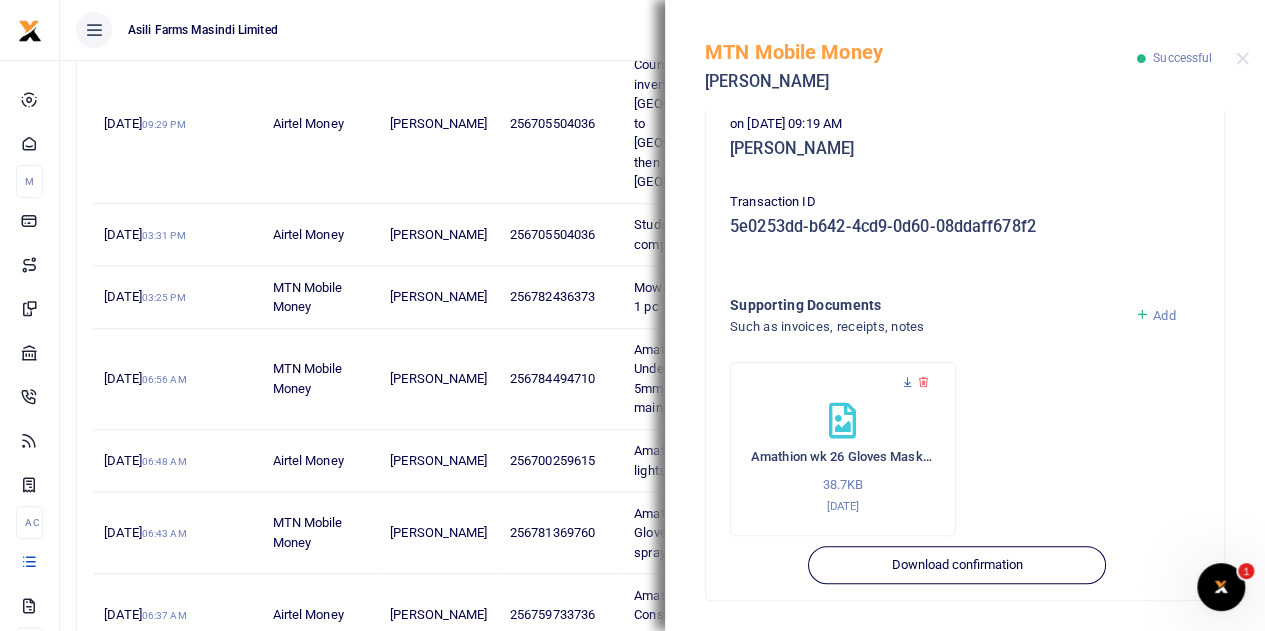 click at bounding box center (907, 382) 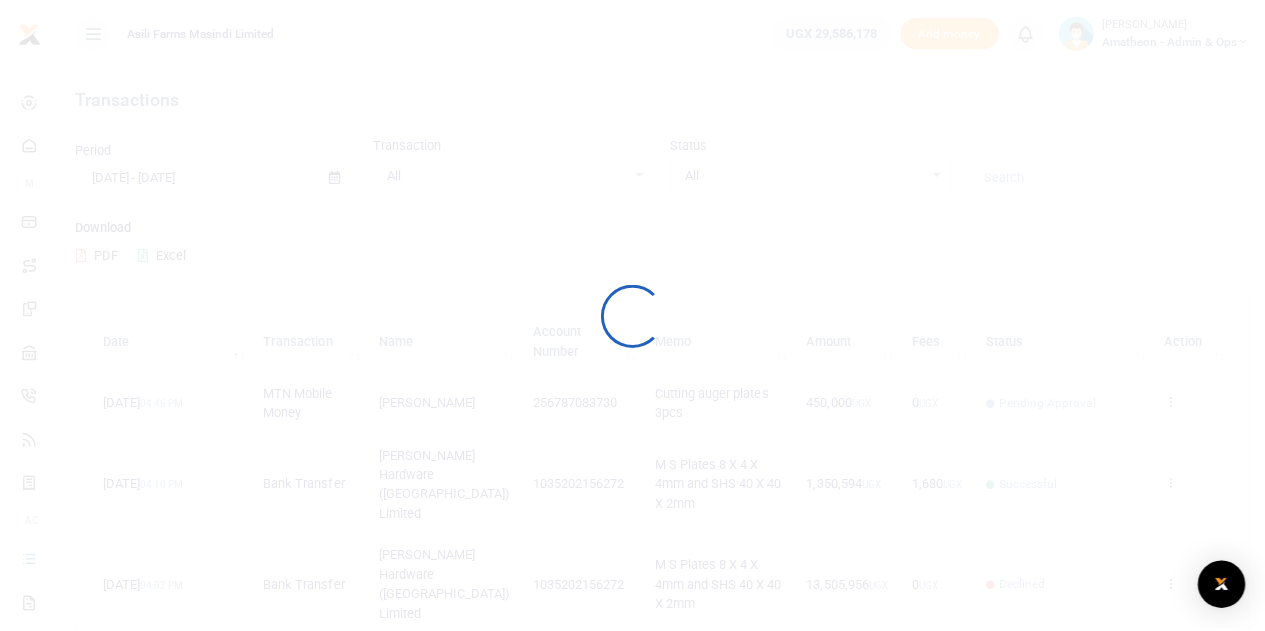 scroll, scrollTop: 0, scrollLeft: 0, axis: both 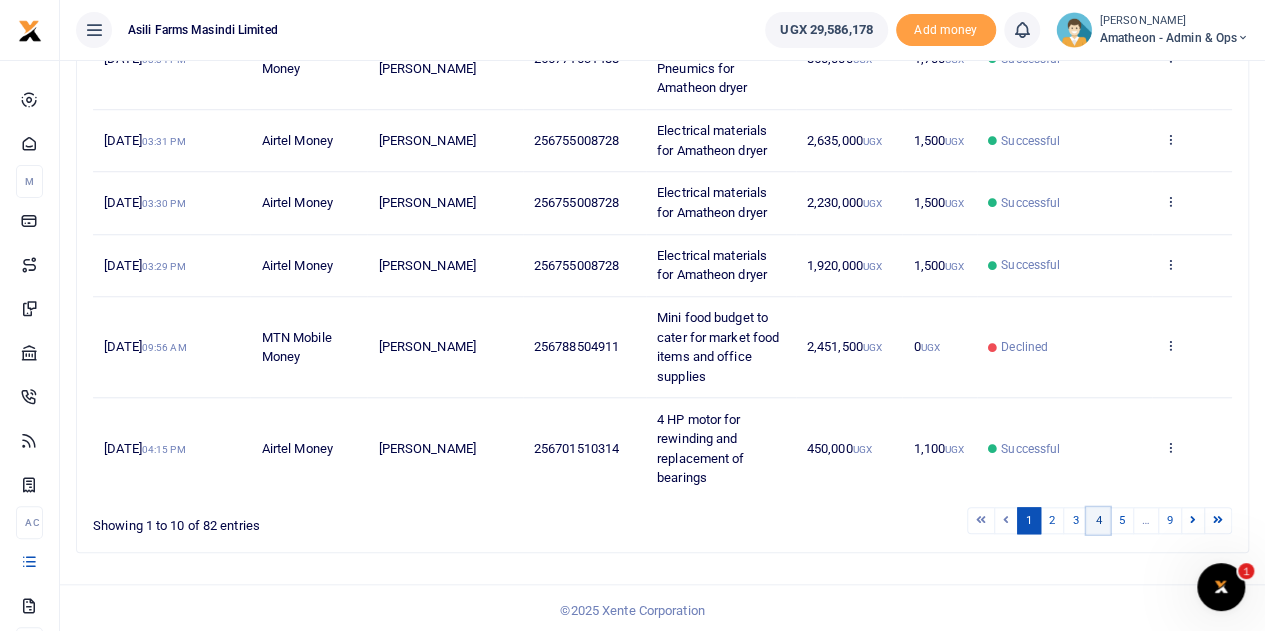 click on "4" at bounding box center [1098, 520] 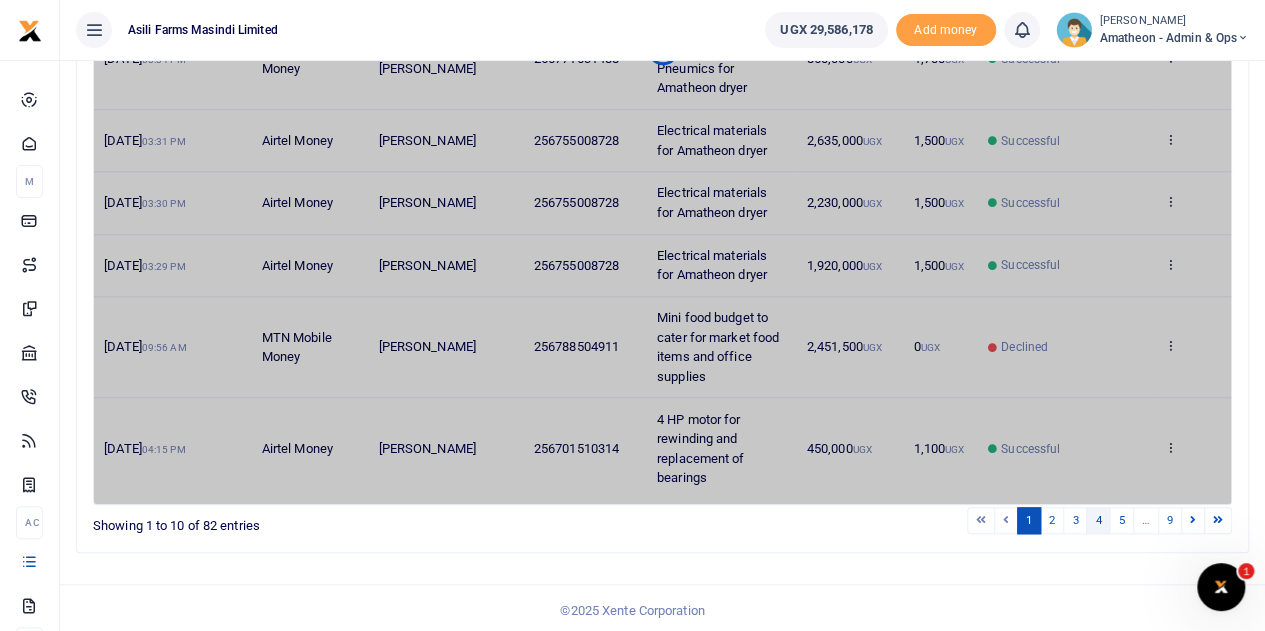 scroll, scrollTop: 692, scrollLeft: 0, axis: vertical 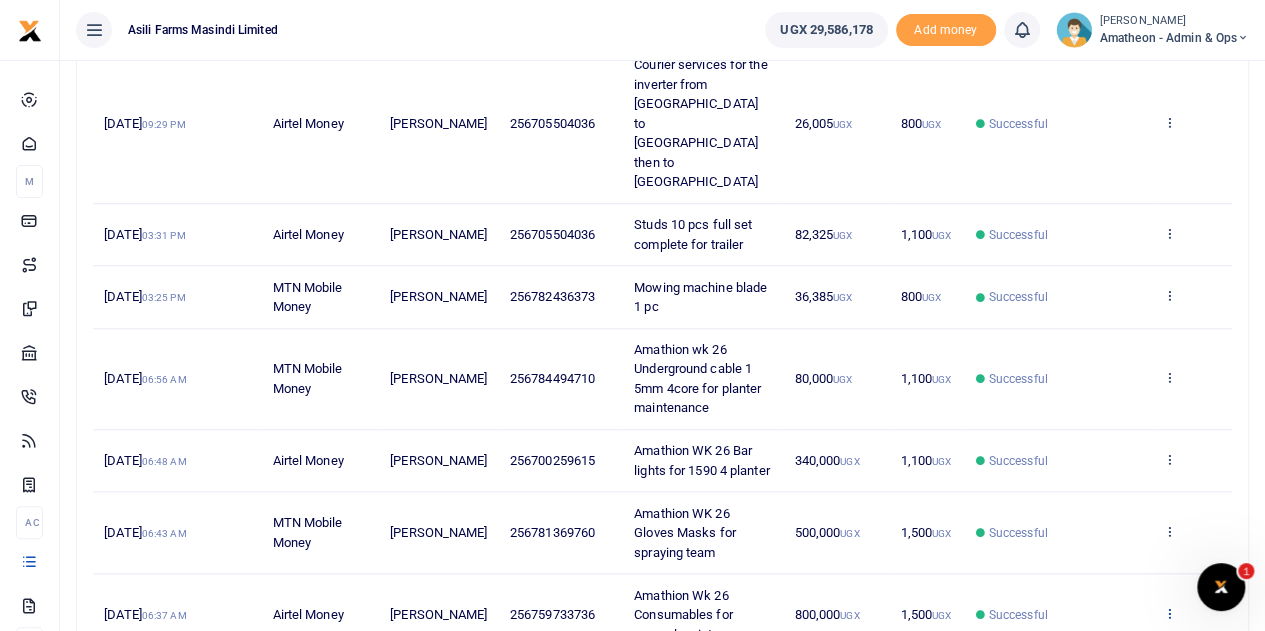 click at bounding box center (1169, 613) 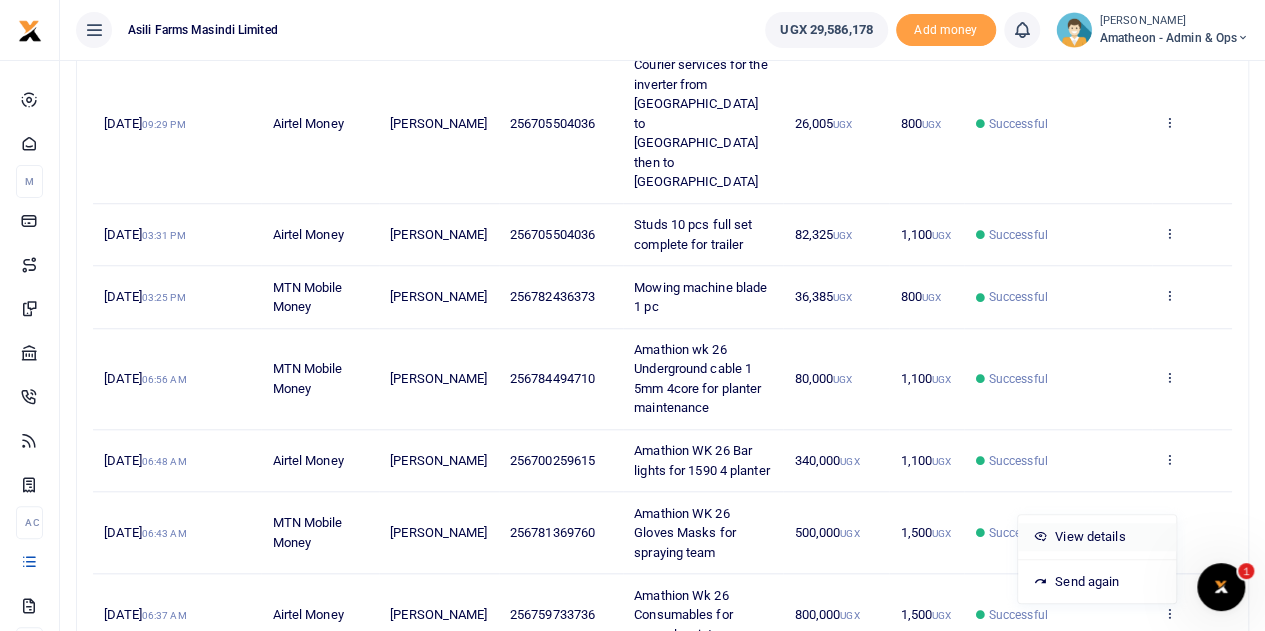 click on "View details" at bounding box center (1097, 537) 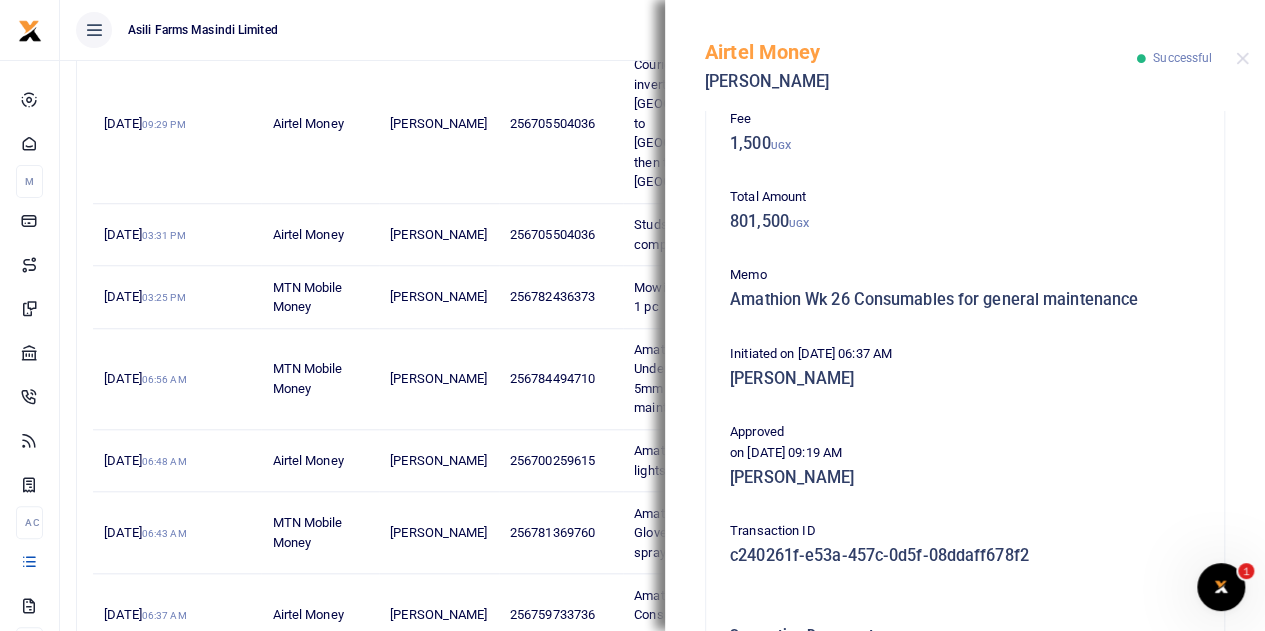scroll, scrollTop: 516, scrollLeft: 0, axis: vertical 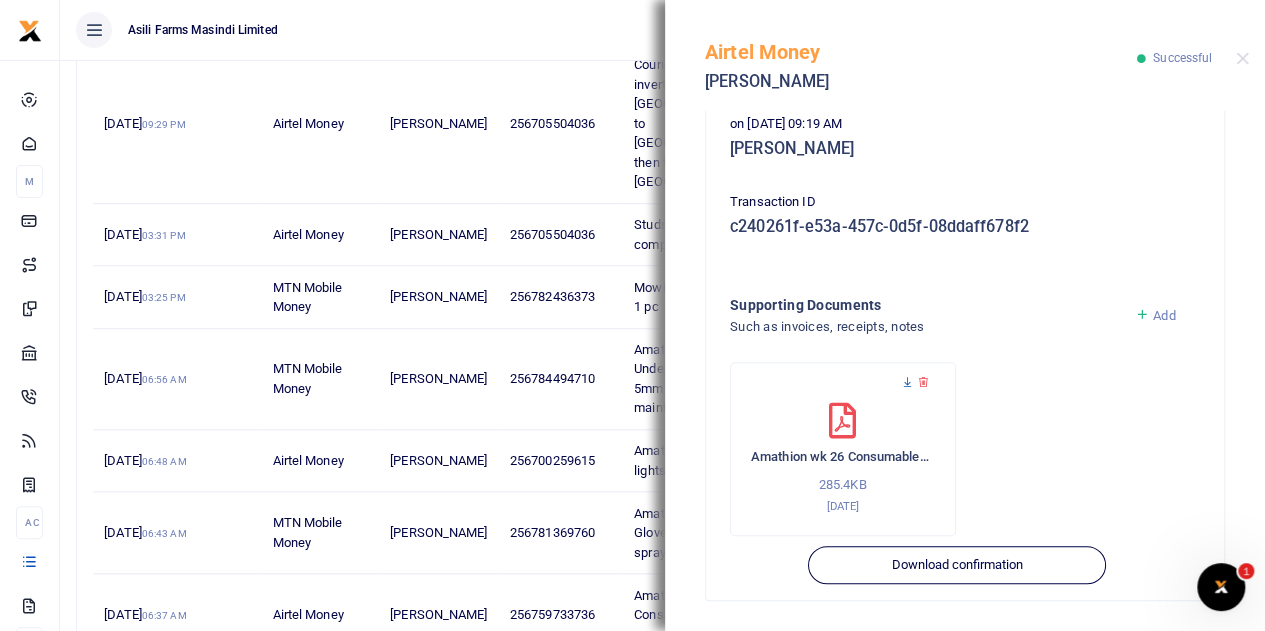 click 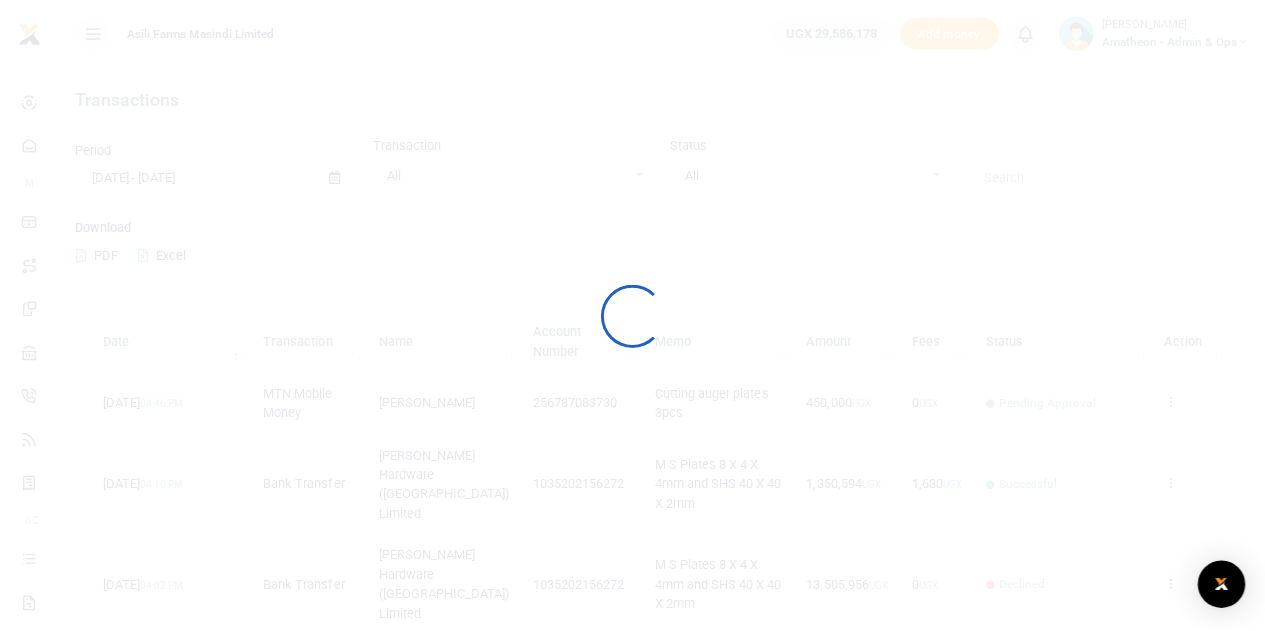 scroll, scrollTop: 0, scrollLeft: 0, axis: both 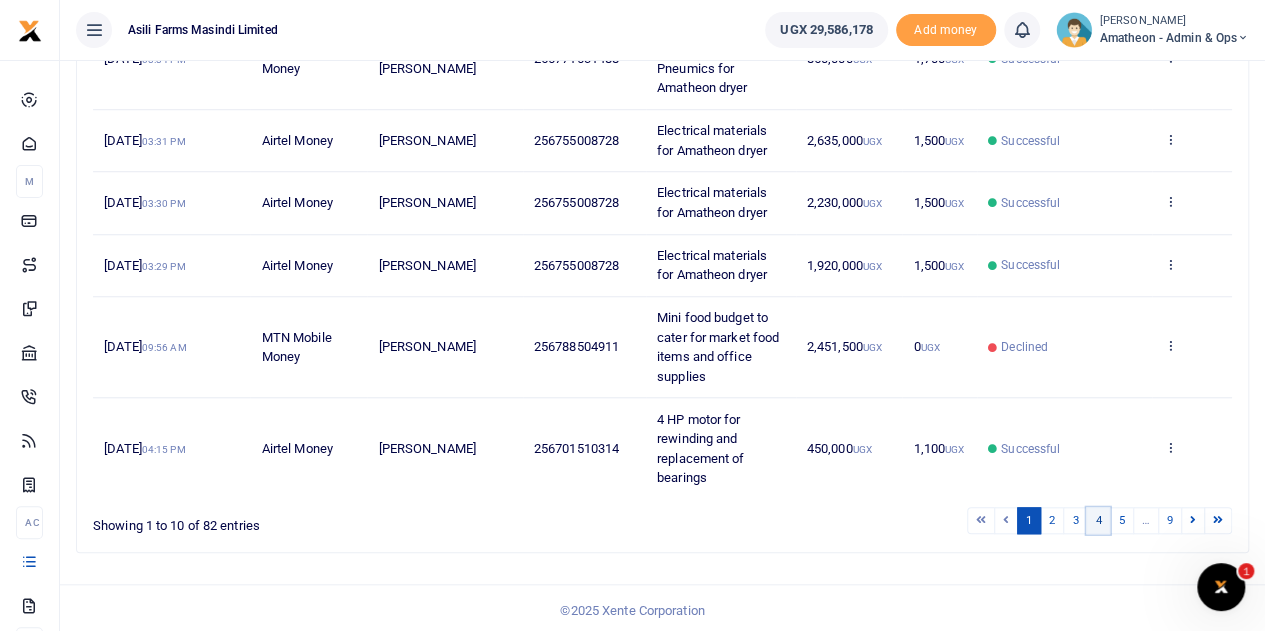 click on "4" at bounding box center [1098, 520] 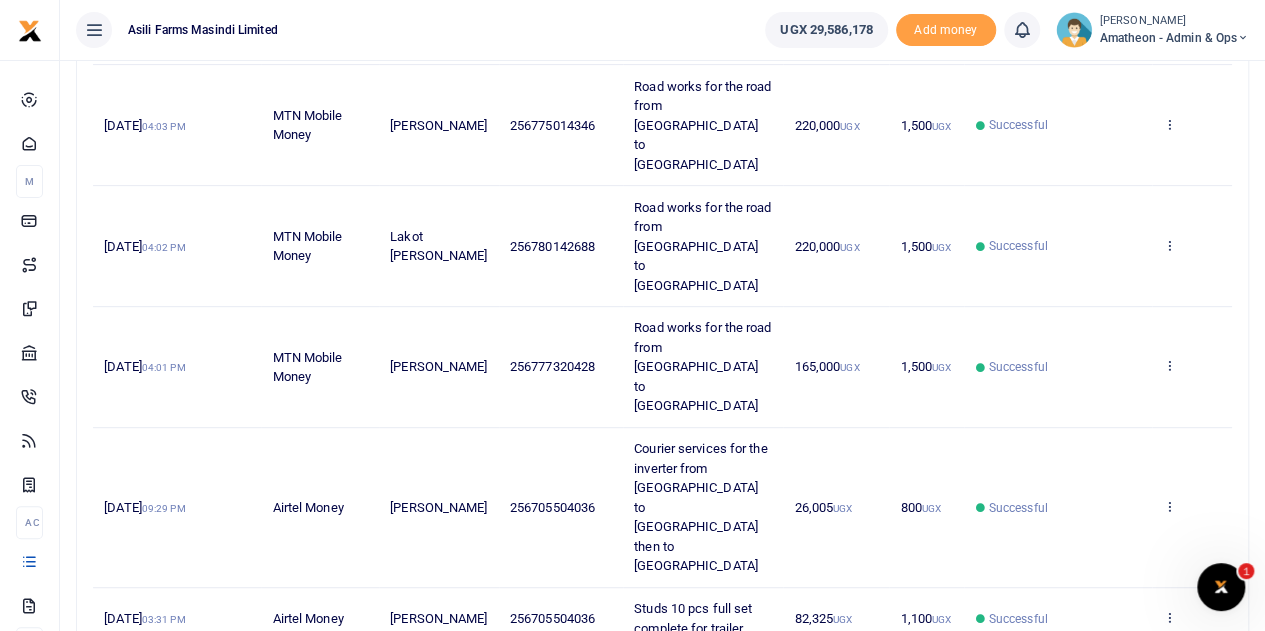 scroll, scrollTop: 292, scrollLeft: 0, axis: vertical 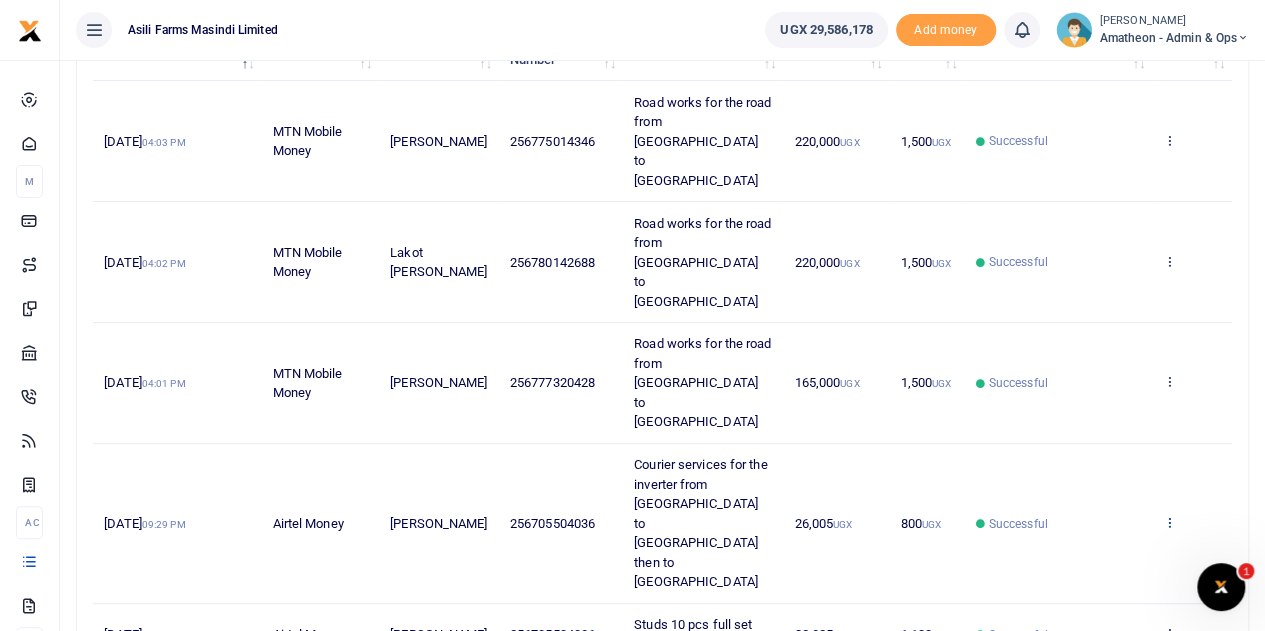 click at bounding box center [1169, 522] 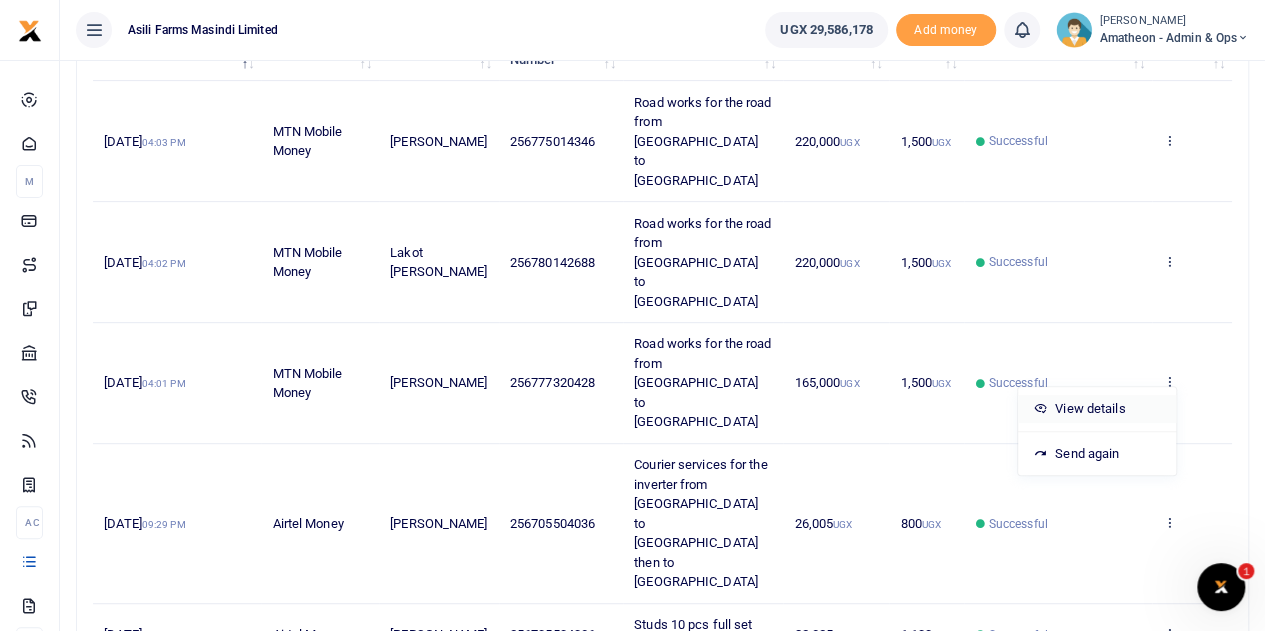 click on "View details" at bounding box center [1097, 409] 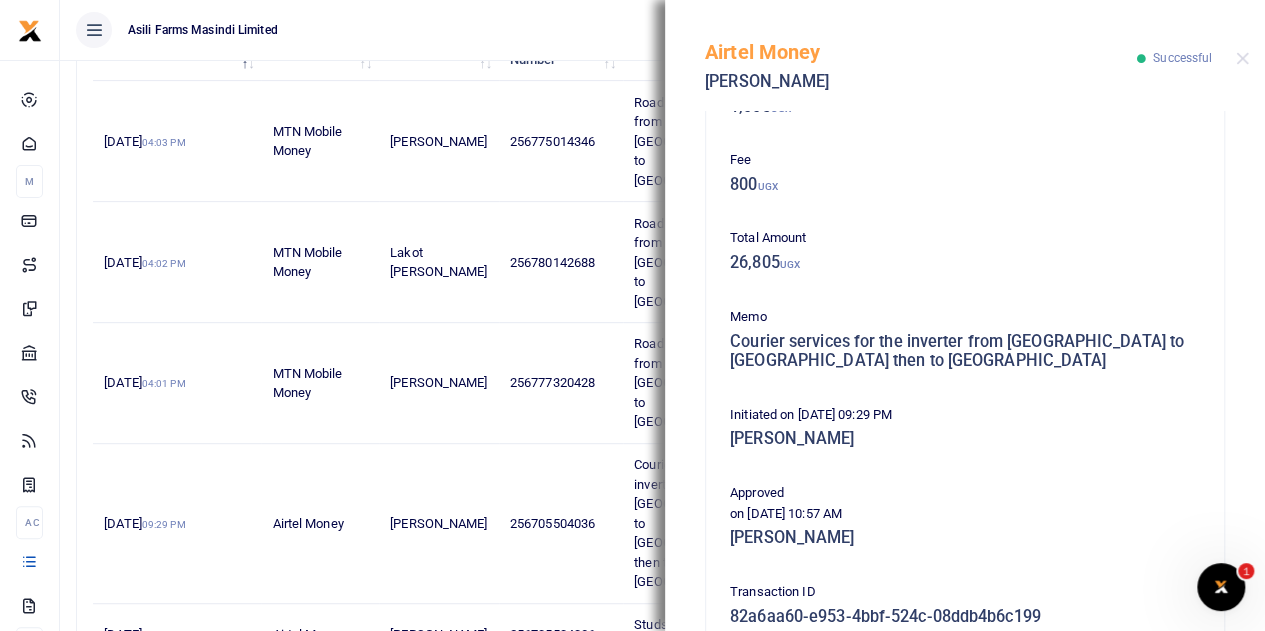scroll, scrollTop: 529, scrollLeft: 0, axis: vertical 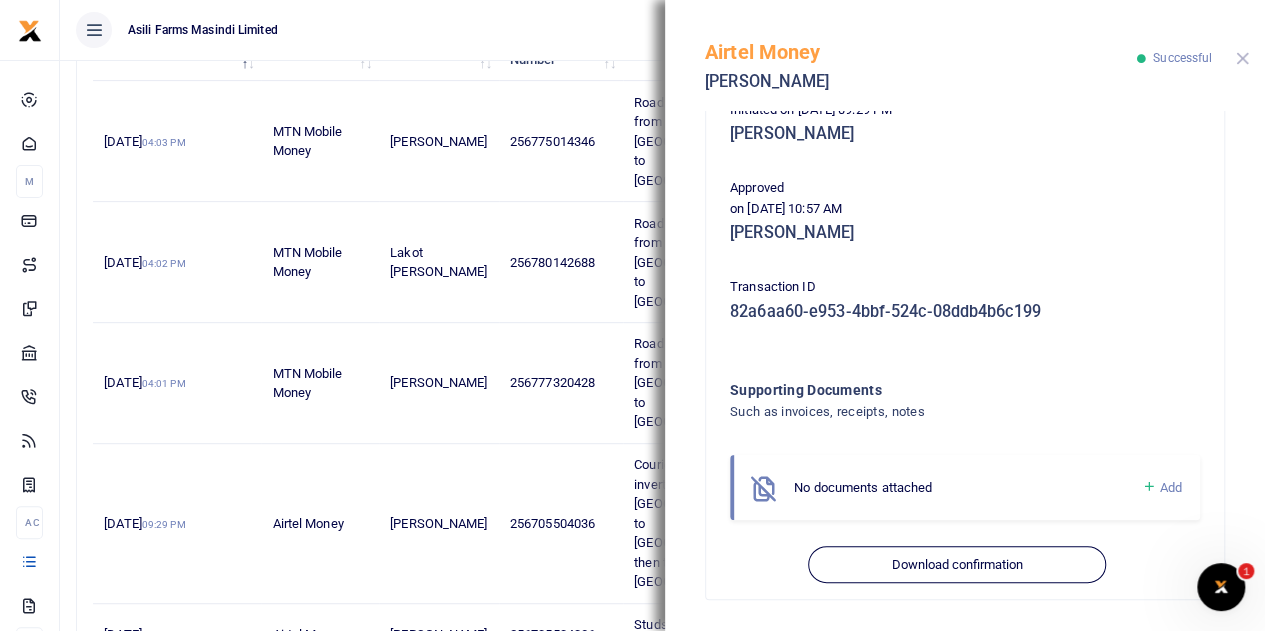 click at bounding box center [1242, 58] 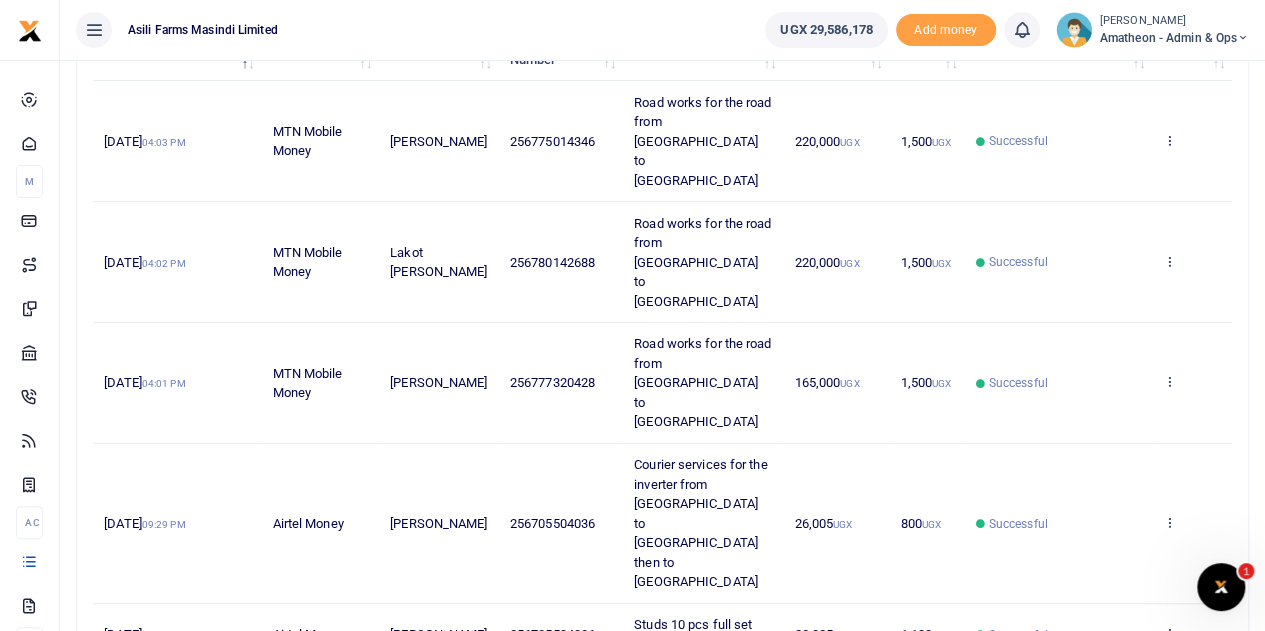 click at bounding box center [1169, 695] 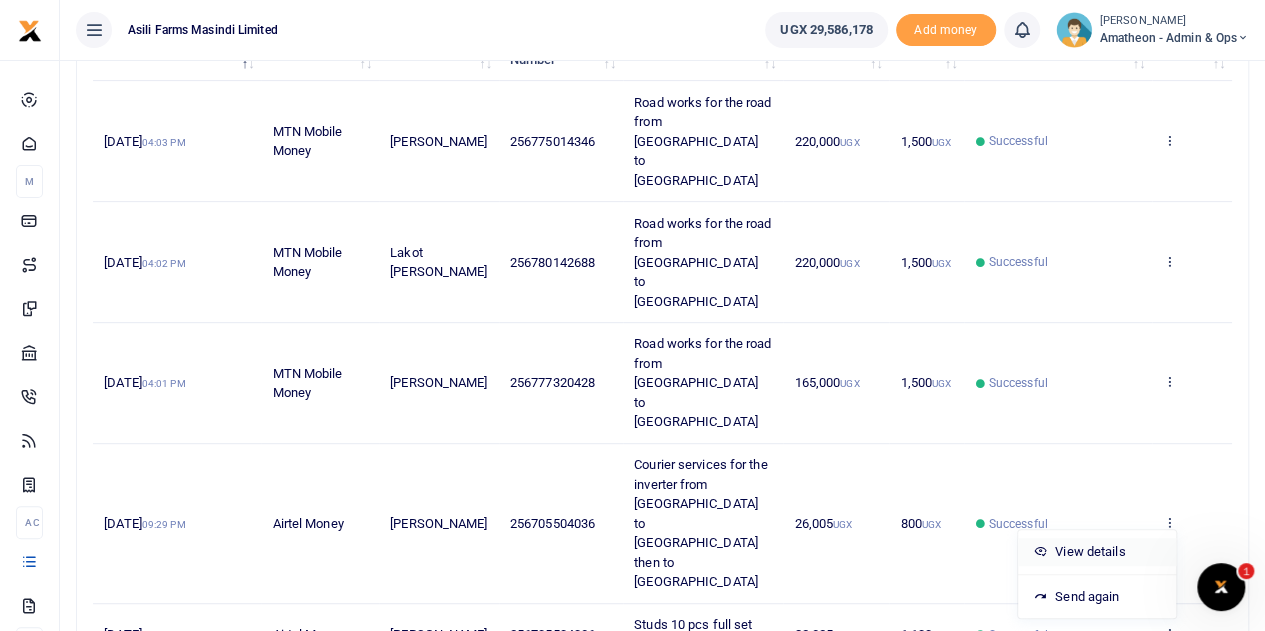 click on "View details" at bounding box center (1097, 552) 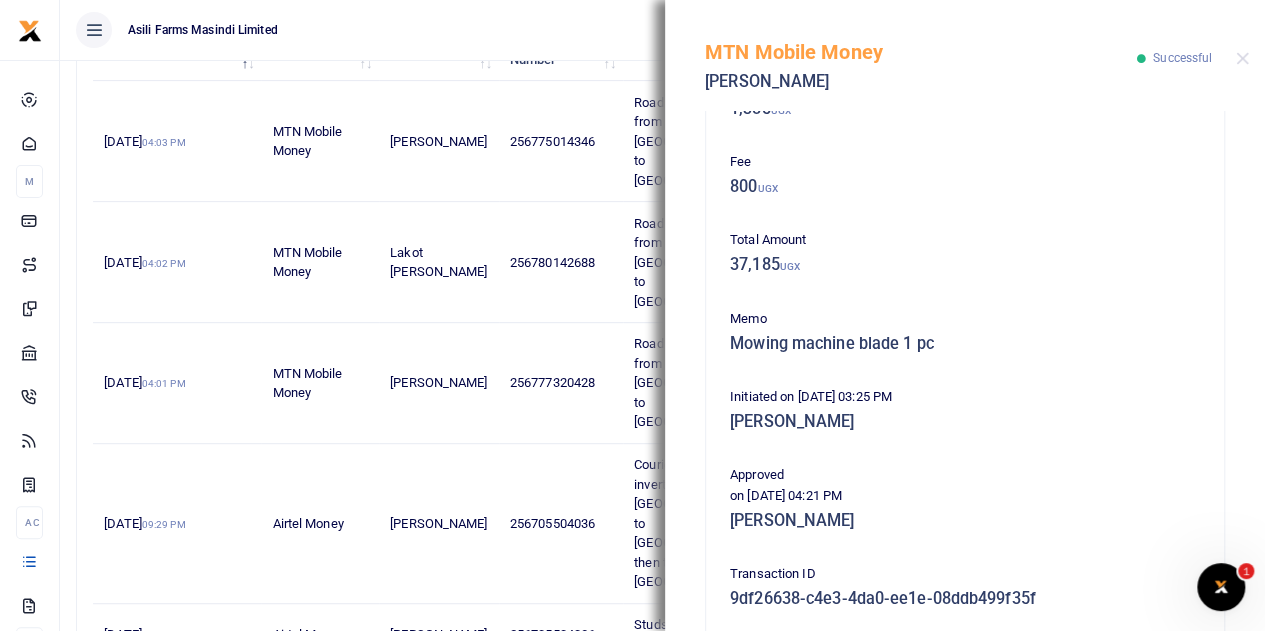 scroll, scrollTop: 510, scrollLeft: 0, axis: vertical 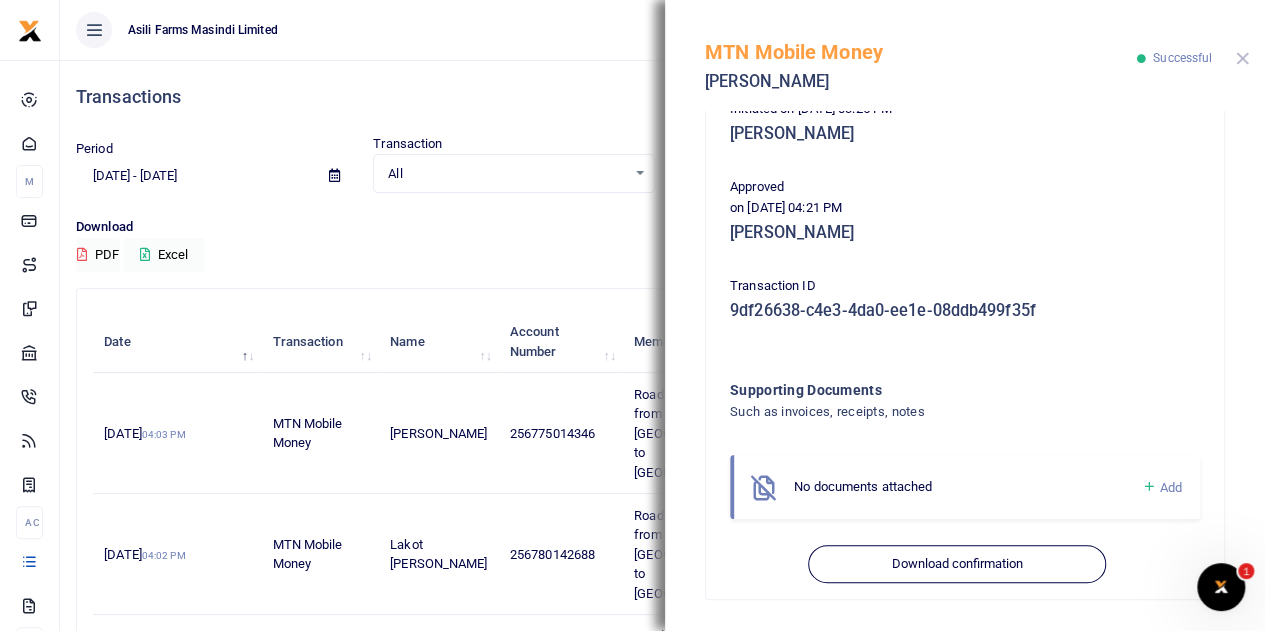 click at bounding box center (1242, 58) 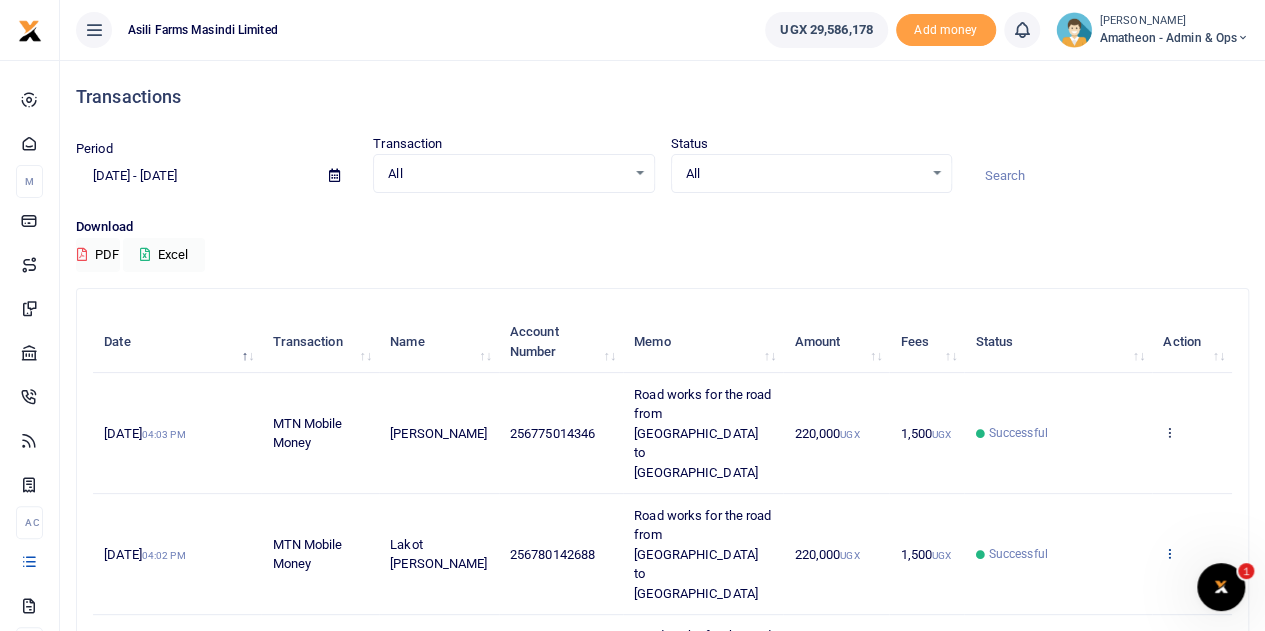 click at bounding box center [1169, 553] 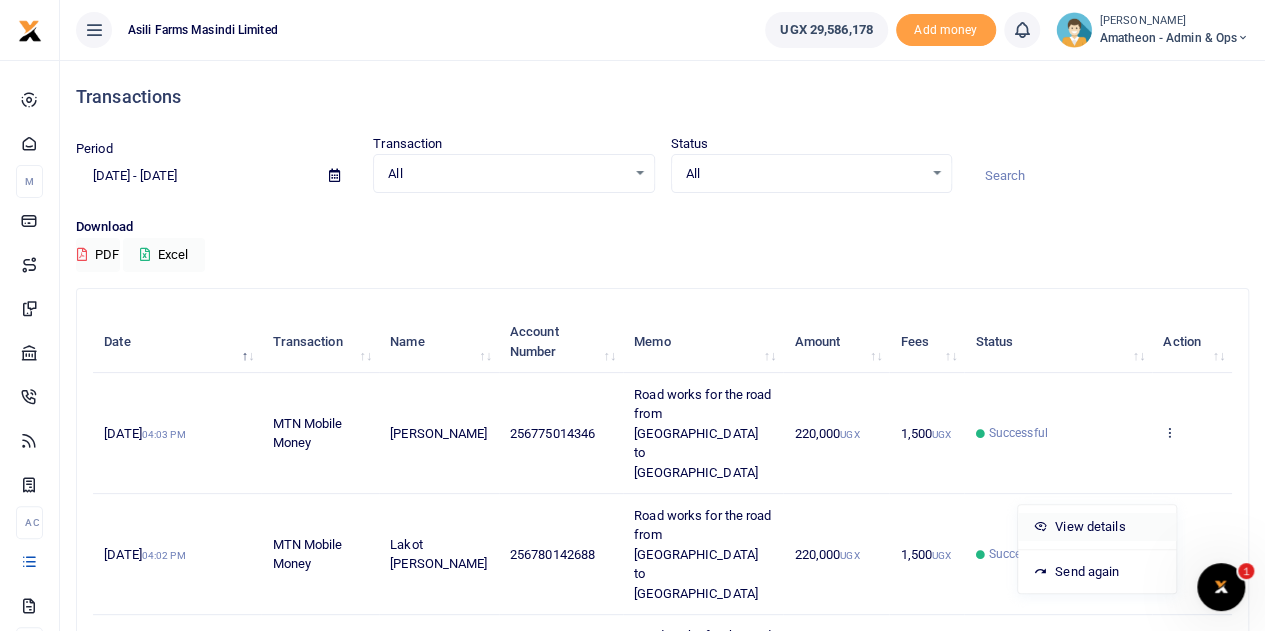 click on "View details" at bounding box center (1097, 527) 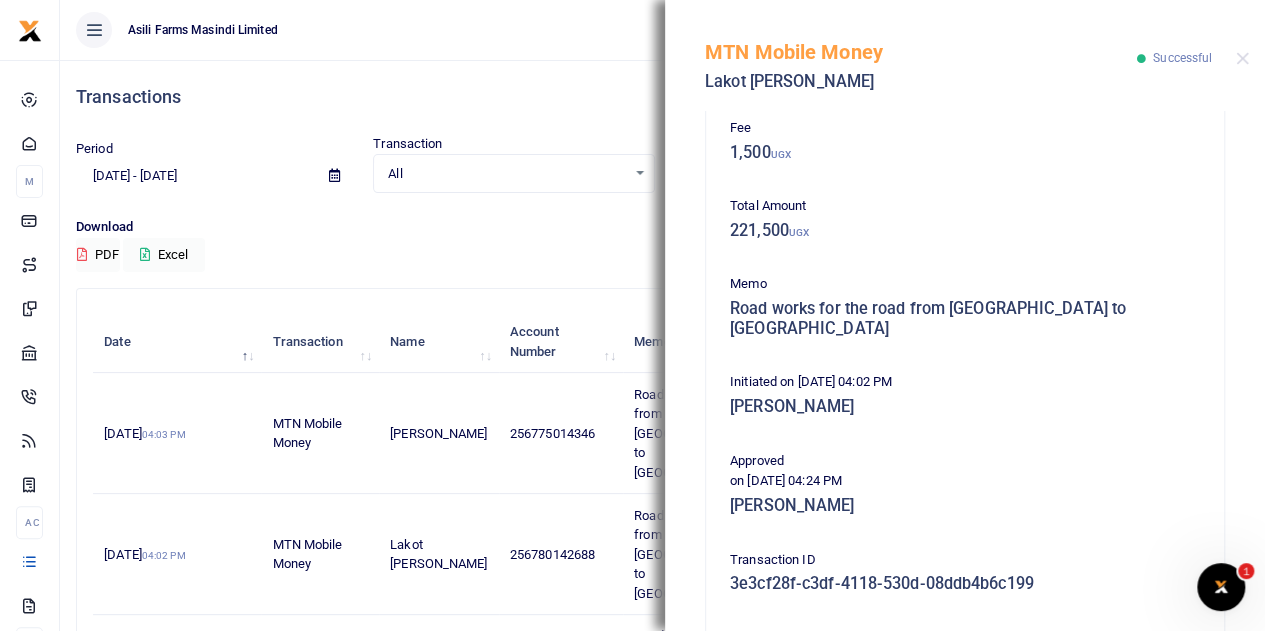 scroll, scrollTop: 400, scrollLeft: 0, axis: vertical 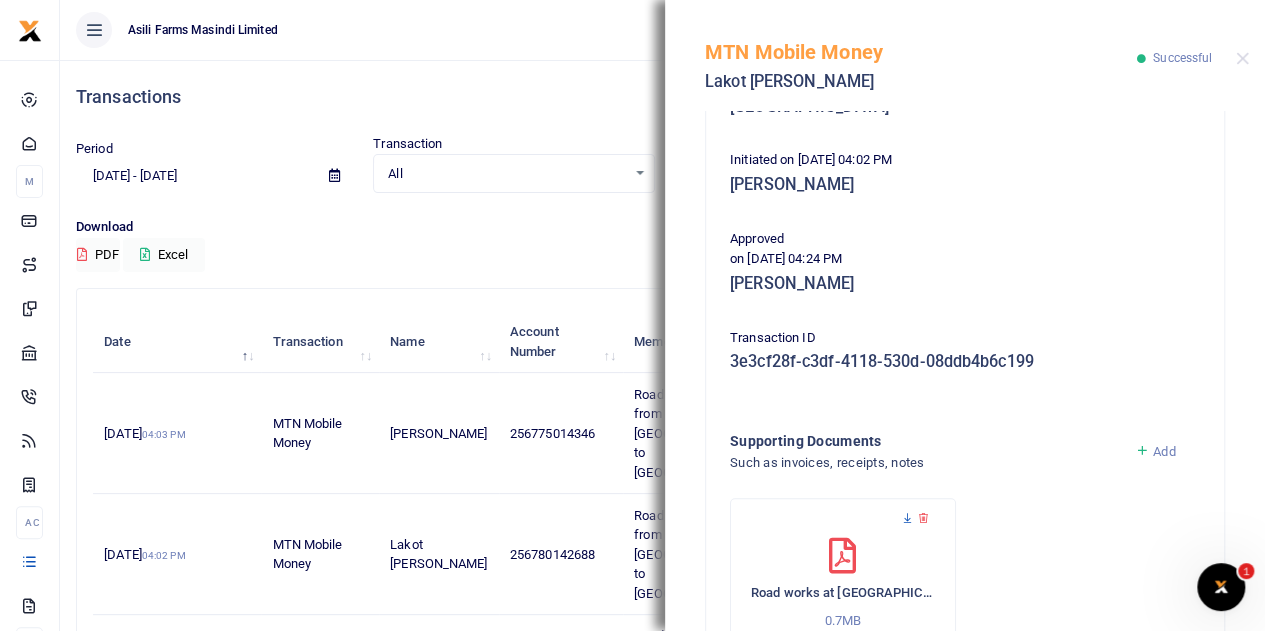 click at bounding box center [907, 518] 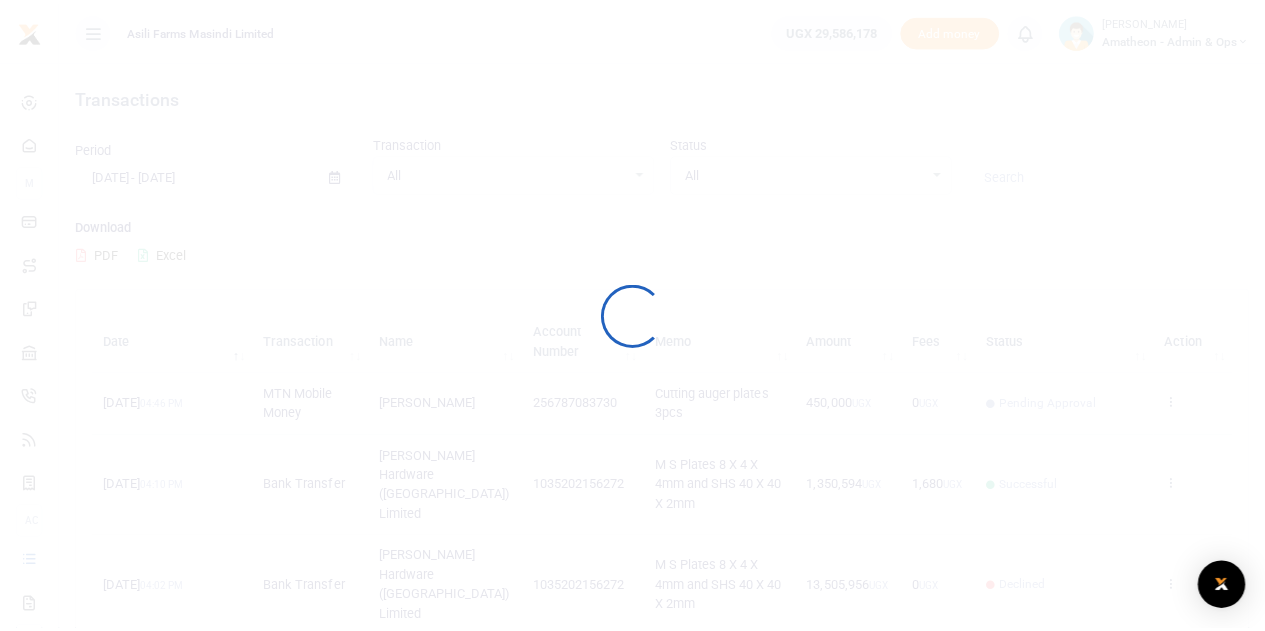 scroll, scrollTop: 0, scrollLeft: 0, axis: both 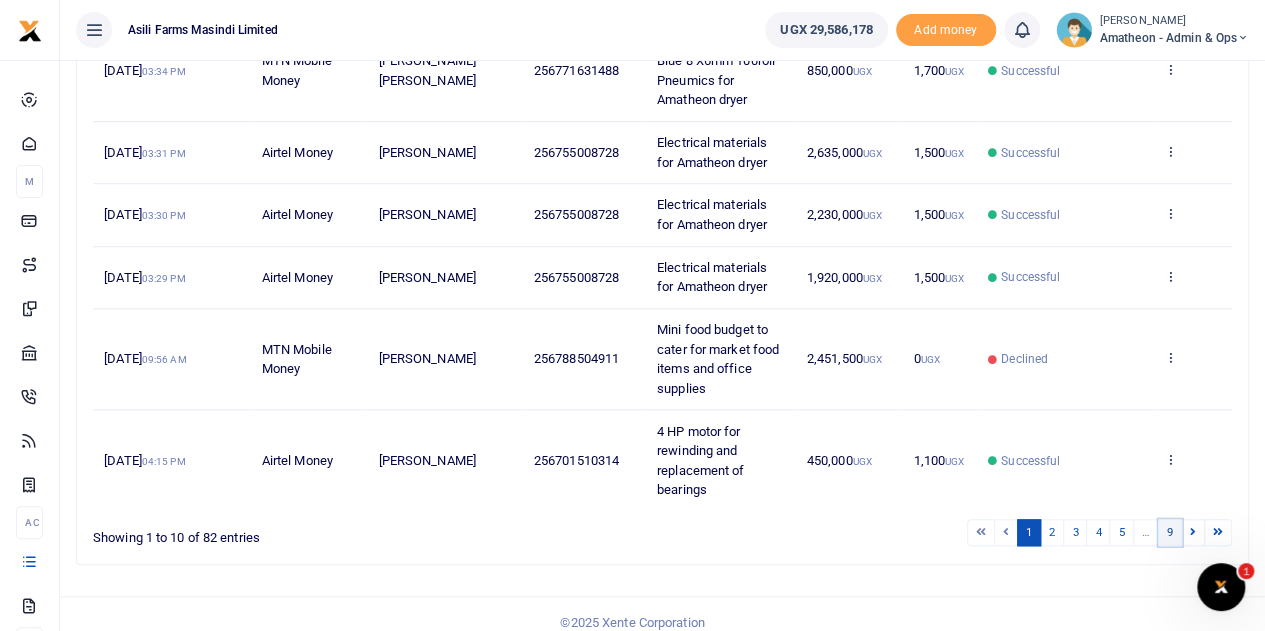 click on "9" at bounding box center (1170, 532) 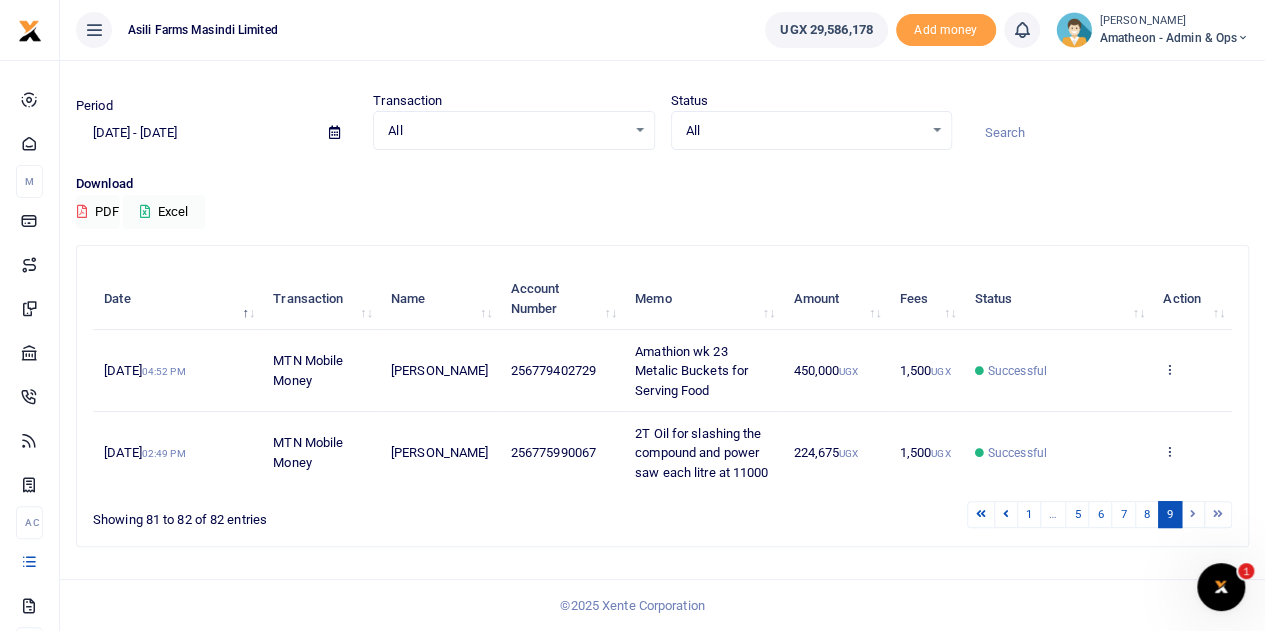 scroll, scrollTop: 40, scrollLeft: 0, axis: vertical 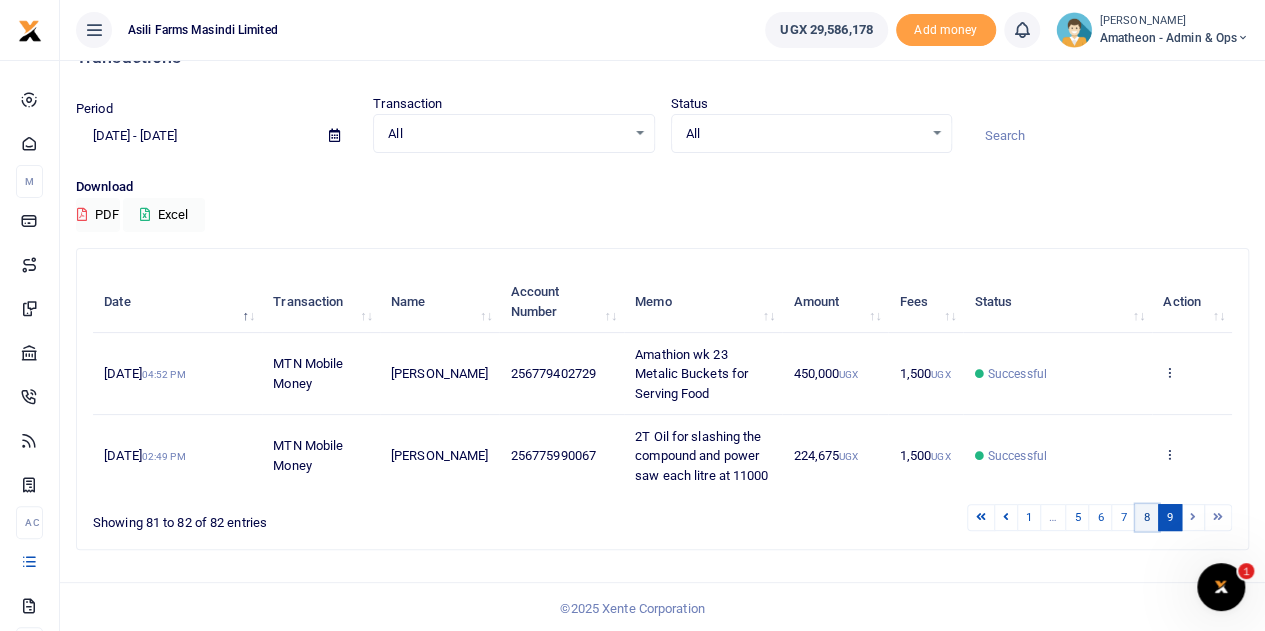 click on "8" at bounding box center (1147, 517) 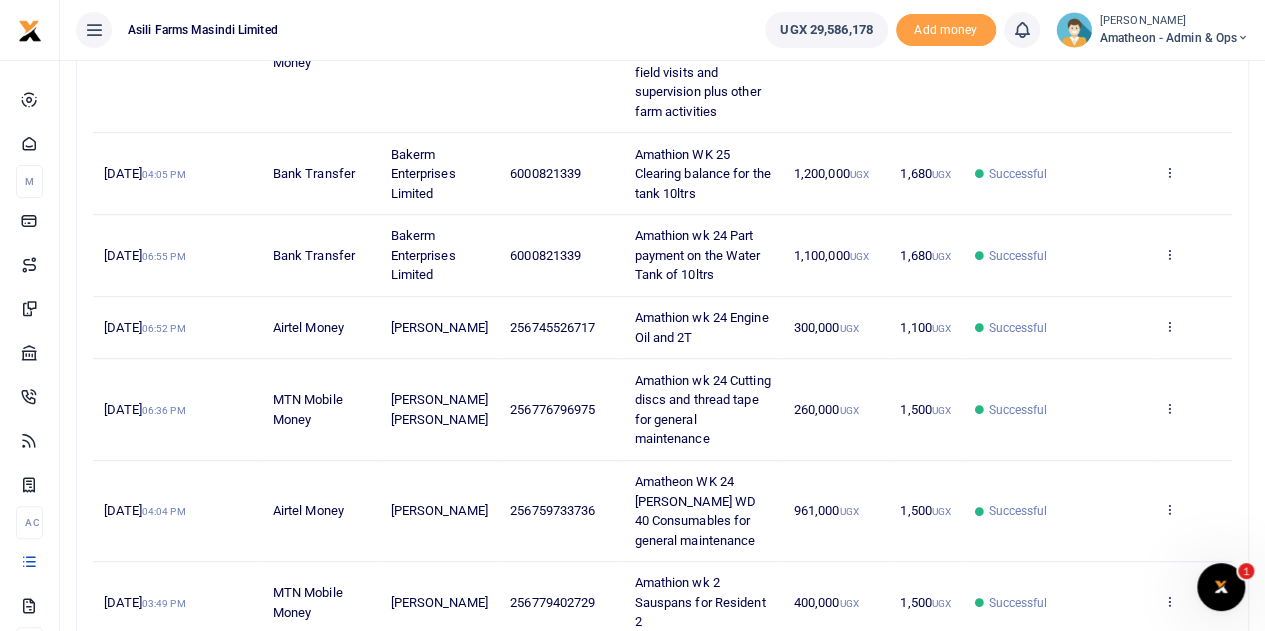 scroll, scrollTop: 500, scrollLeft: 0, axis: vertical 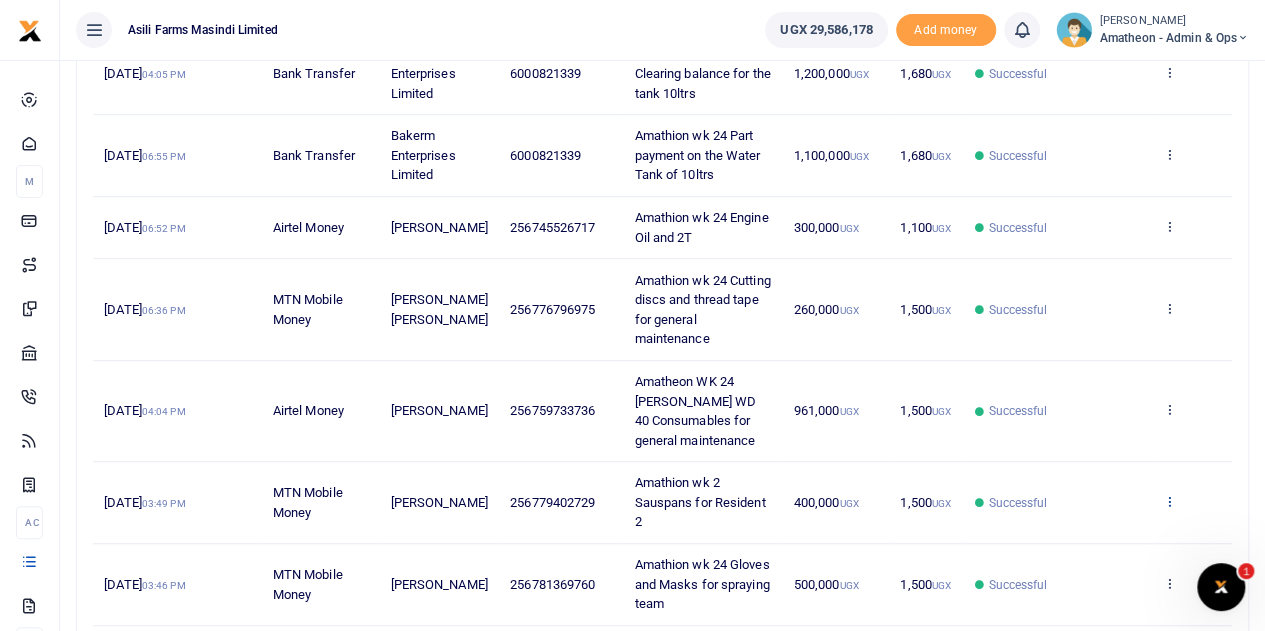 click at bounding box center [1169, 501] 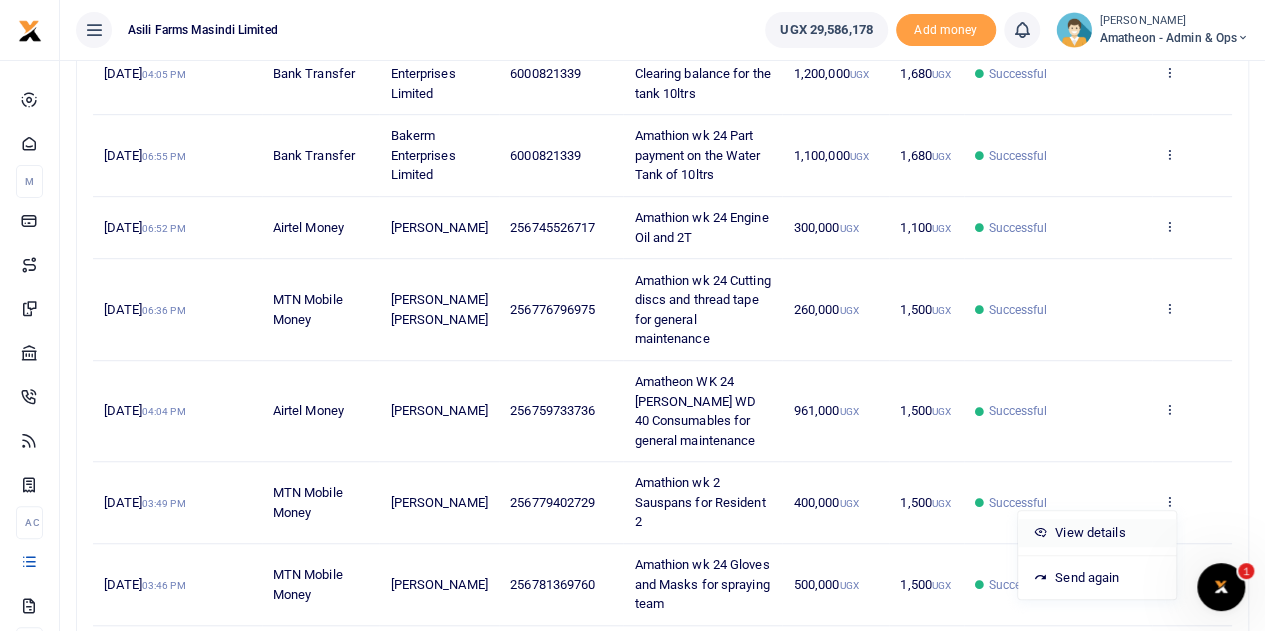 click on "View details" at bounding box center (1097, 533) 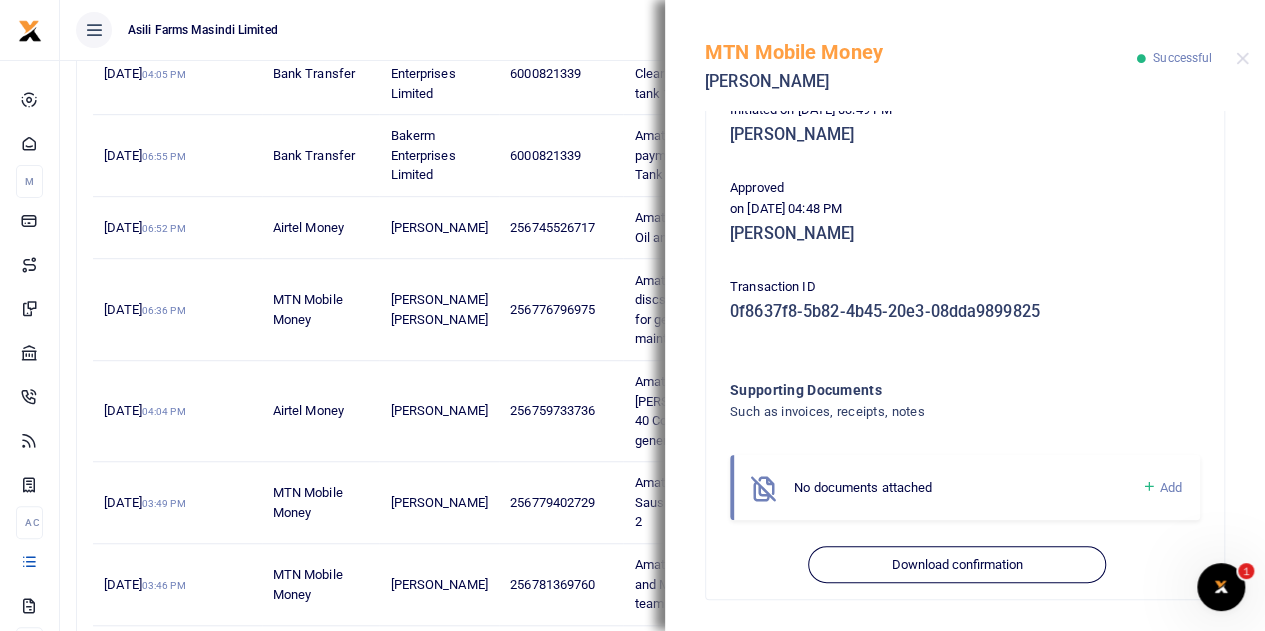 scroll, scrollTop: 131, scrollLeft: 0, axis: vertical 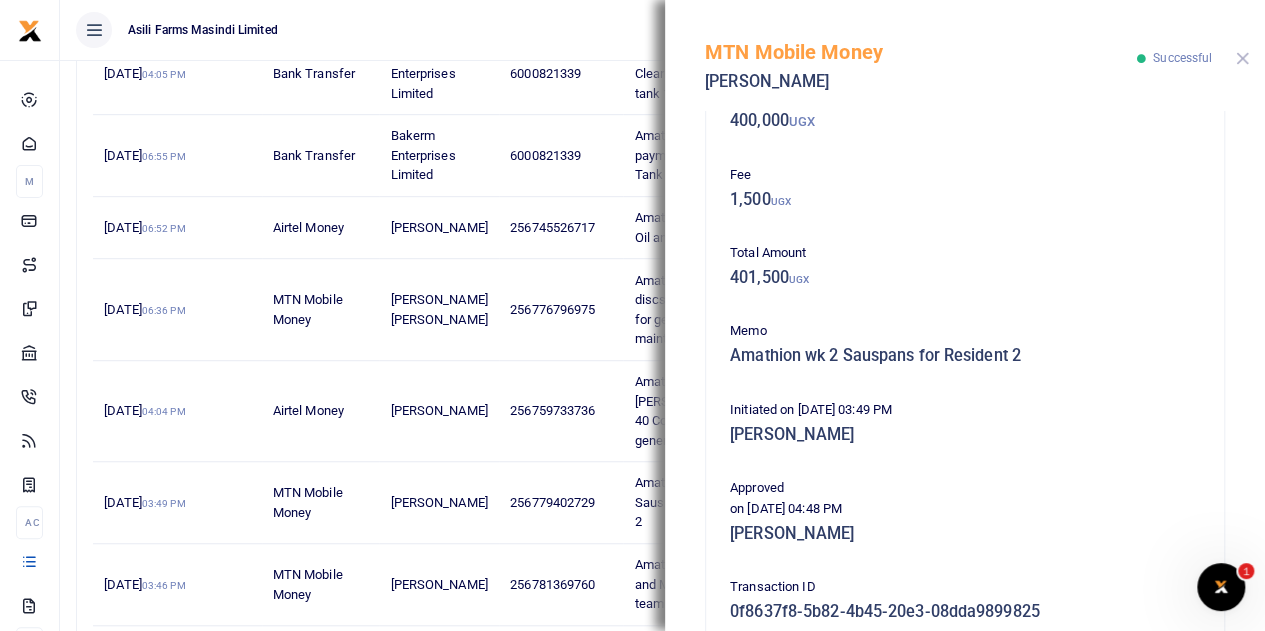 click at bounding box center (1242, 58) 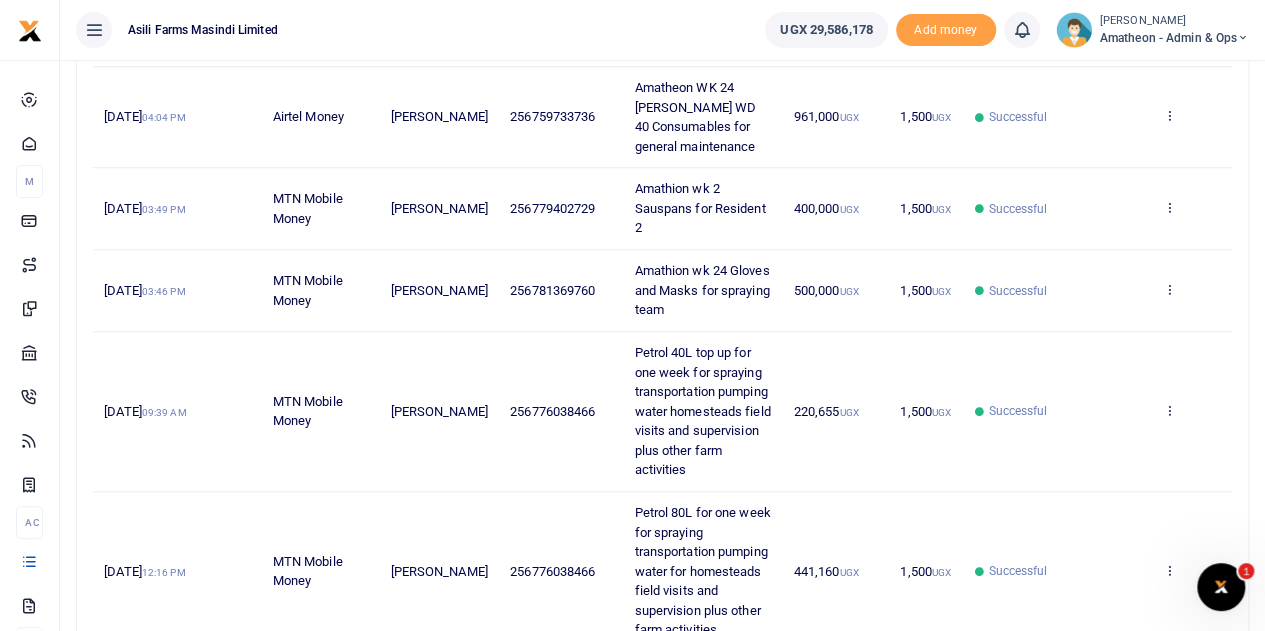 scroll, scrollTop: 946, scrollLeft: 0, axis: vertical 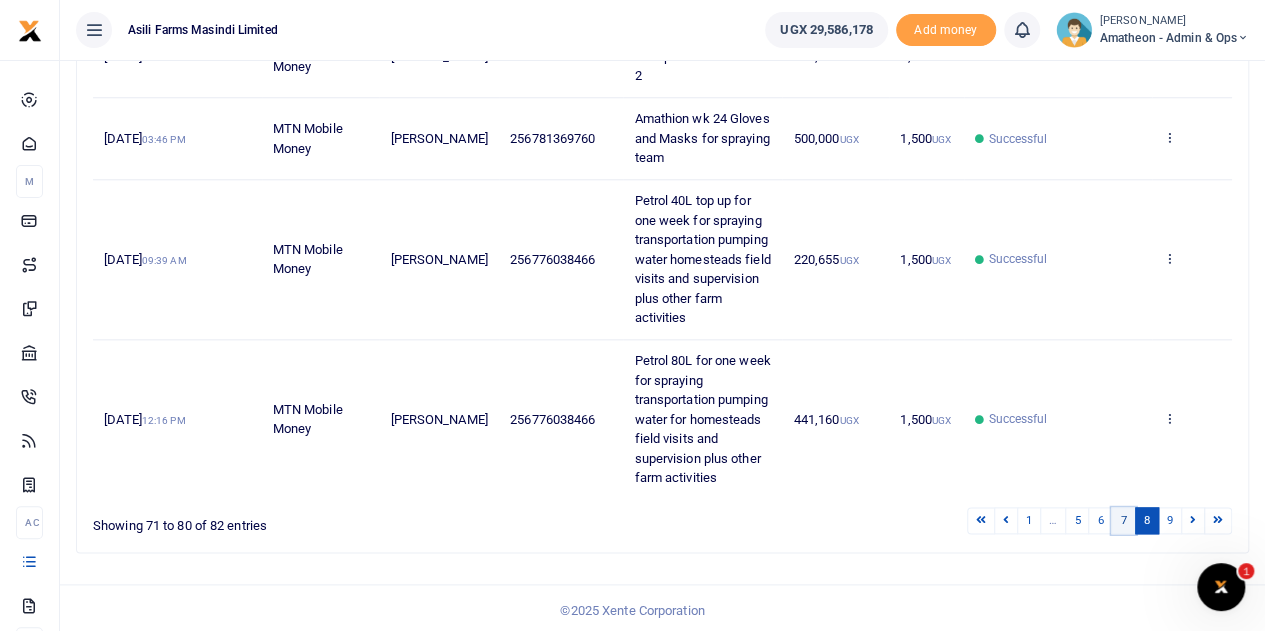 click on "7" at bounding box center [1123, 520] 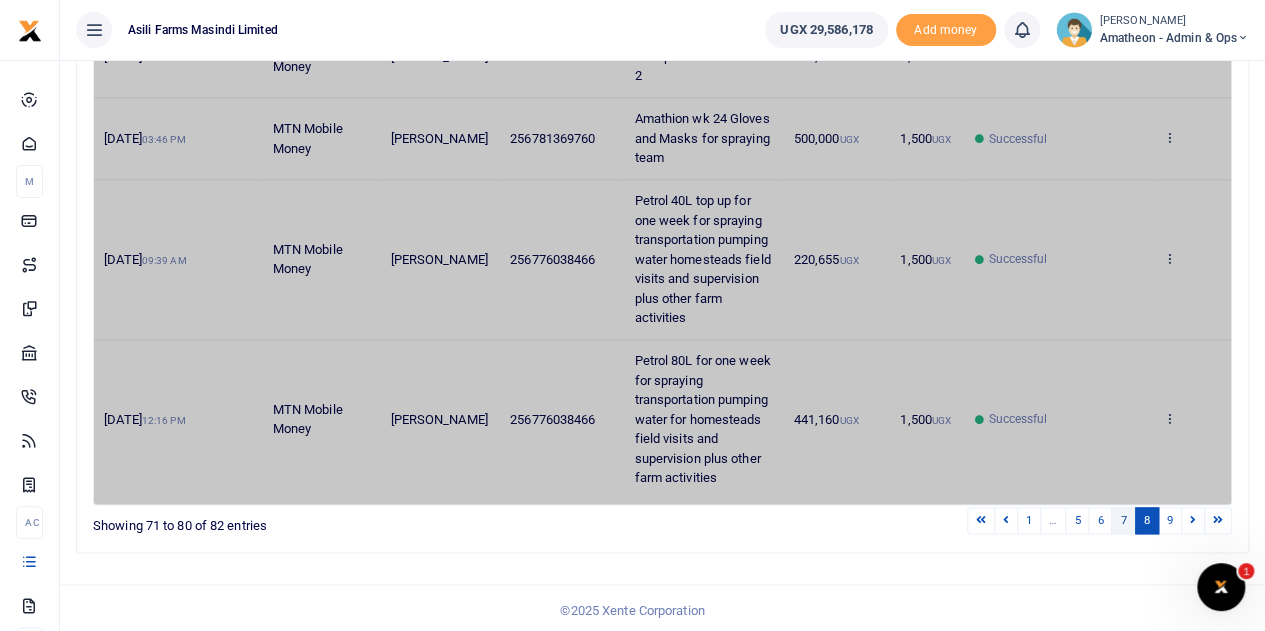 scroll, scrollTop: 653, scrollLeft: 0, axis: vertical 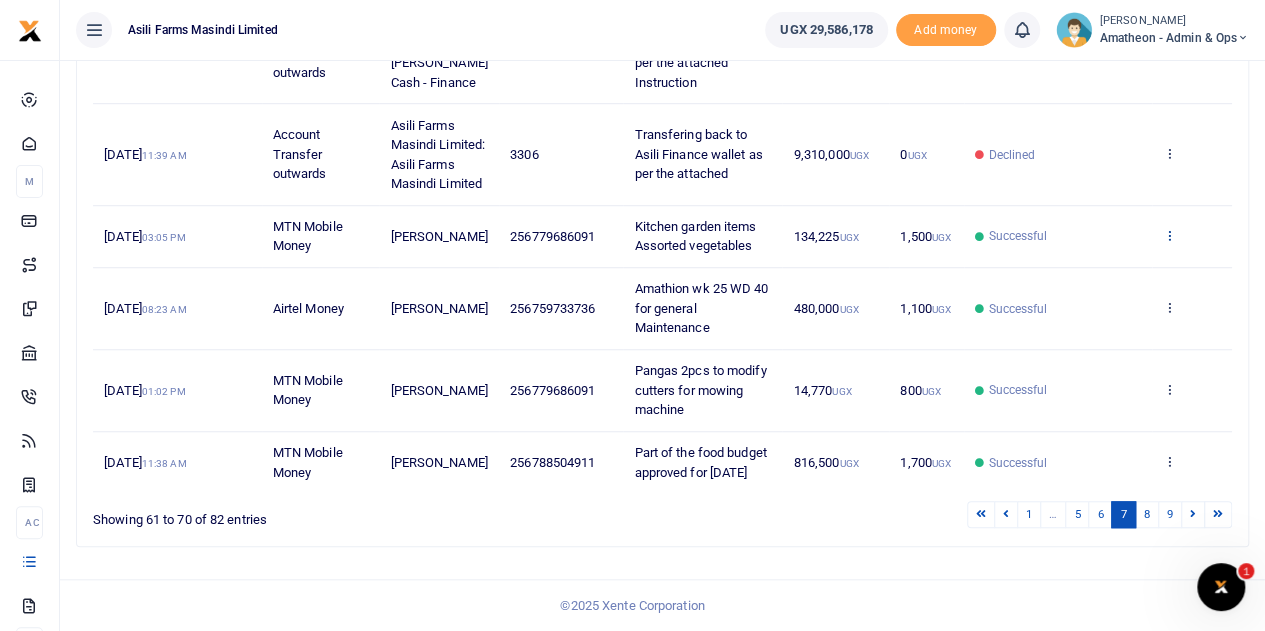 click at bounding box center [1169, 235] 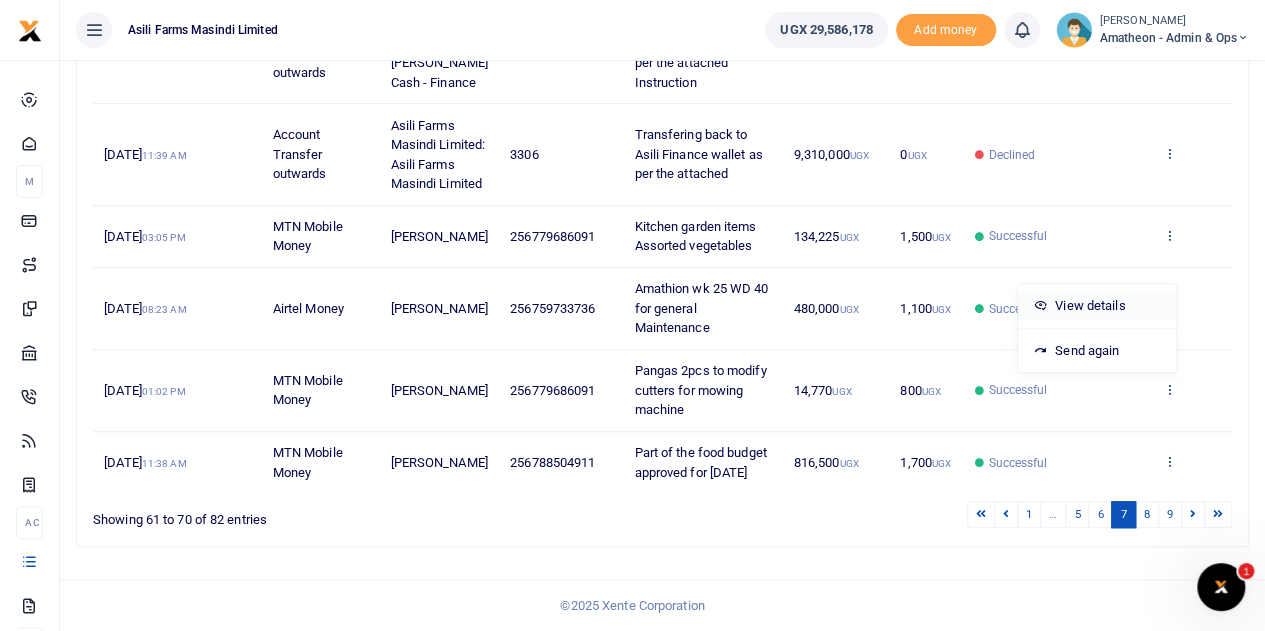 click on "View details" at bounding box center (1097, 306) 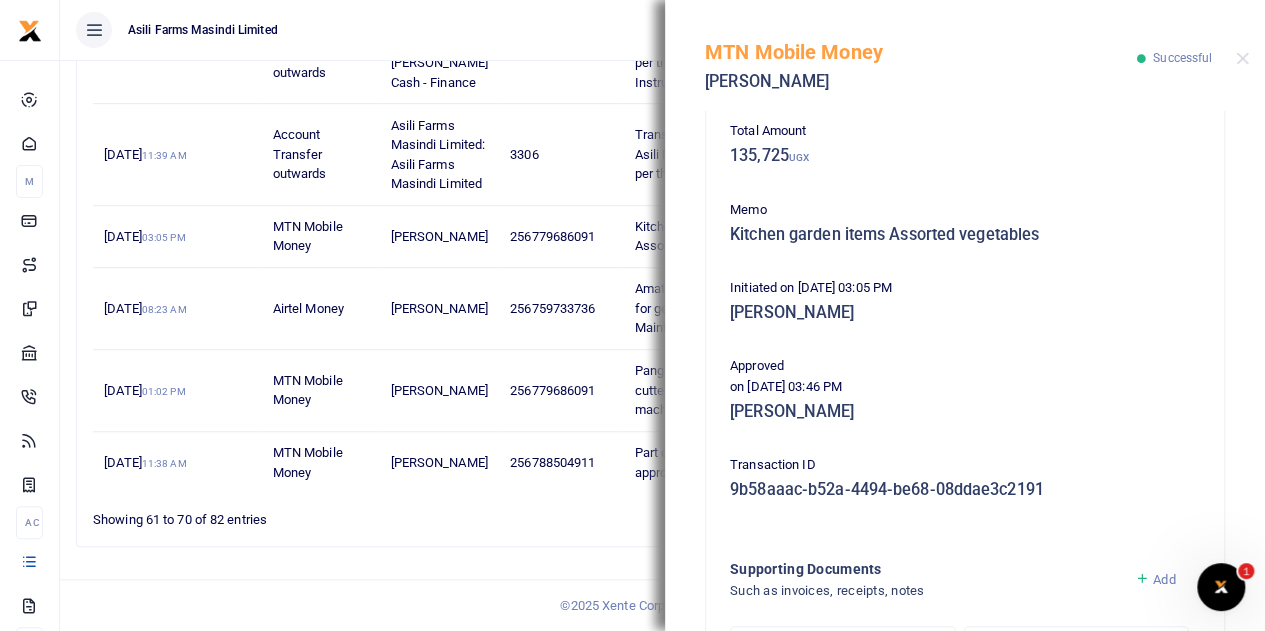 scroll, scrollTop: 500, scrollLeft: 0, axis: vertical 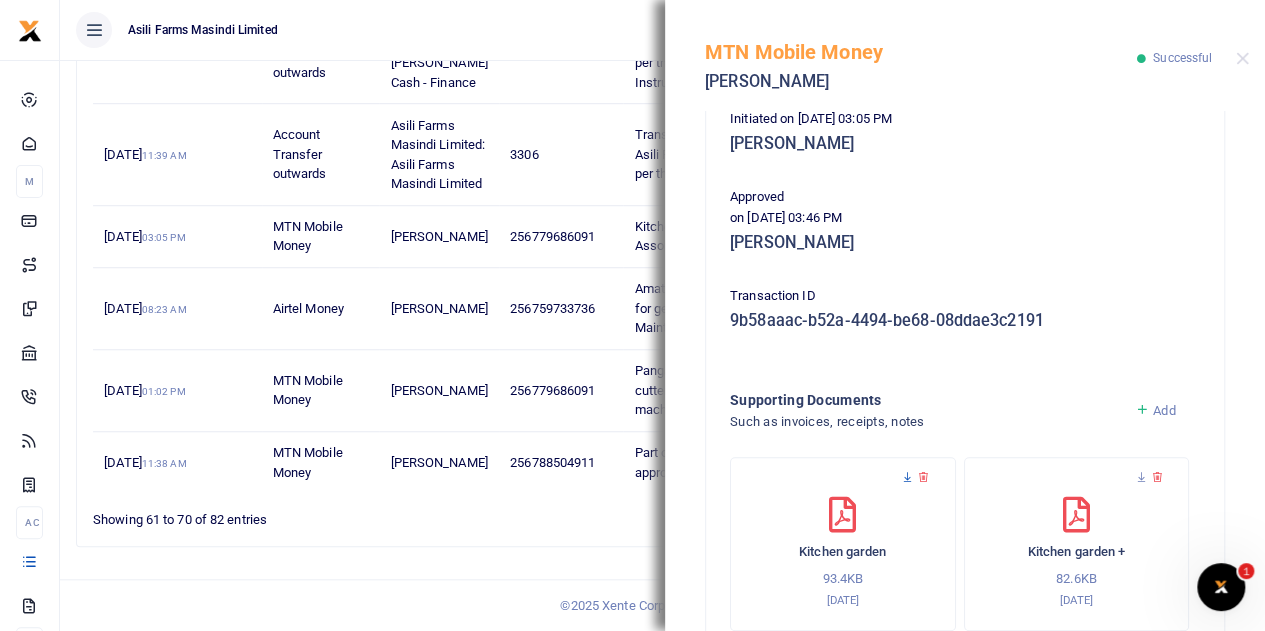 click at bounding box center [907, 477] 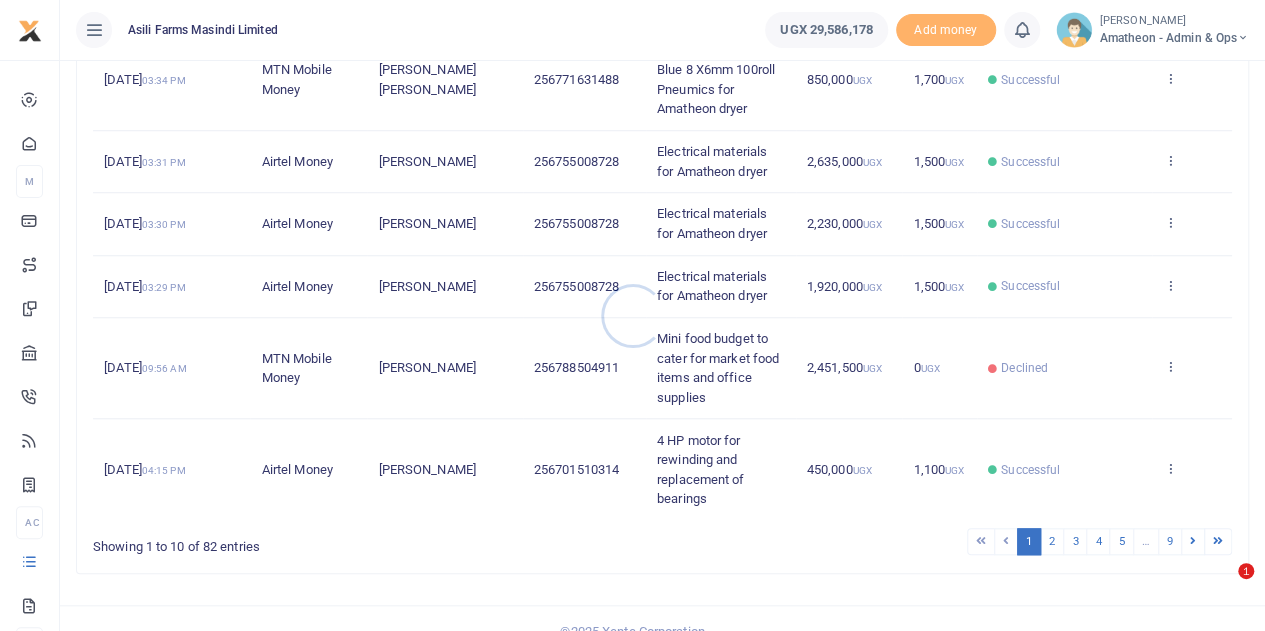 scroll, scrollTop: 712, scrollLeft: 0, axis: vertical 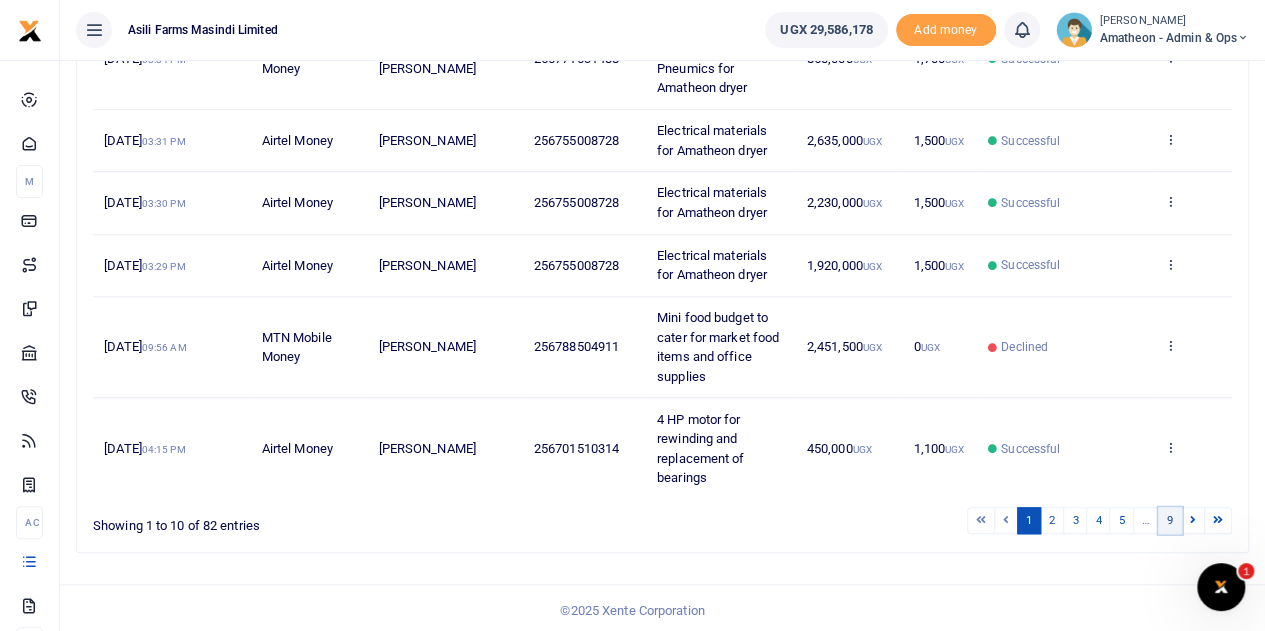 click on "9" at bounding box center (1170, 520) 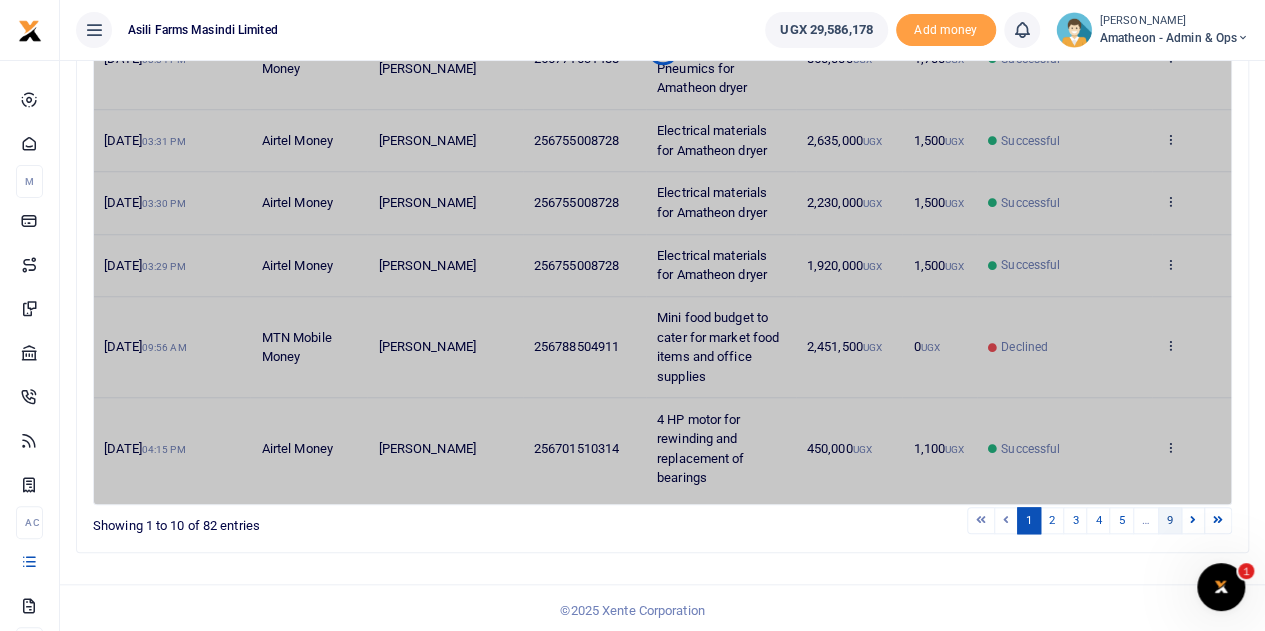 scroll, scrollTop: 40, scrollLeft: 0, axis: vertical 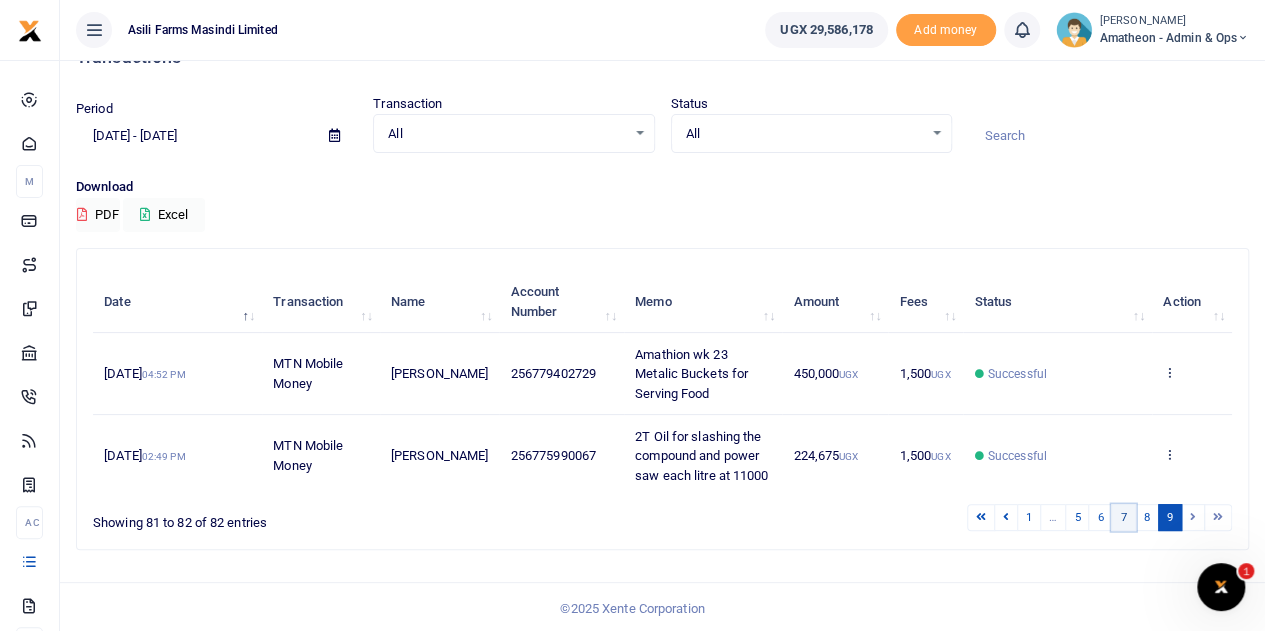 click on "7" at bounding box center (1123, 517) 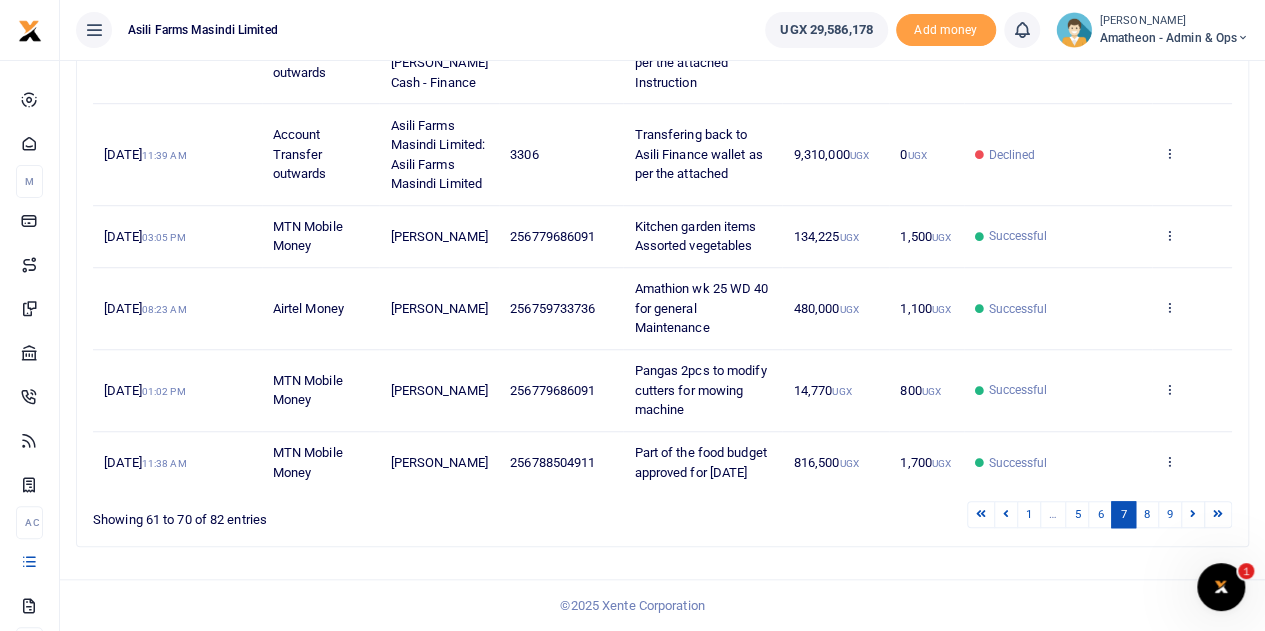scroll, scrollTop: 653, scrollLeft: 0, axis: vertical 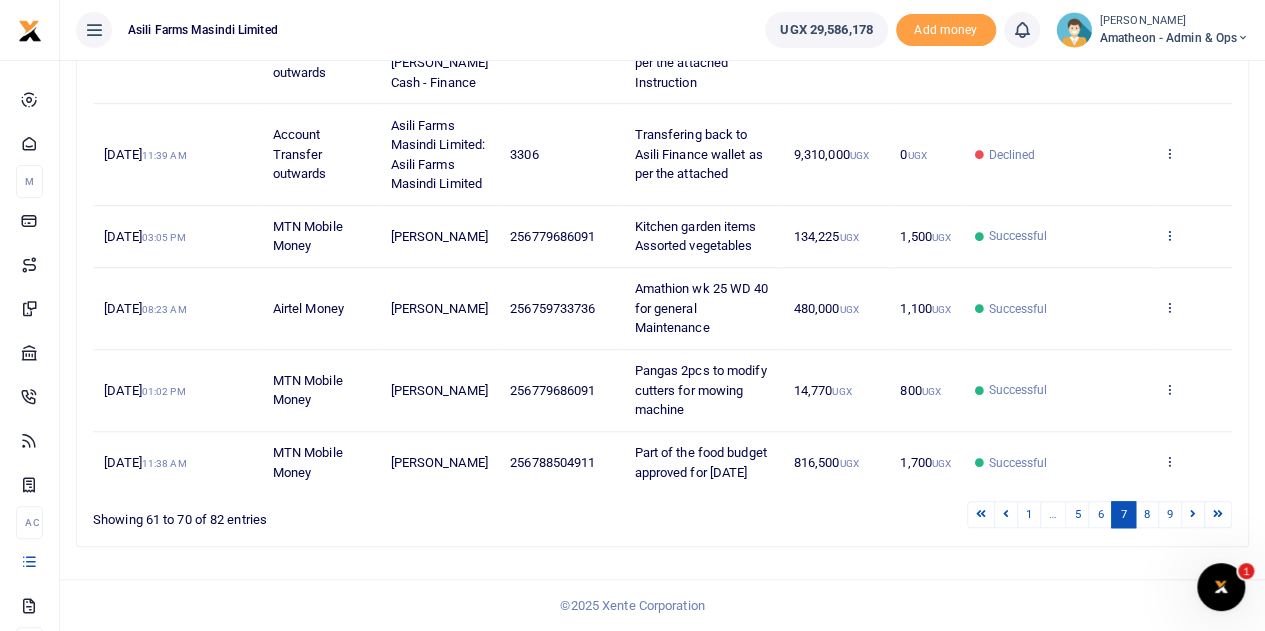 click at bounding box center (1169, 235) 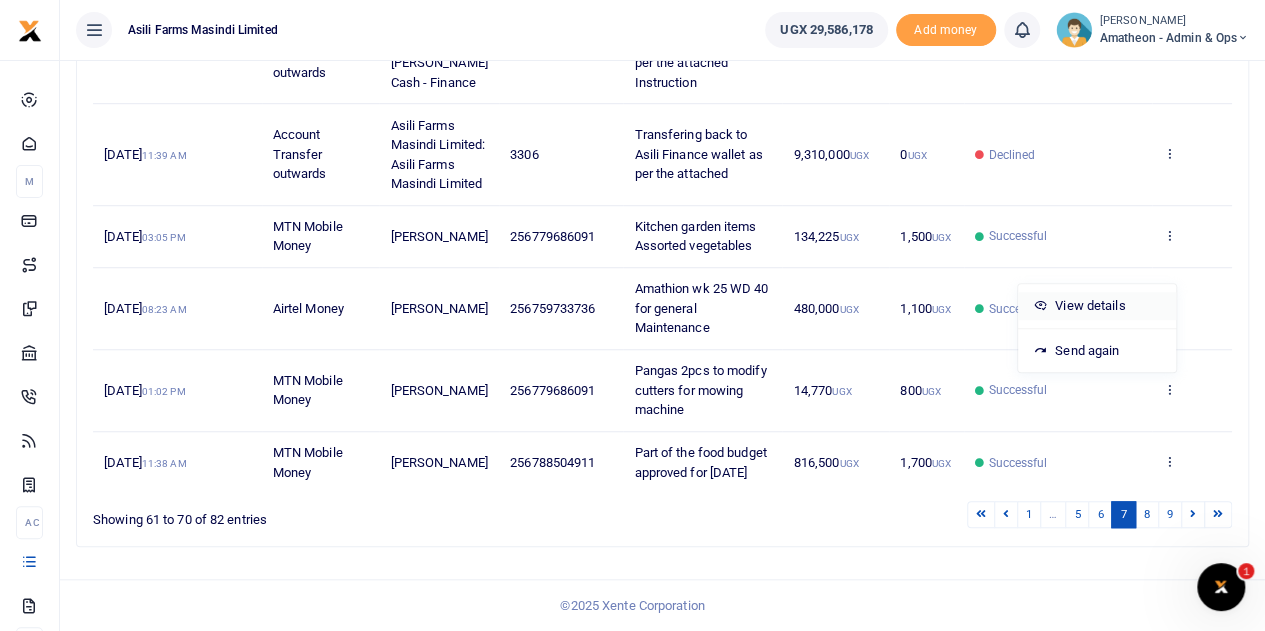 click on "View details" at bounding box center (1097, 306) 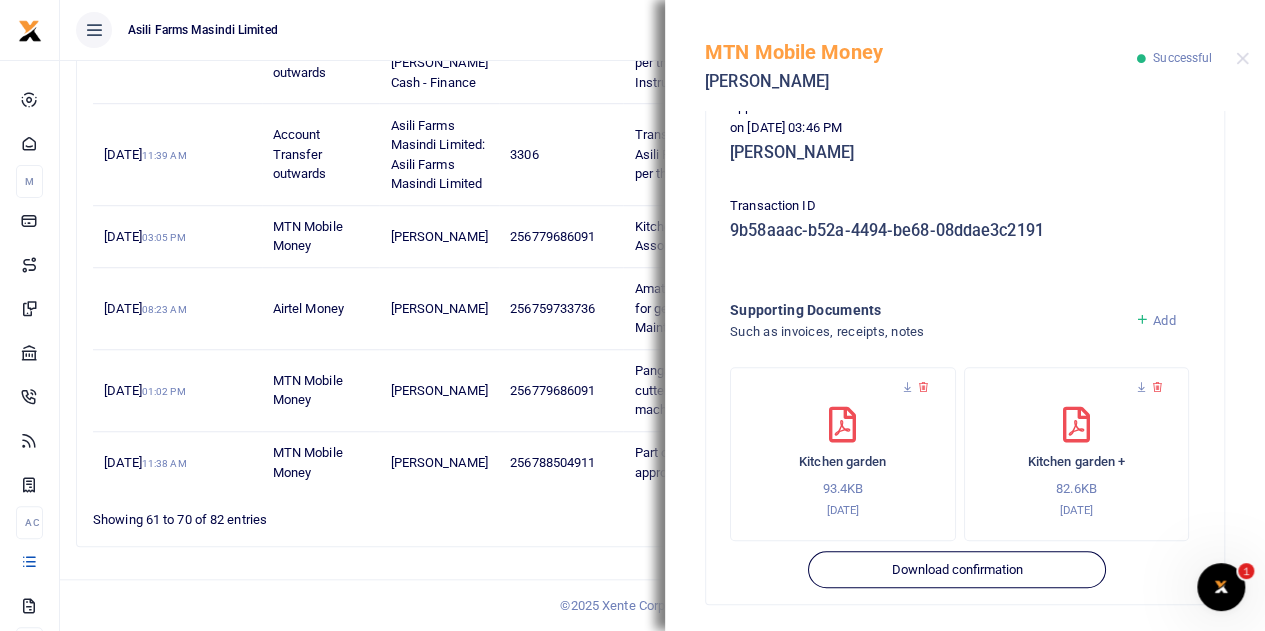 scroll, scrollTop: 594, scrollLeft: 0, axis: vertical 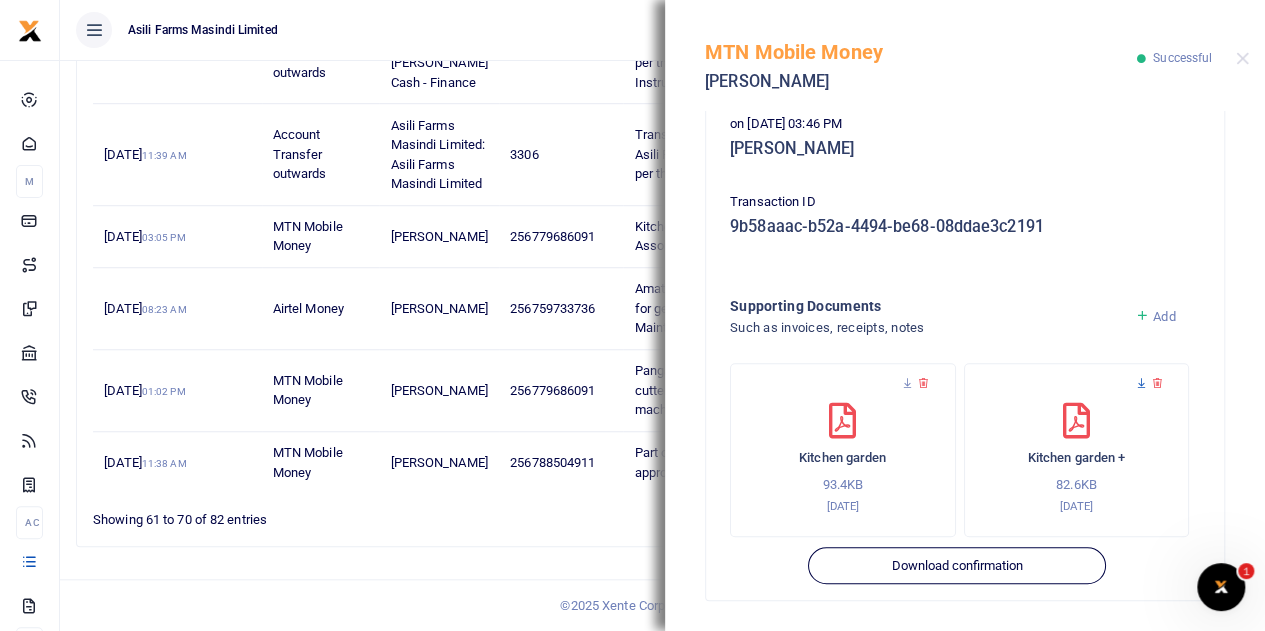 click at bounding box center [1141, 383] 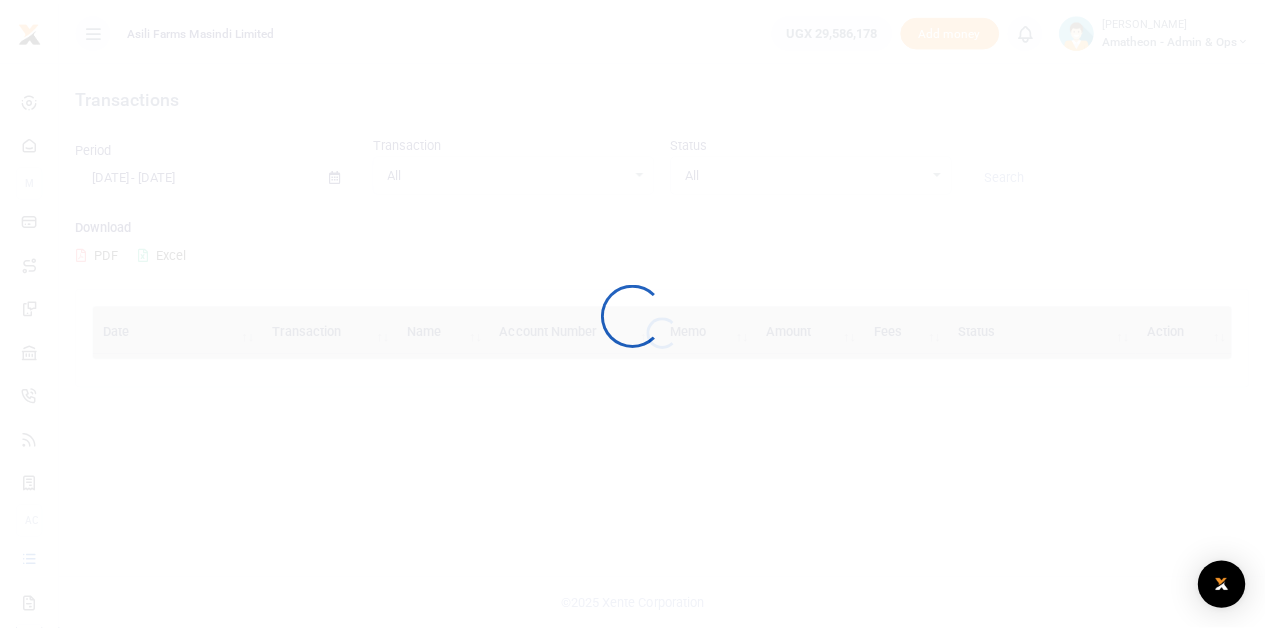 scroll, scrollTop: 0, scrollLeft: 0, axis: both 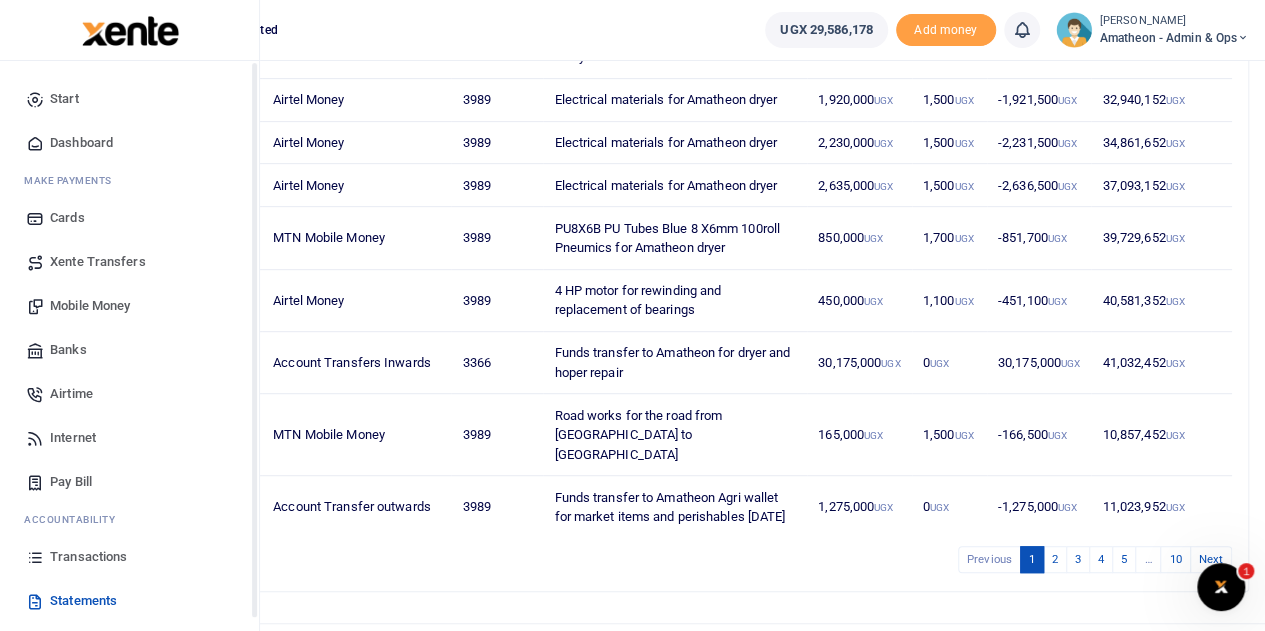 click on "Transactions" at bounding box center [88, 557] 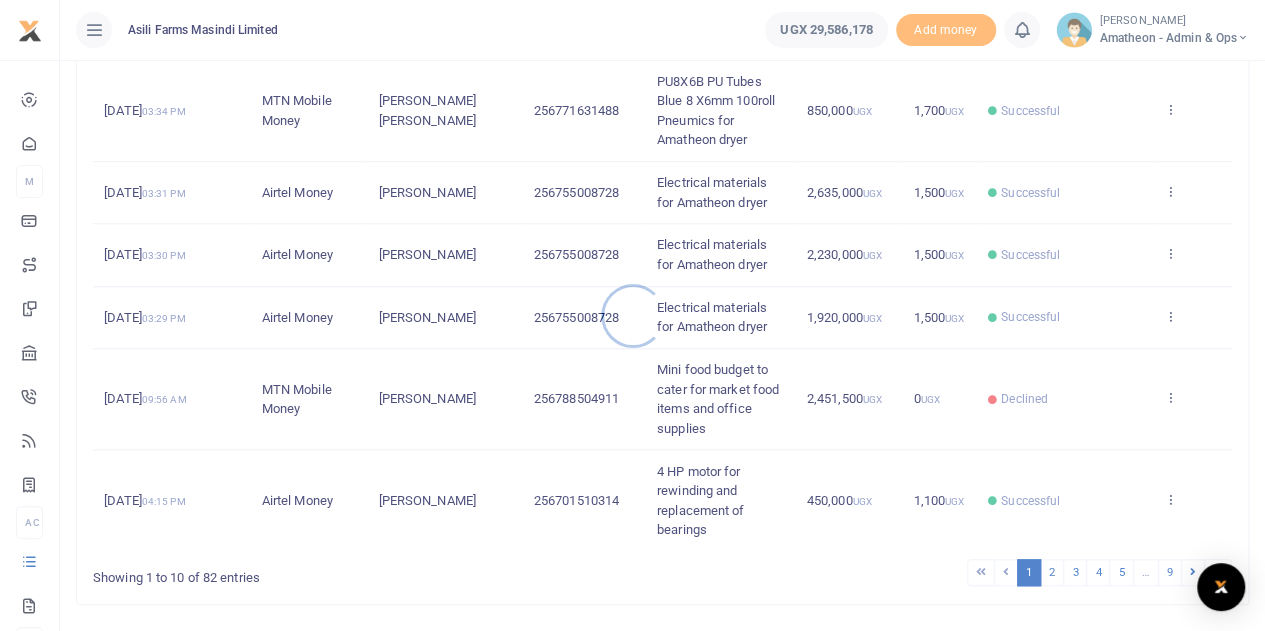 scroll, scrollTop: 712, scrollLeft: 0, axis: vertical 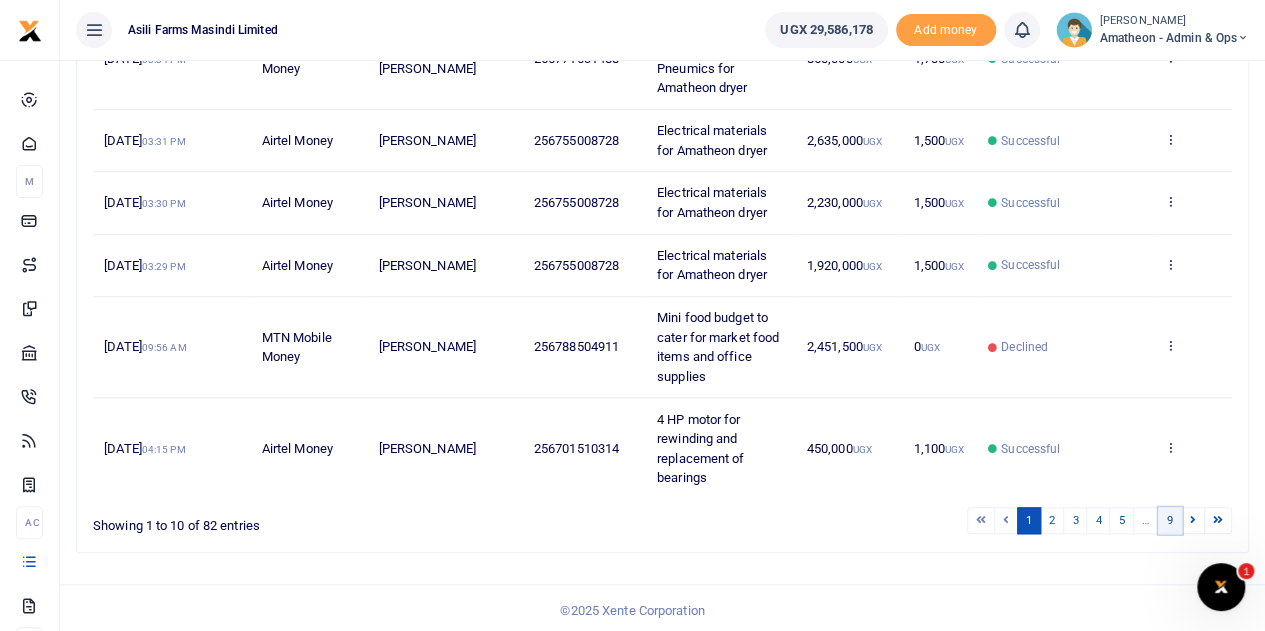 click on "9" at bounding box center (1170, 520) 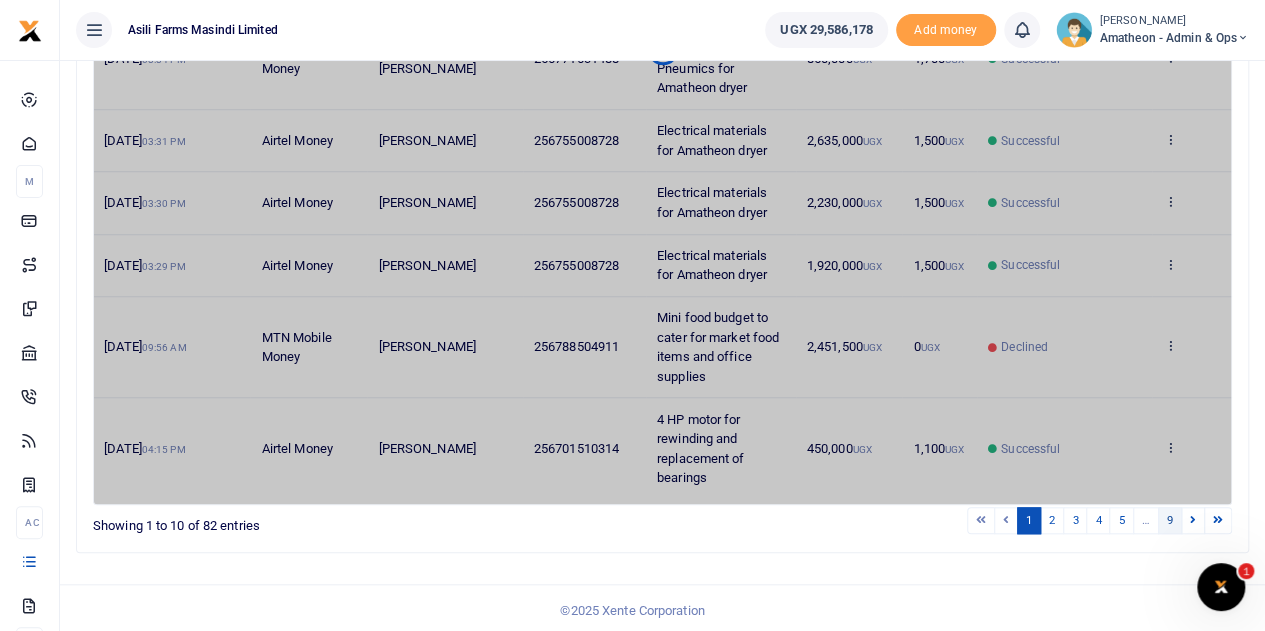 scroll, scrollTop: 40, scrollLeft: 0, axis: vertical 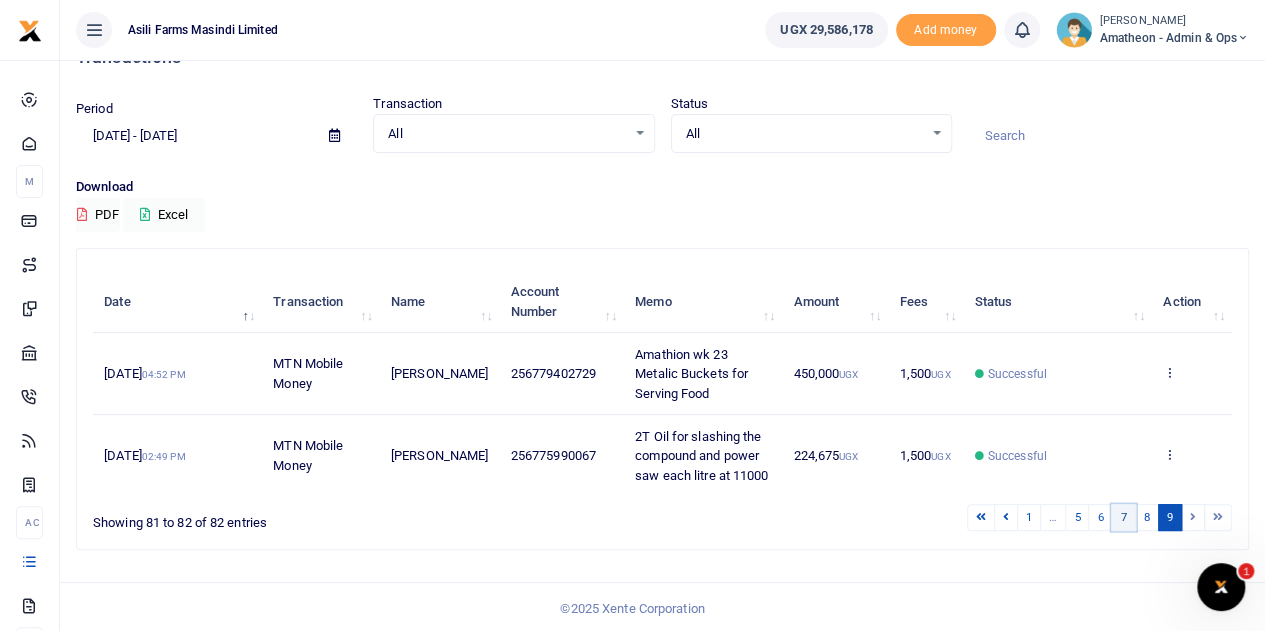 click on "7" at bounding box center (1123, 517) 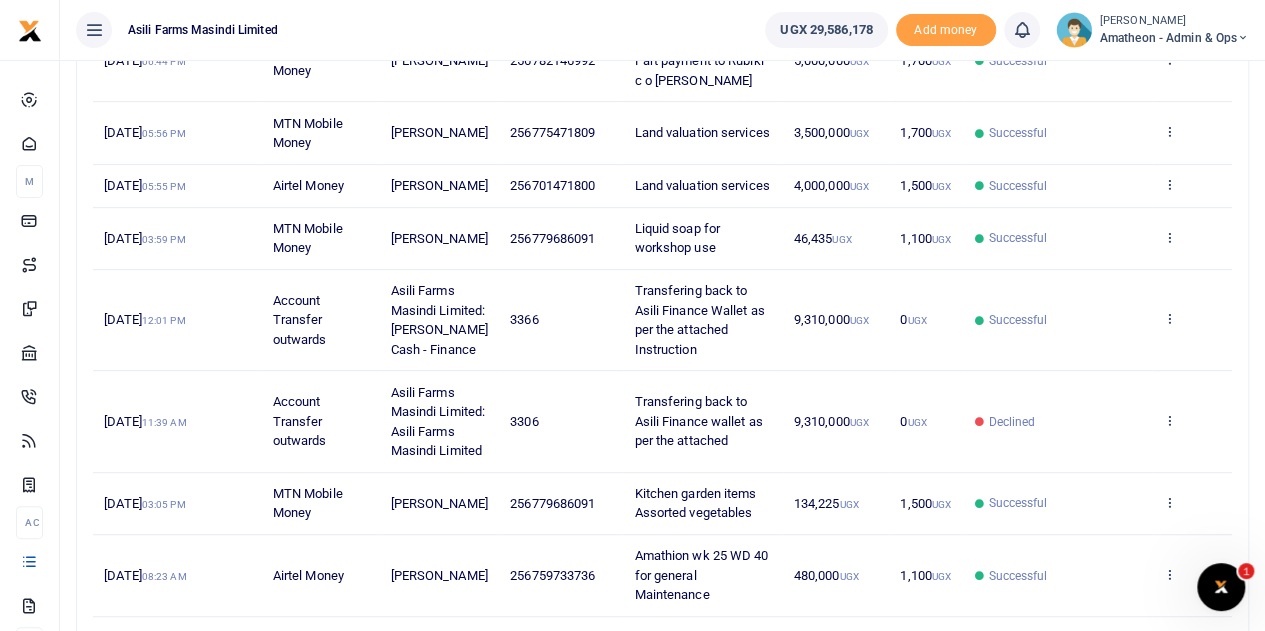 scroll, scrollTop: 253, scrollLeft: 0, axis: vertical 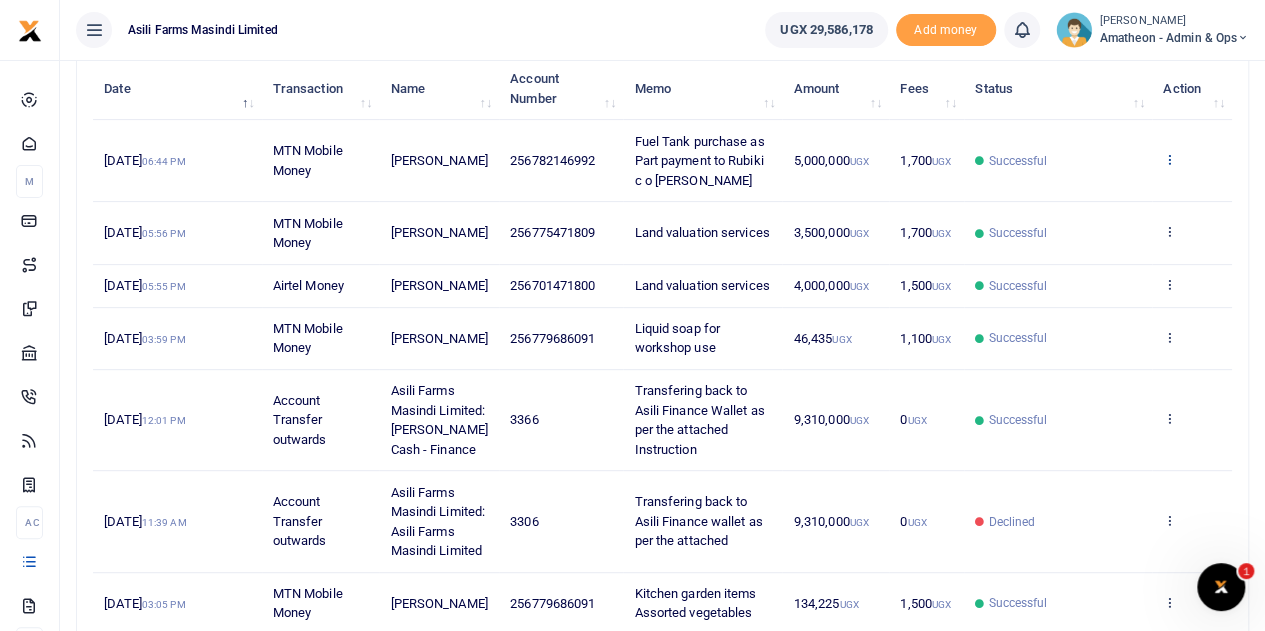 click at bounding box center [1169, 159] 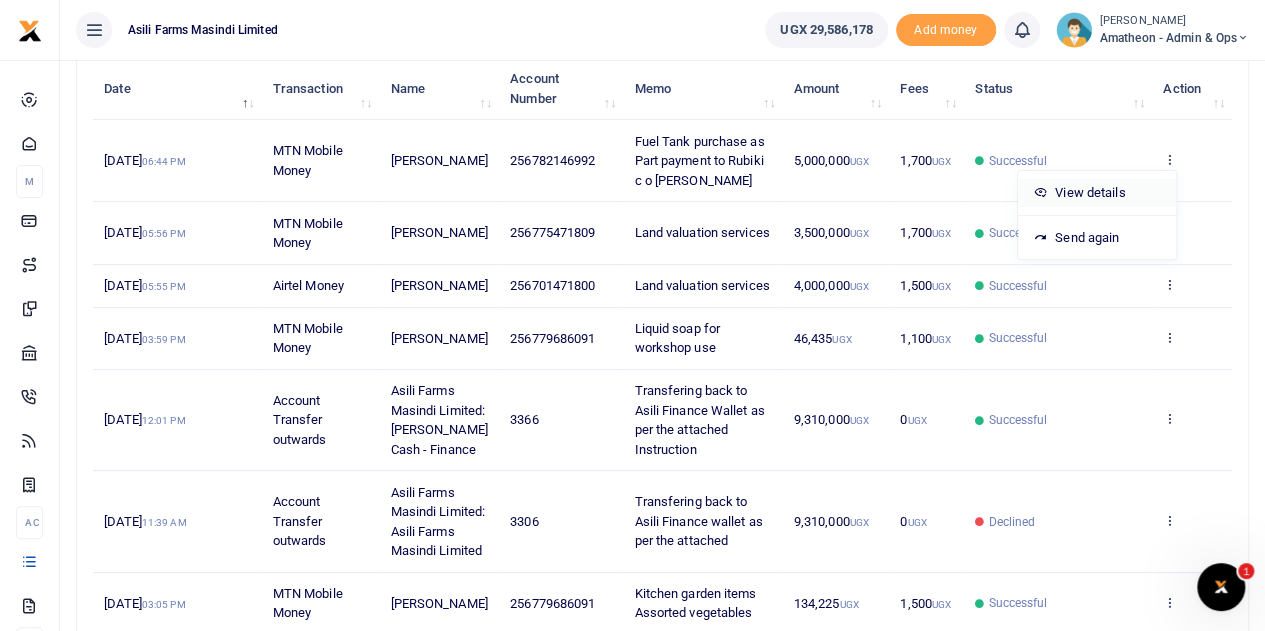 click on "View details" at bounding box center (1097, 193) 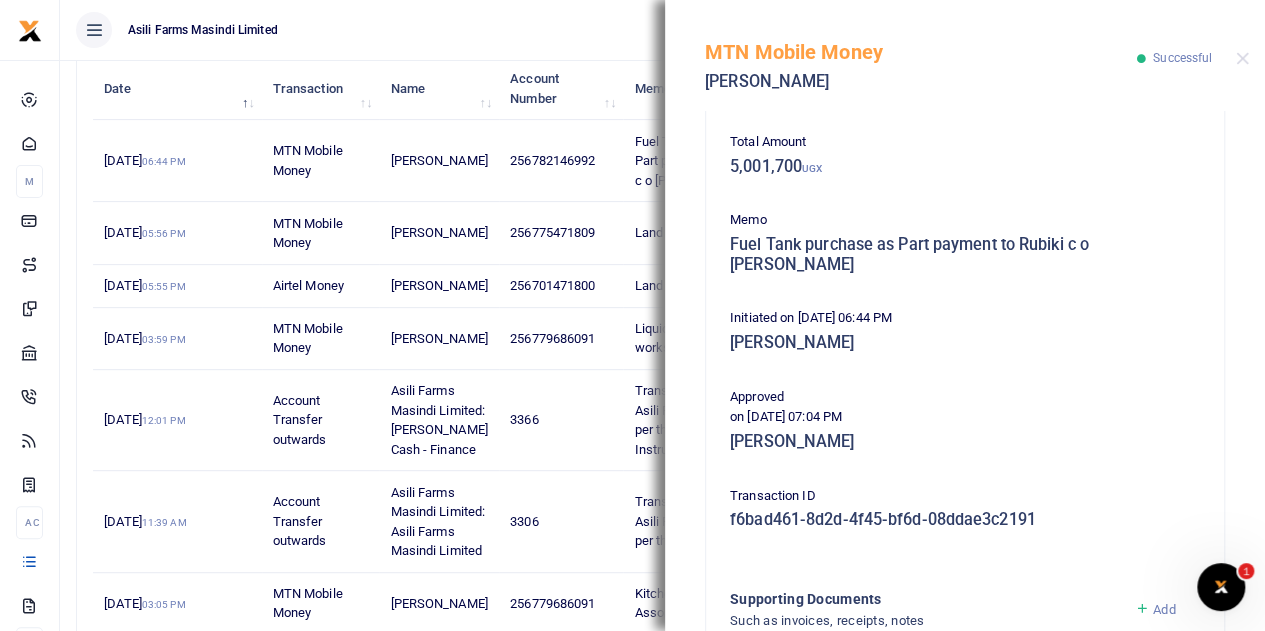 scroll, scrollTop: 500, scrollLeft: 0, axis: vertical 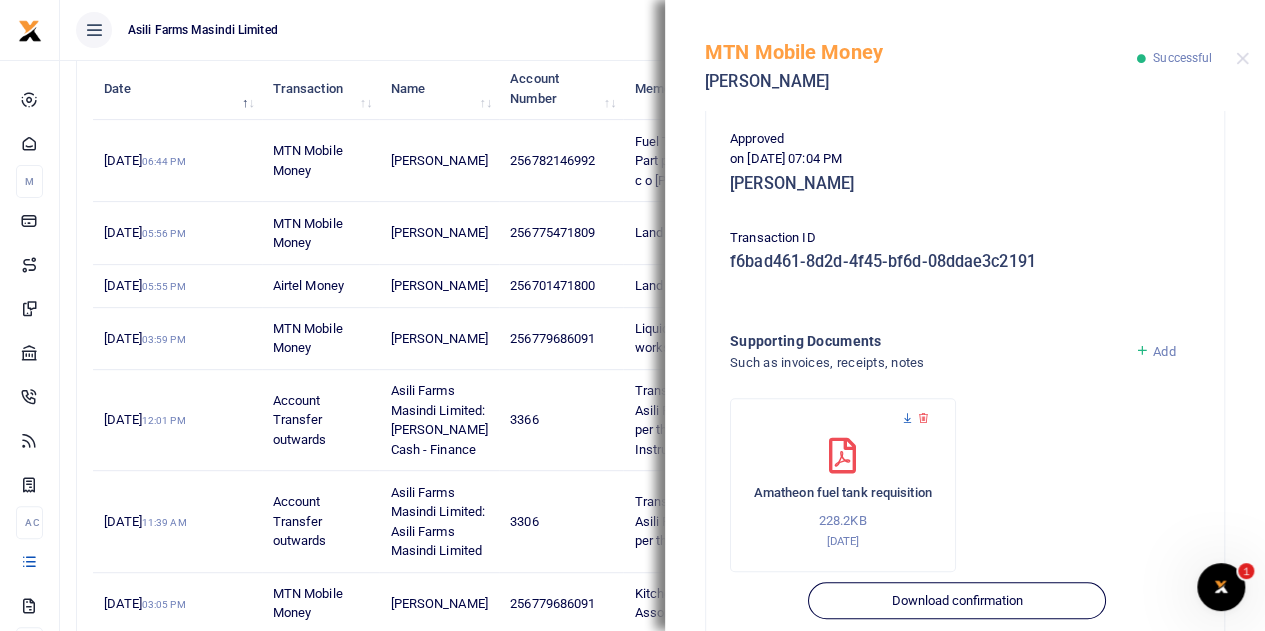 click at bounding box center (907, 418) 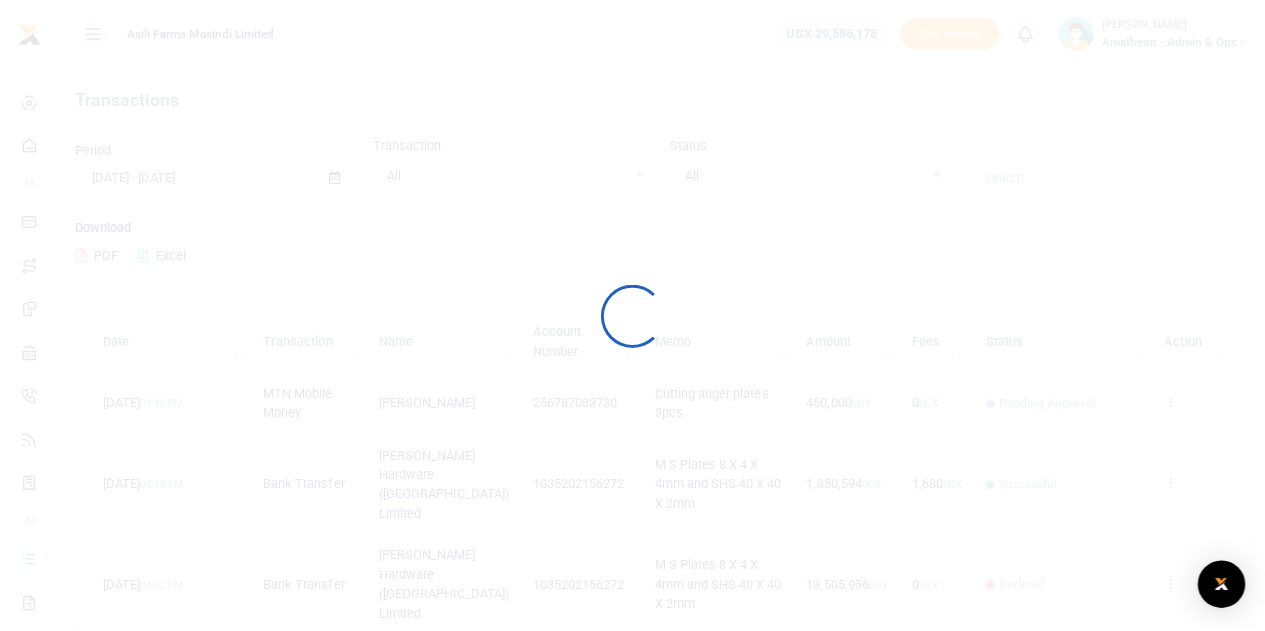 scroll, scrollTop: 0, scrollLeft: 0, axis: both 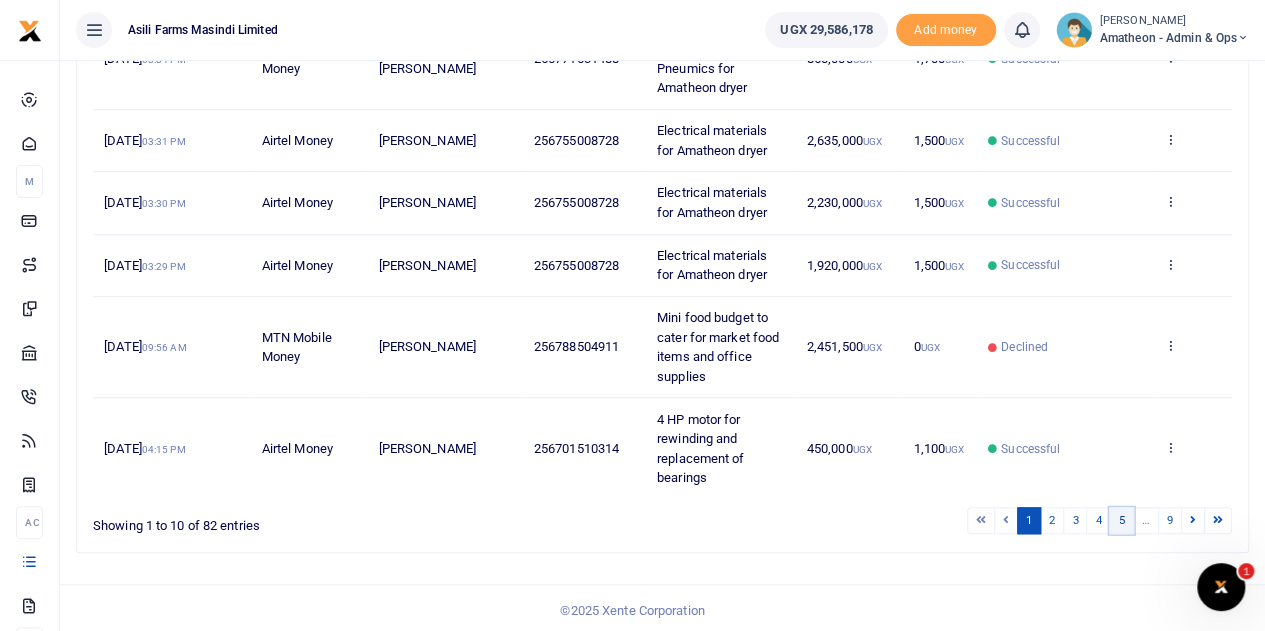 click on "5" at bounding box center [1121, 520] 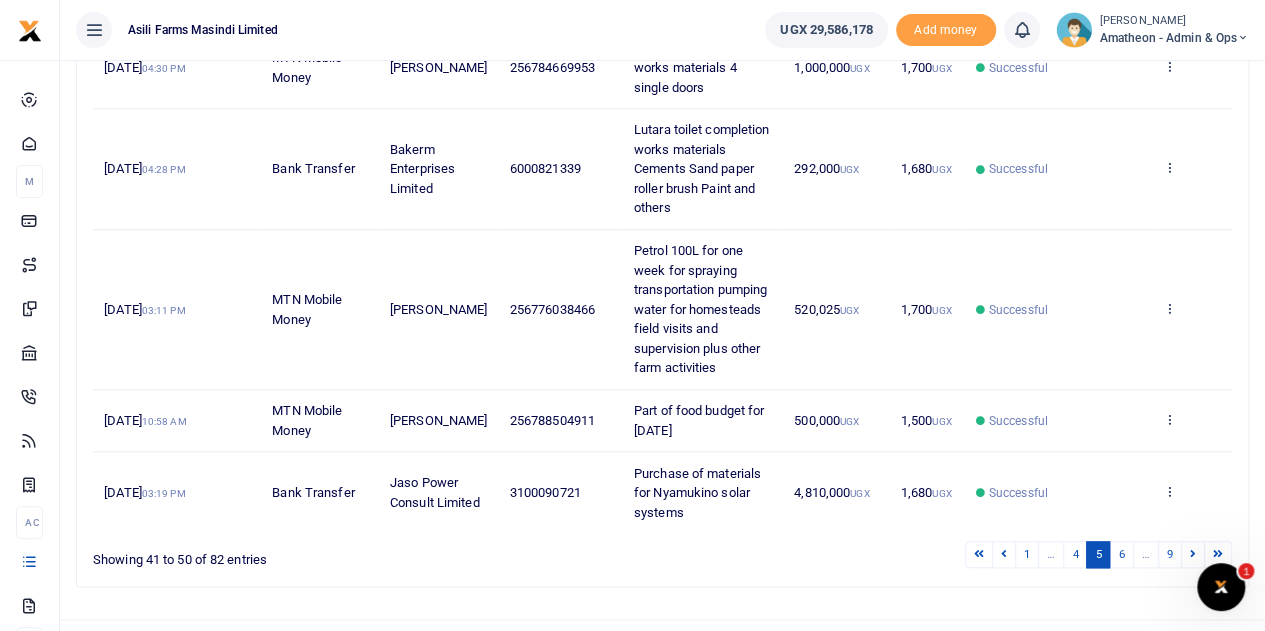 scroll, scrollTop: 868, scrollLeft: 0, axis: vertical 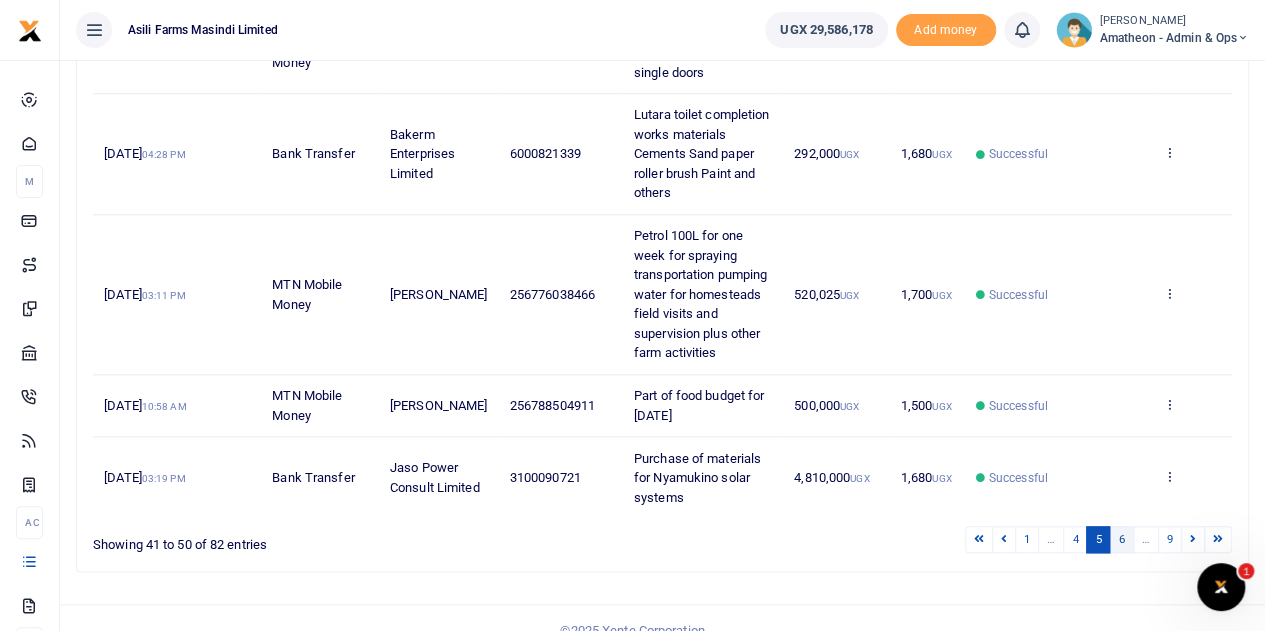 click on "6" at bounding box center [1121, 539] 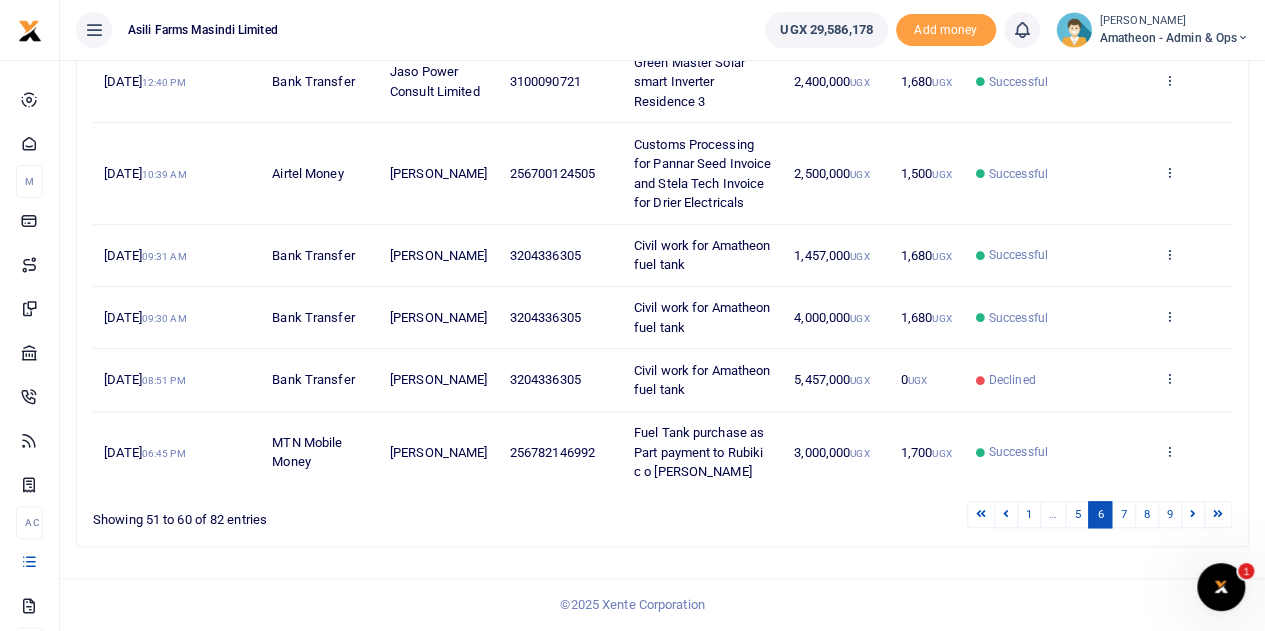 scroll, scrollTop: 712, scrollLeft: 0, axis: vertical 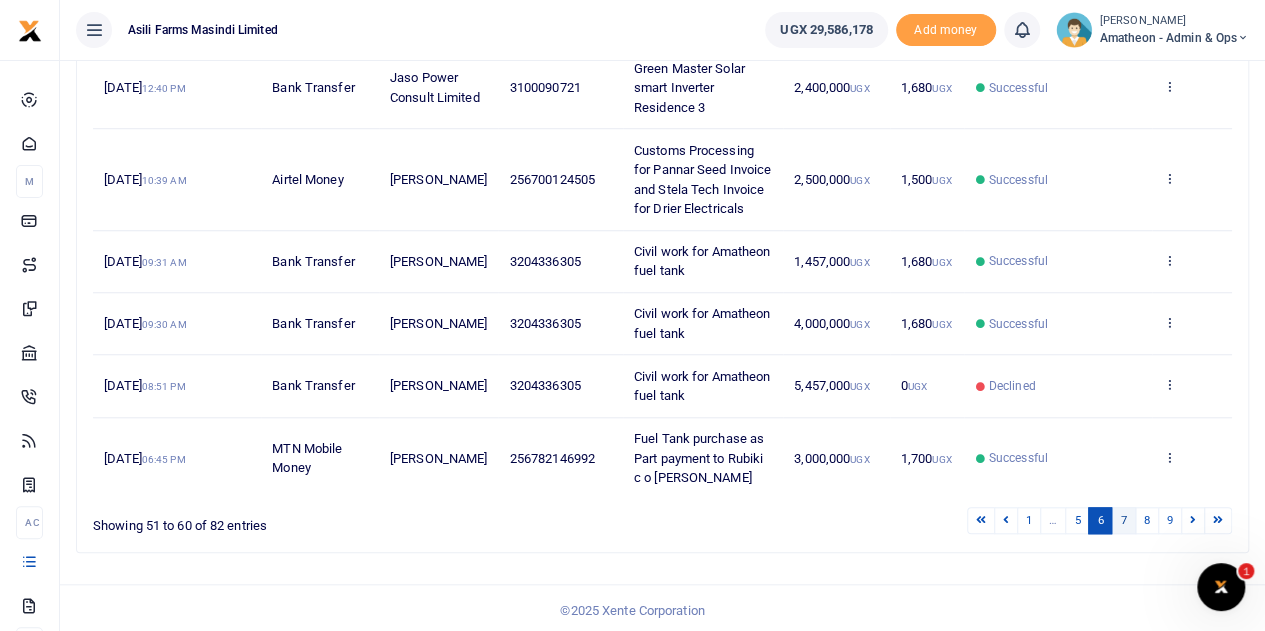 click on "7" at bounding box center [1123, 520] 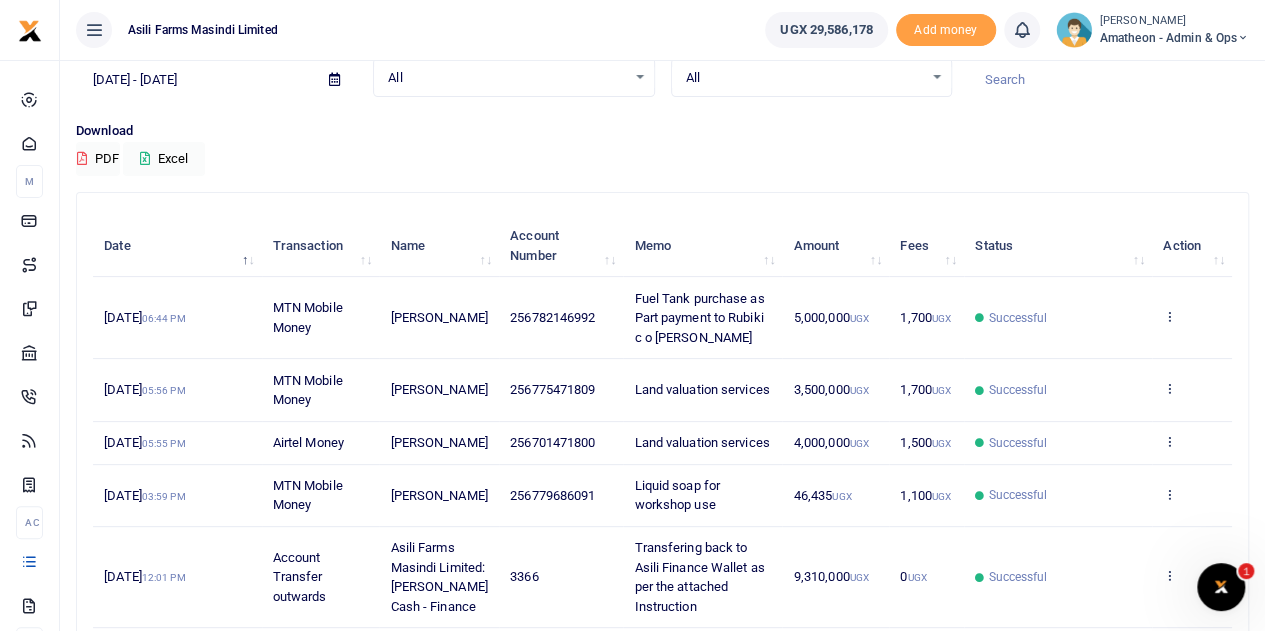 scroll, scrollTop: 53, scrollLeft: 0, axis: vertical 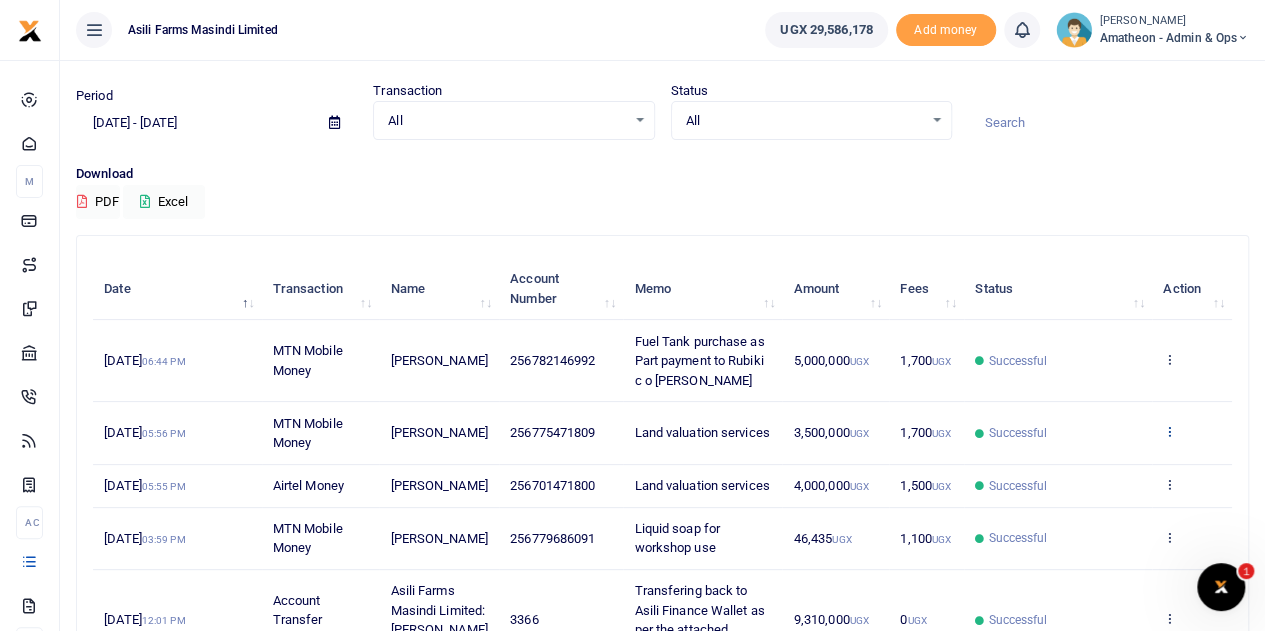 click at bounding box center [1169, 431] 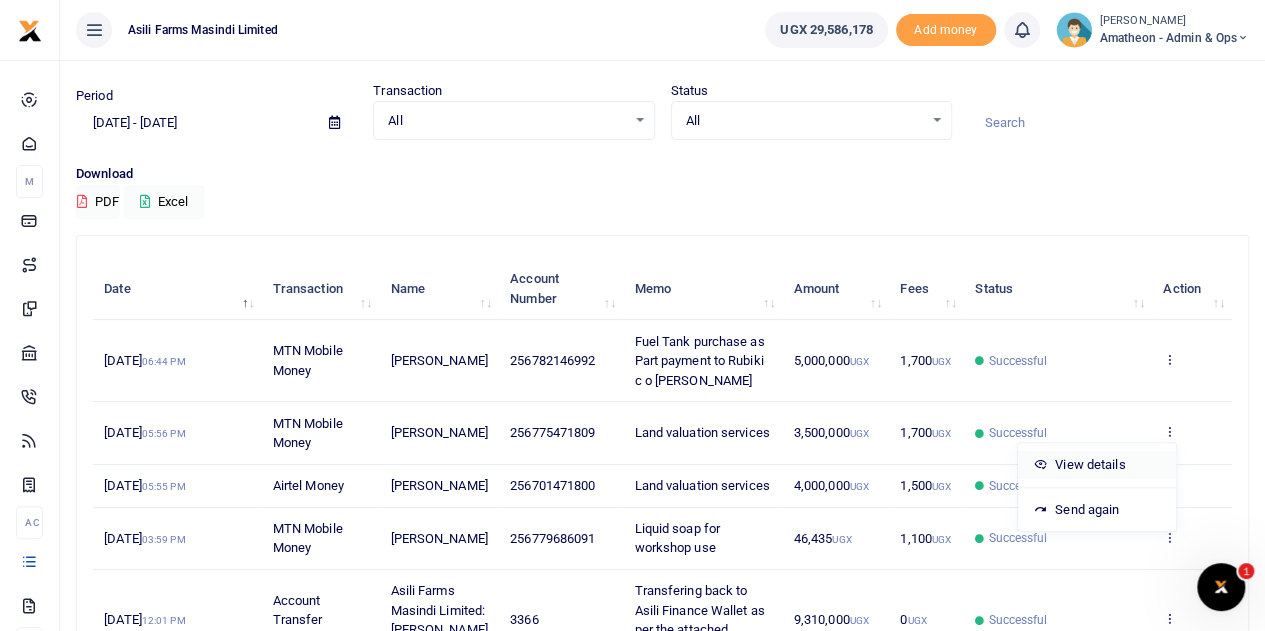 click on "View details" at bounding box center (1097, 465) 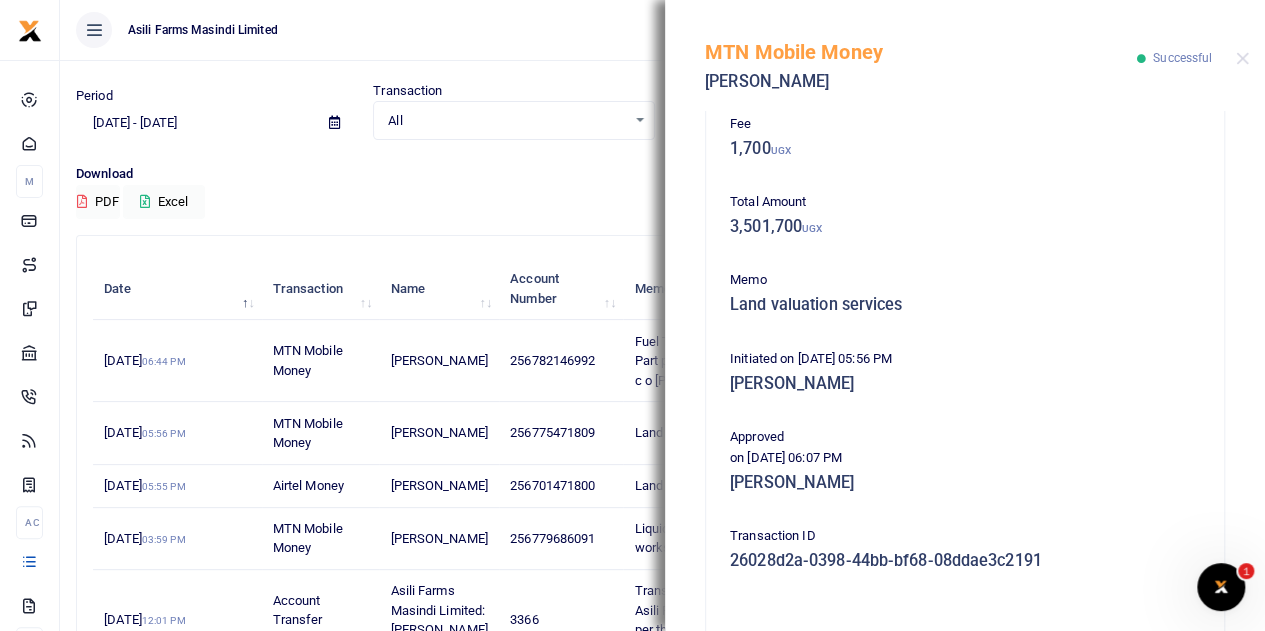 scroll, scrollTop: 516, scrollLeft: 0, axis: vertical 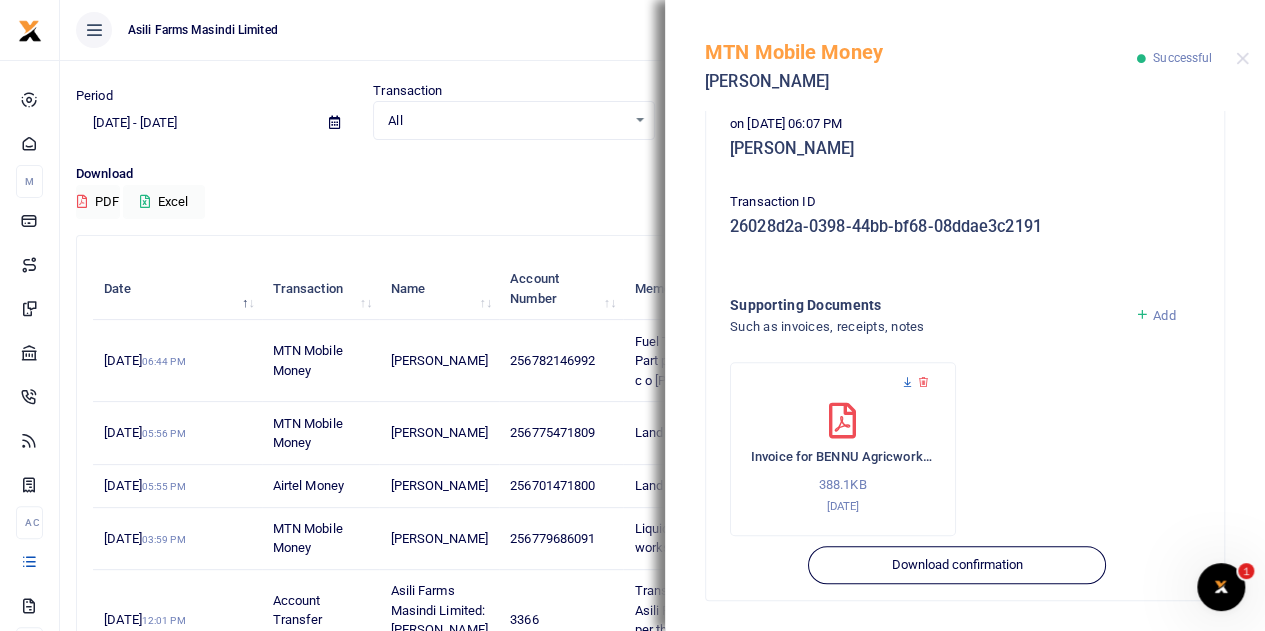 click at bounding box center (907, 382) 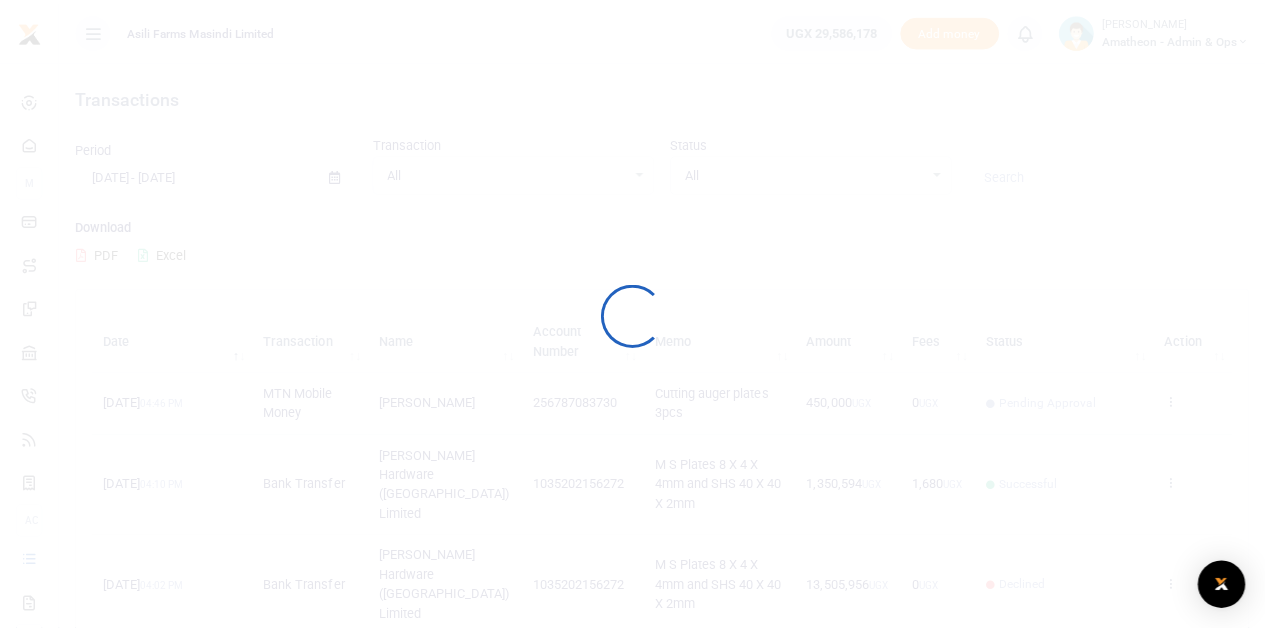 scroll, scrollTop: 0, scrollLeft: 0, axis: both 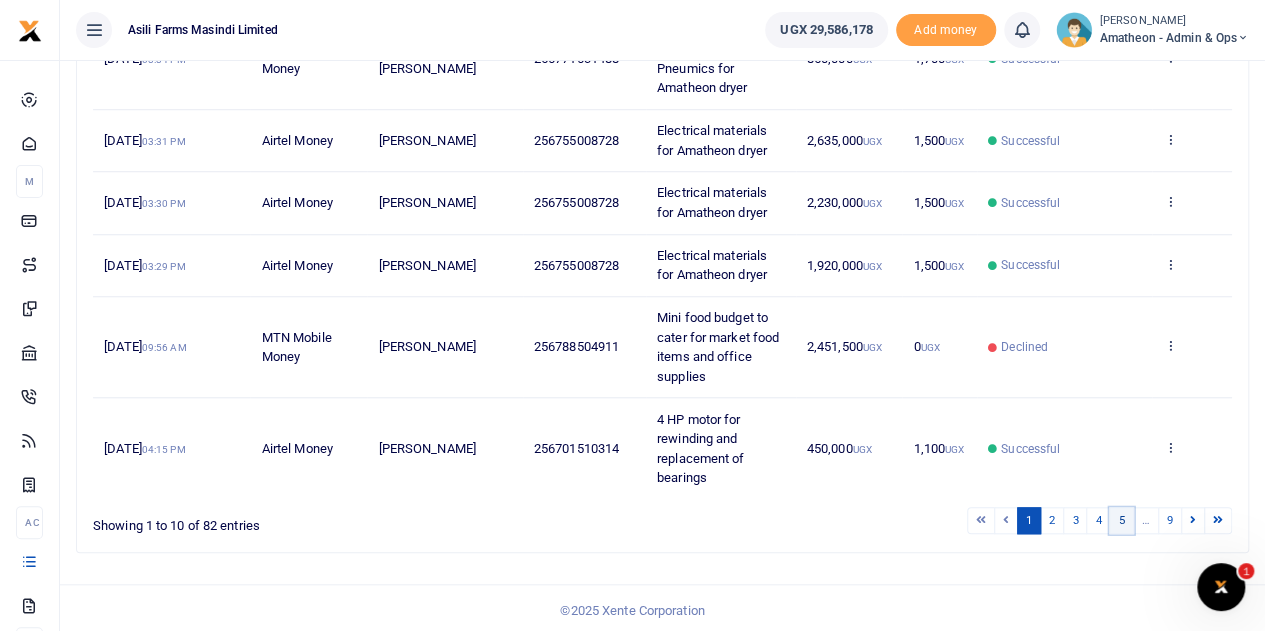click on "5" at bounding box center (1121, 520) 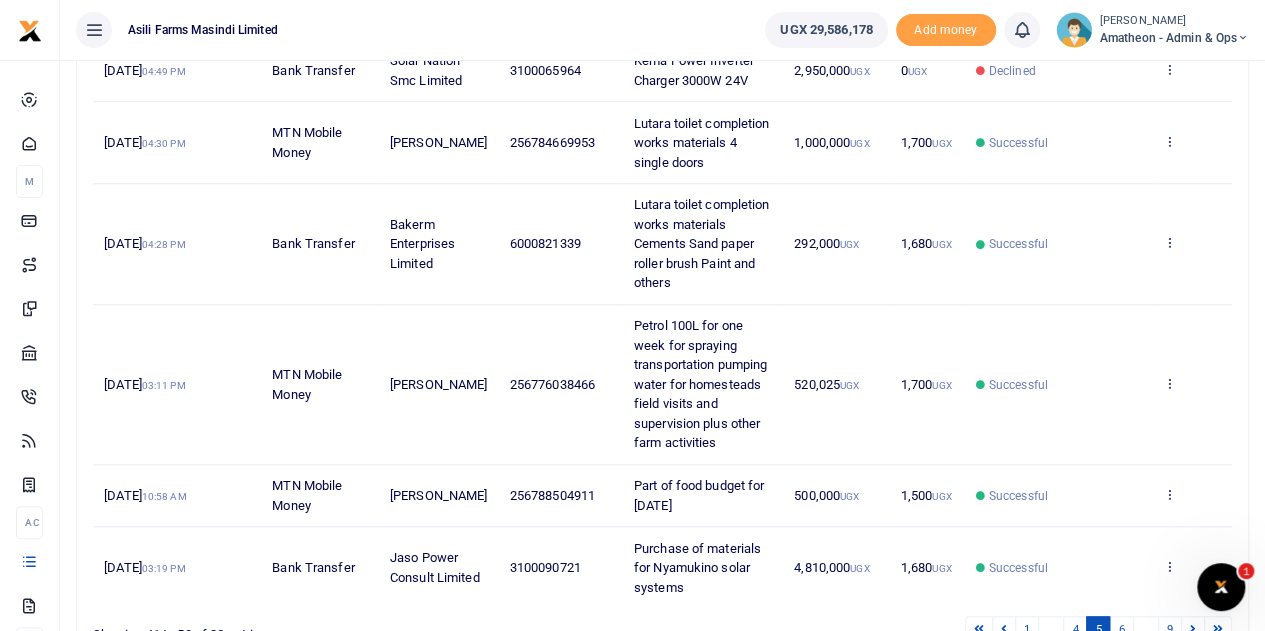 scroll, scrollTop: 868, scrollLeft: 0, axis: vertical 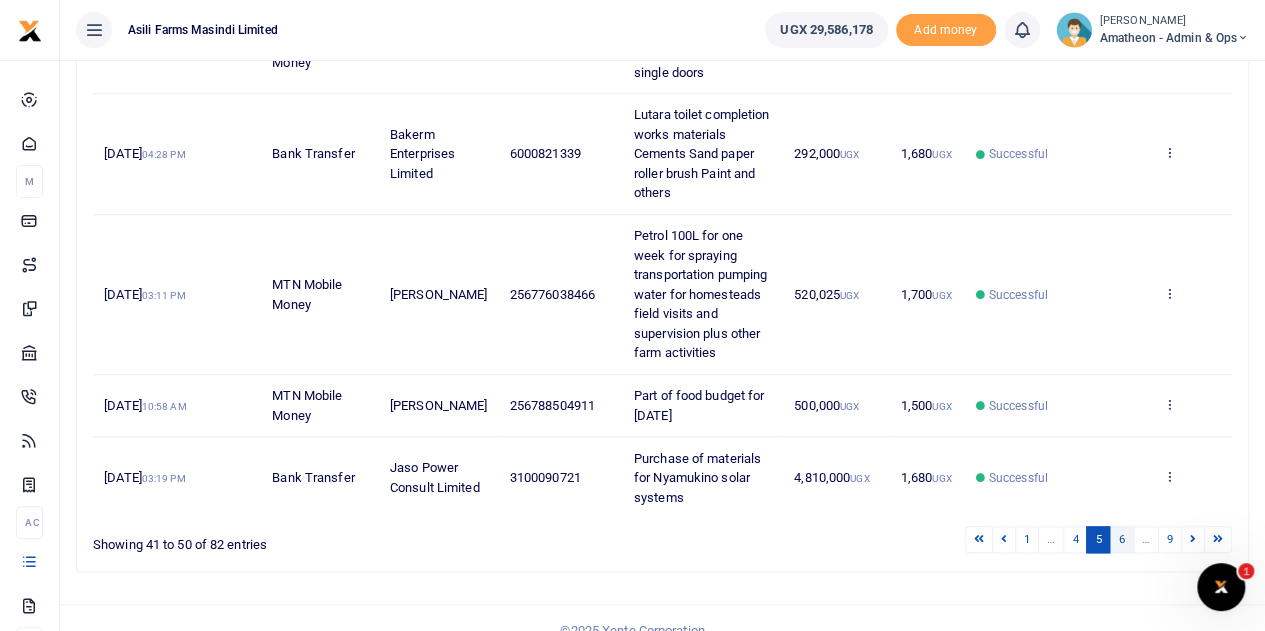 click on "6" at bounding box center [1121, 539] 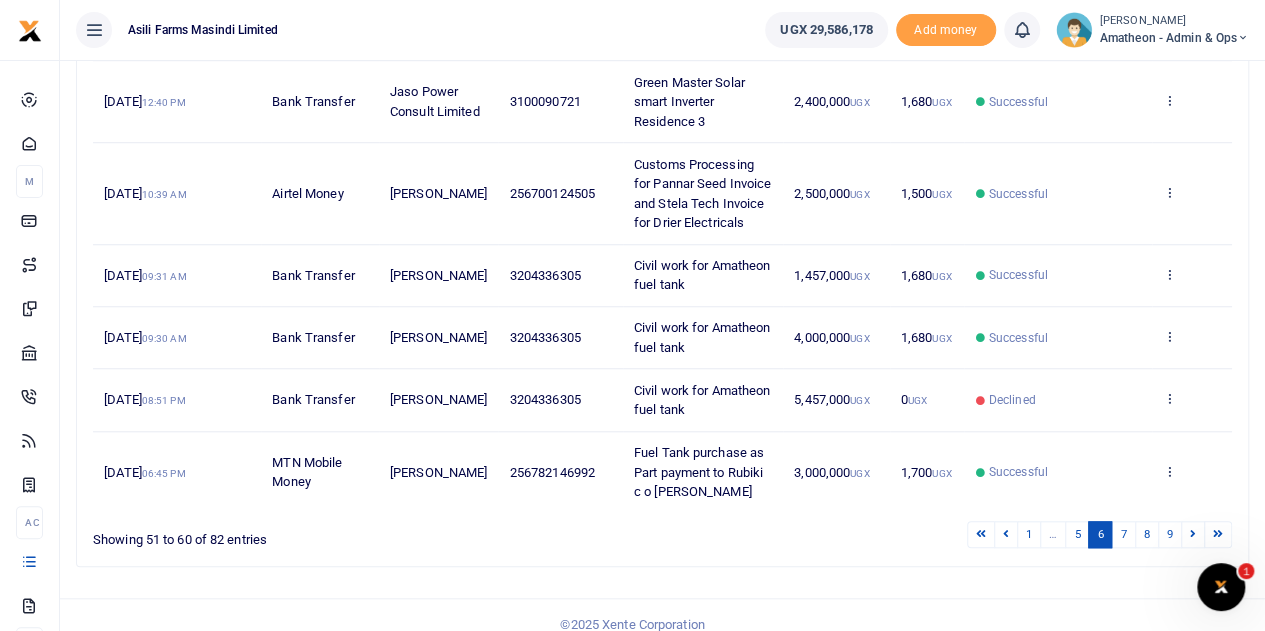 scroll, scrollTop: 712, scrollLeft: 0, axis: vertical 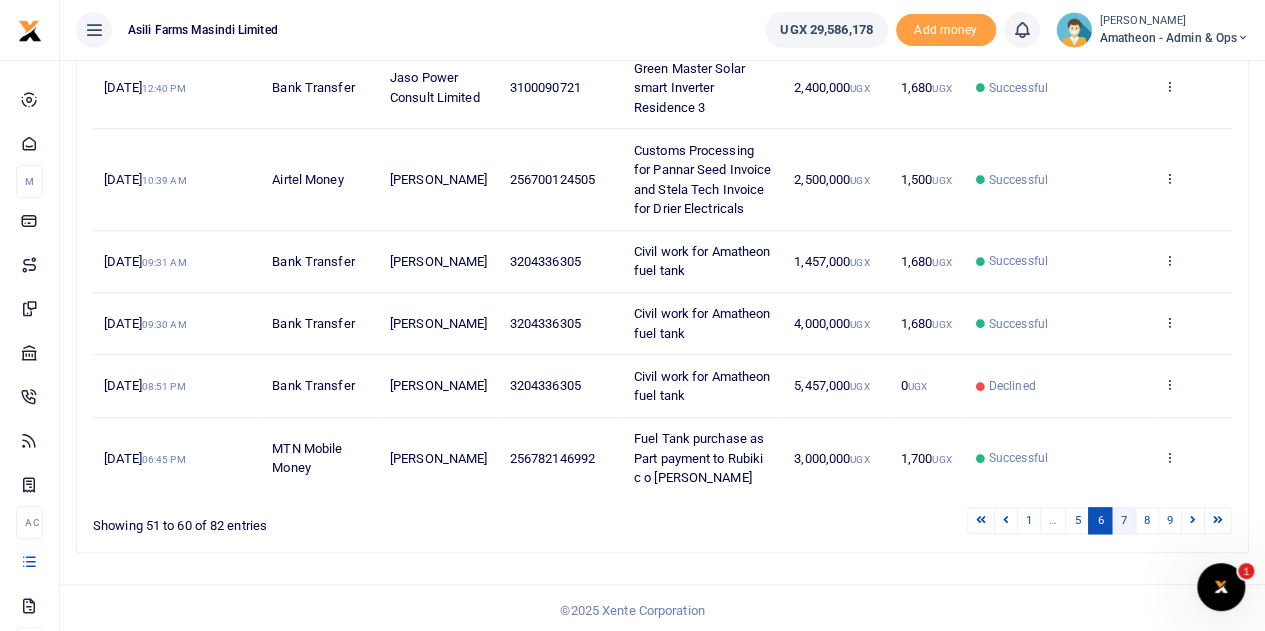 click on "7" at bounding box center [1123, 520] 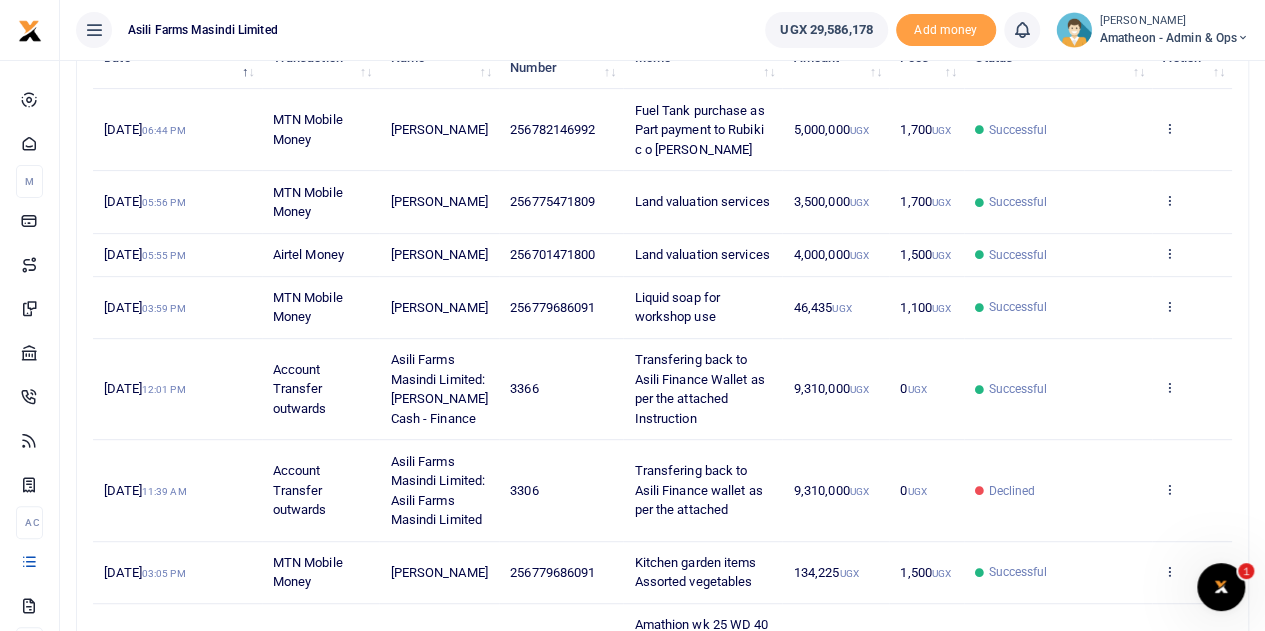 scroll, scrollTop: 253, scrollLeft: 0, axis: vertical 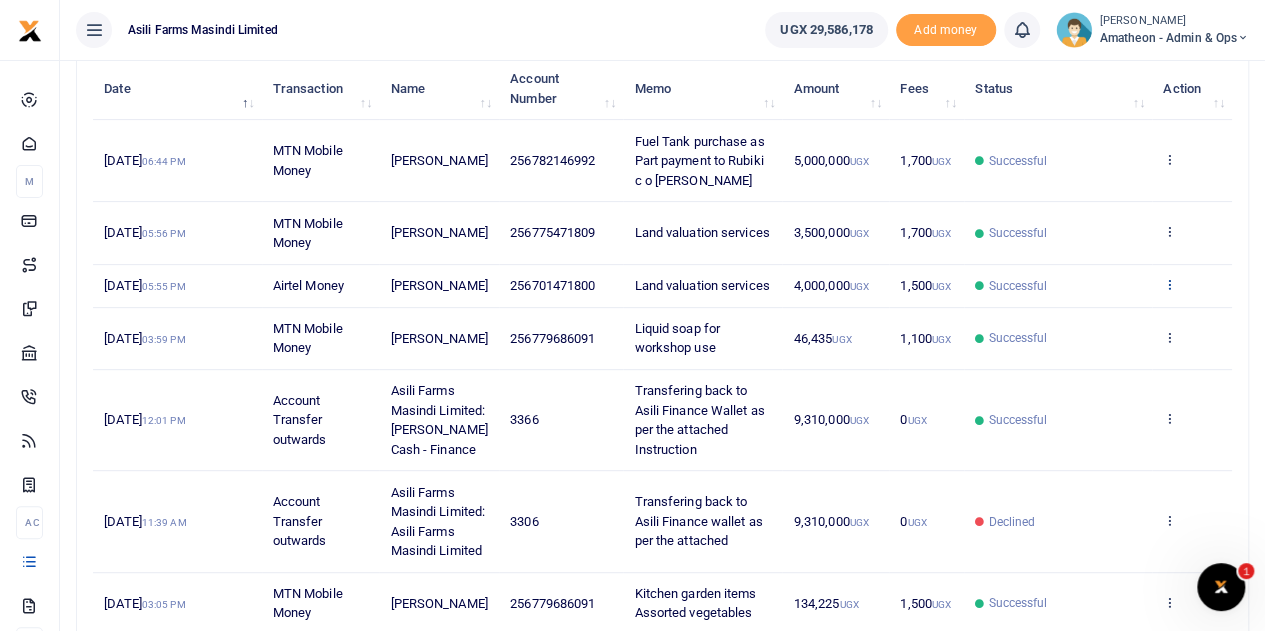 click at bounding box center [1169, 284] 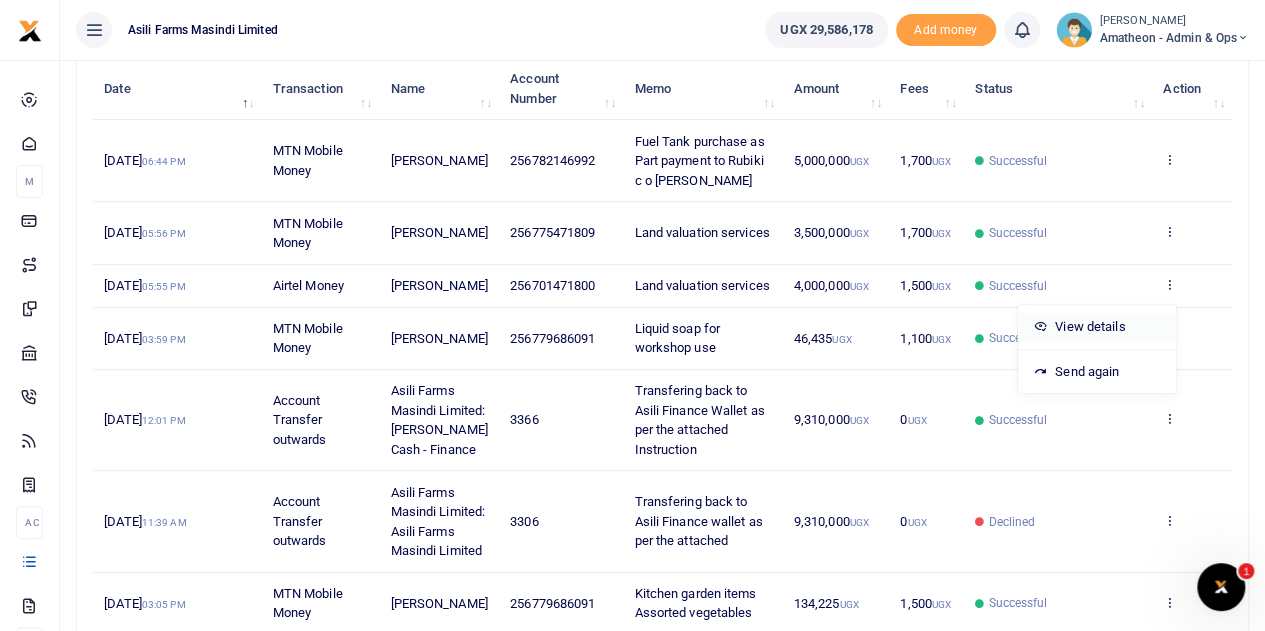 click on "View details" at bounding box center [1097, 327] 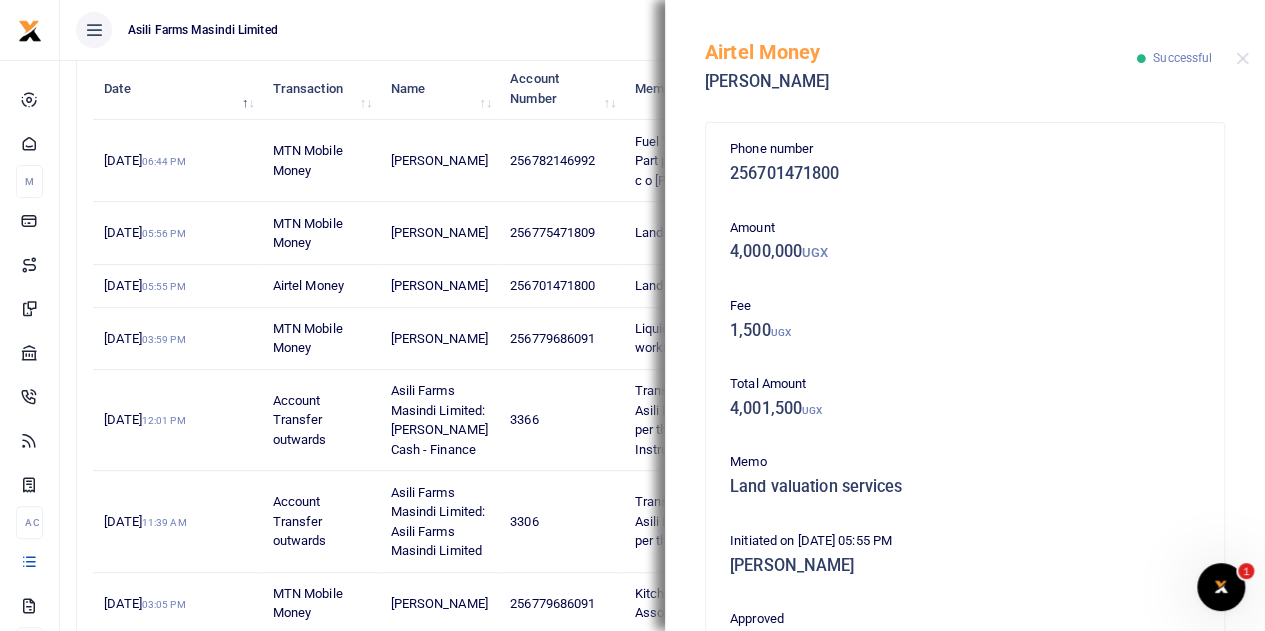 scroll, scrollTop: 516, scrollLeft: 0, axis: vertical 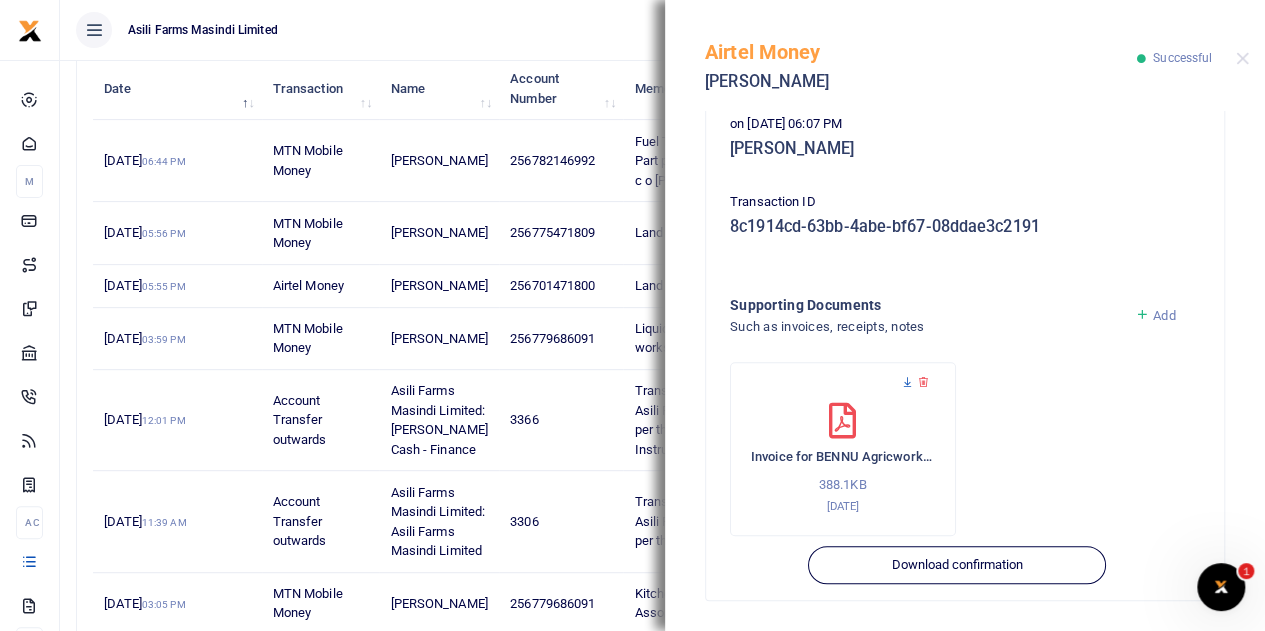 click at bounding box center (907, 382) 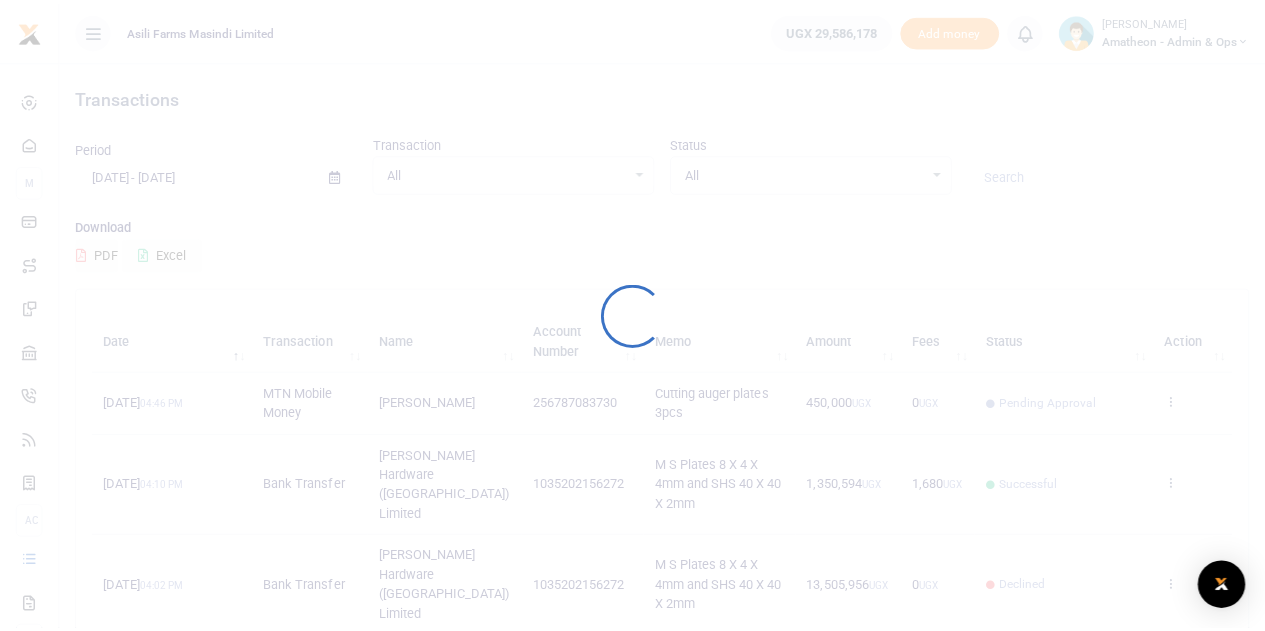 scroll, scrollTop: 0, scrollLeft: 0, axis: both 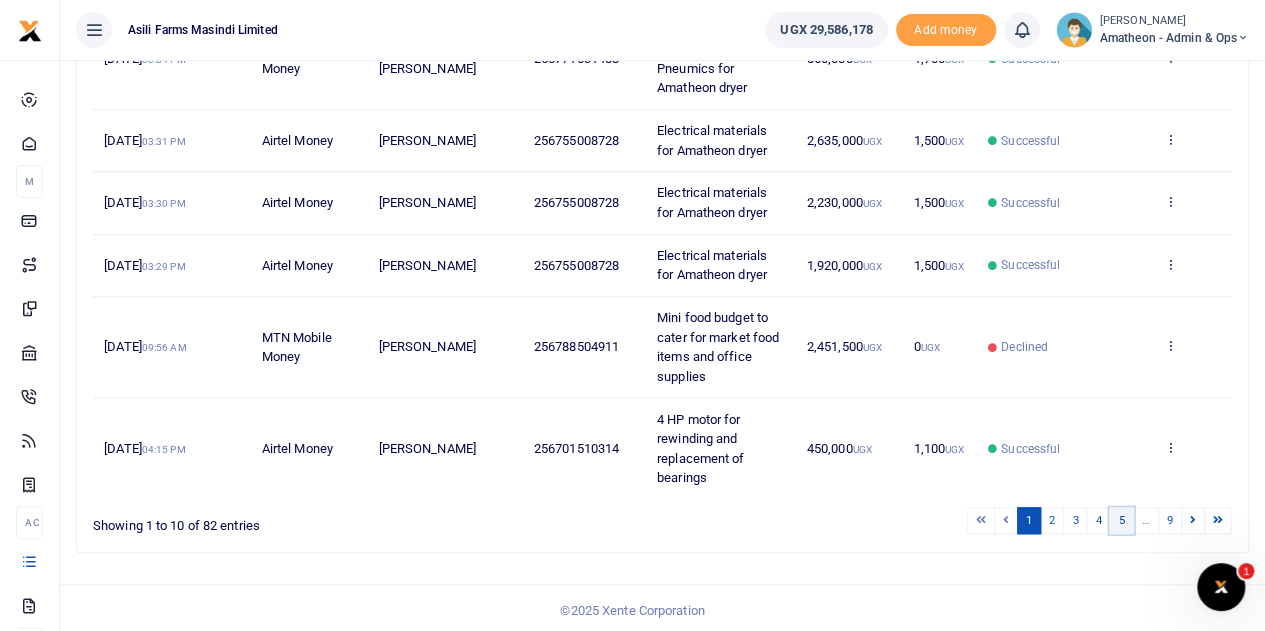 click on "5" at bounding box center (1121, 520) 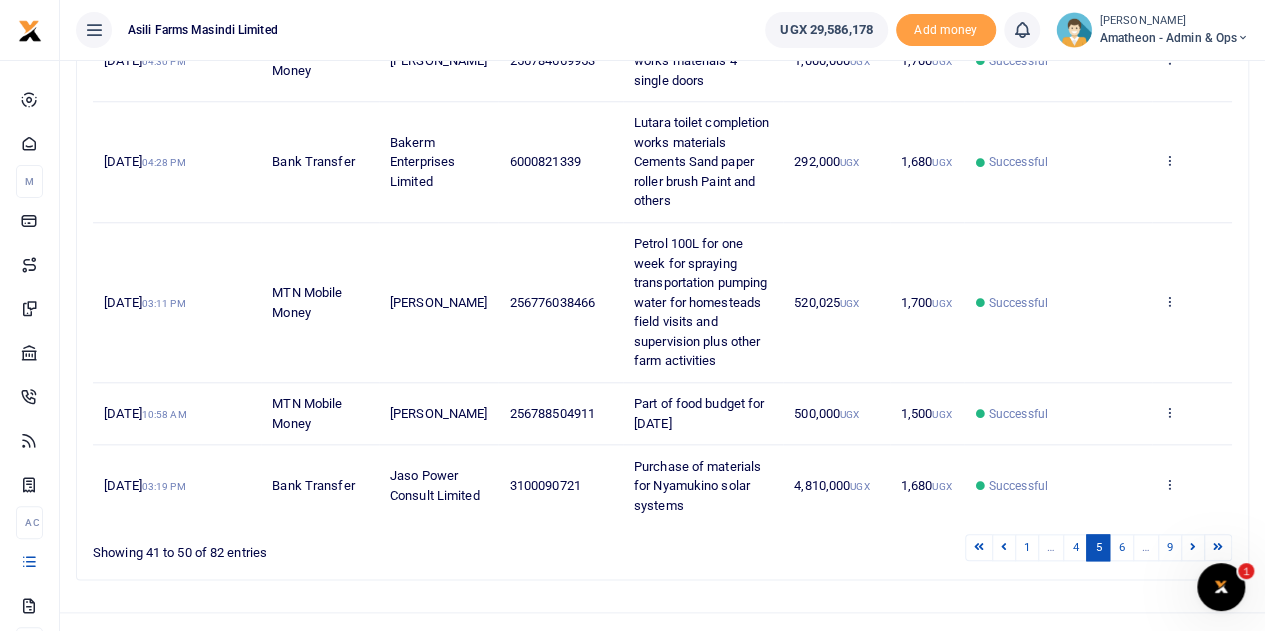 scroll, scrollTop: 868, scrollLeft: 0, axis: vertical 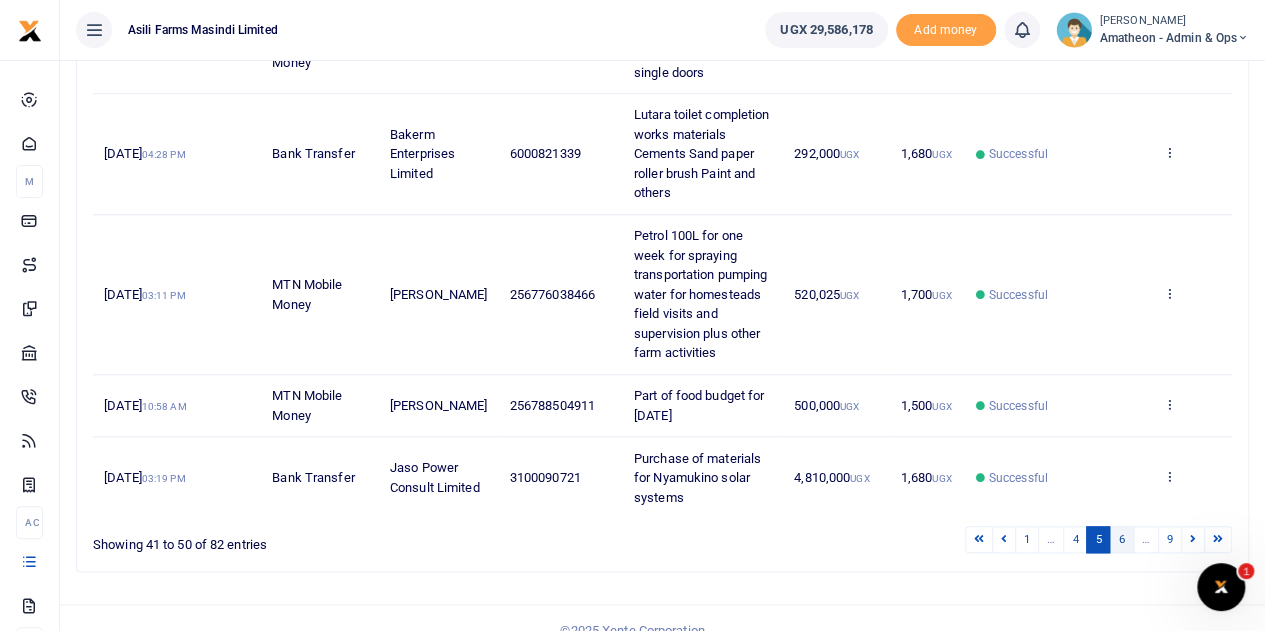 click on "6" at bounding box center (1121, 539) 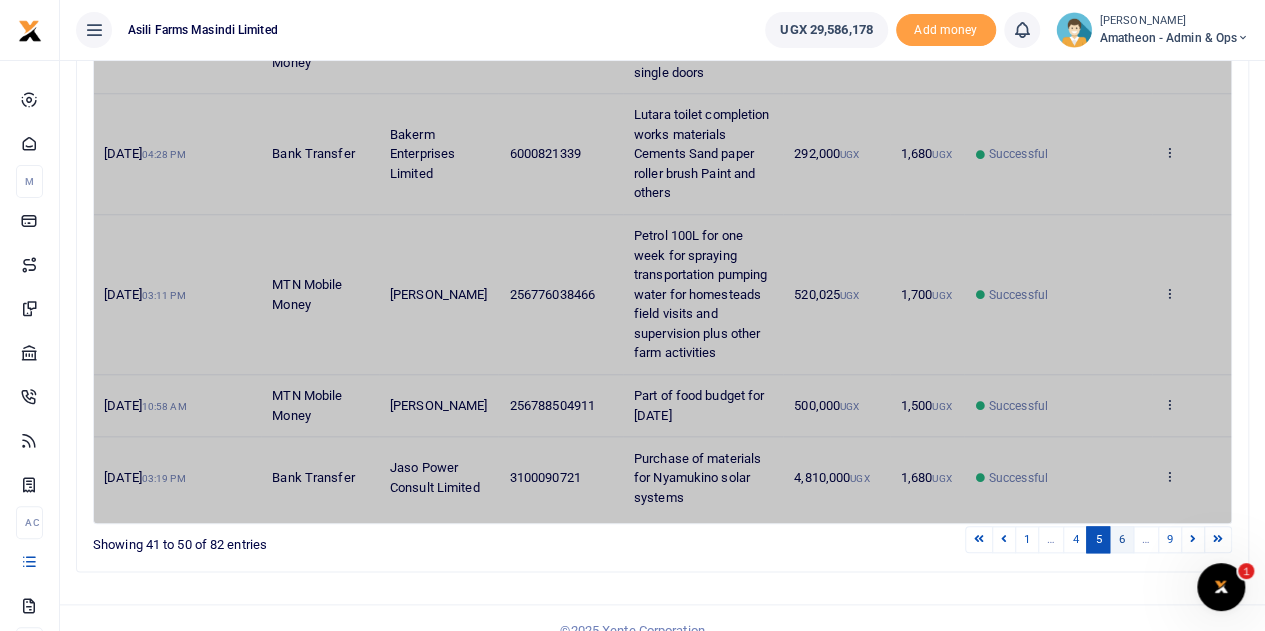 scroll, scrollTop: 712, scrollLeft: 0, axis: vertical 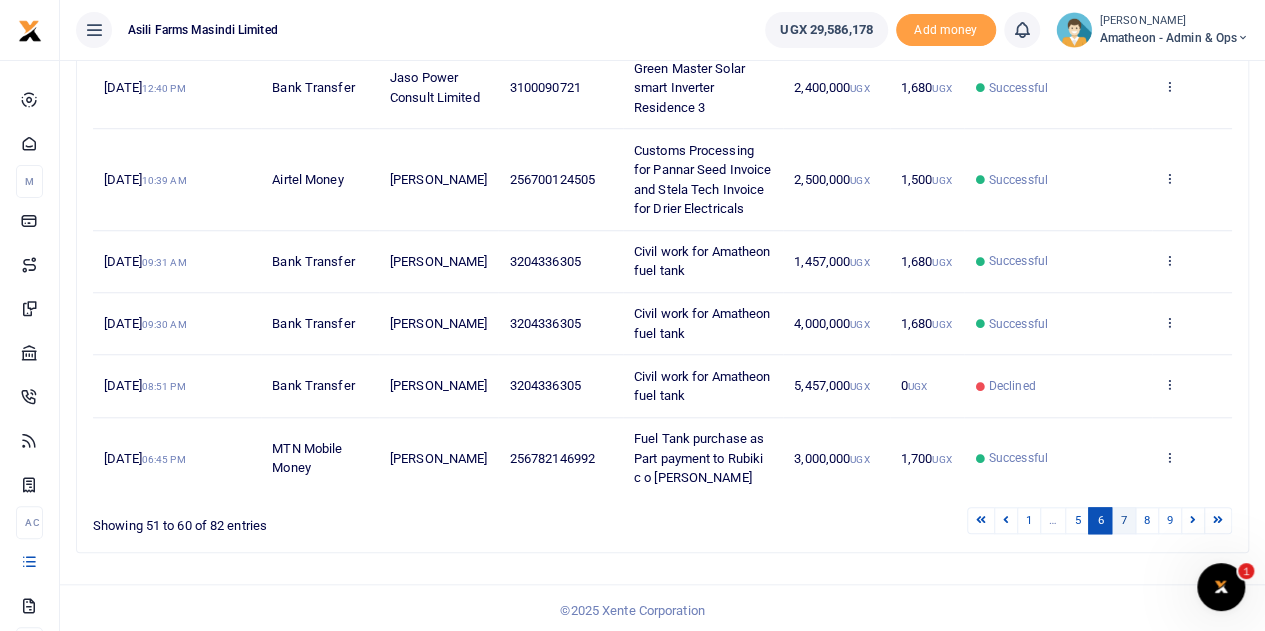 click on "7" at bounding box center (1123, 520) 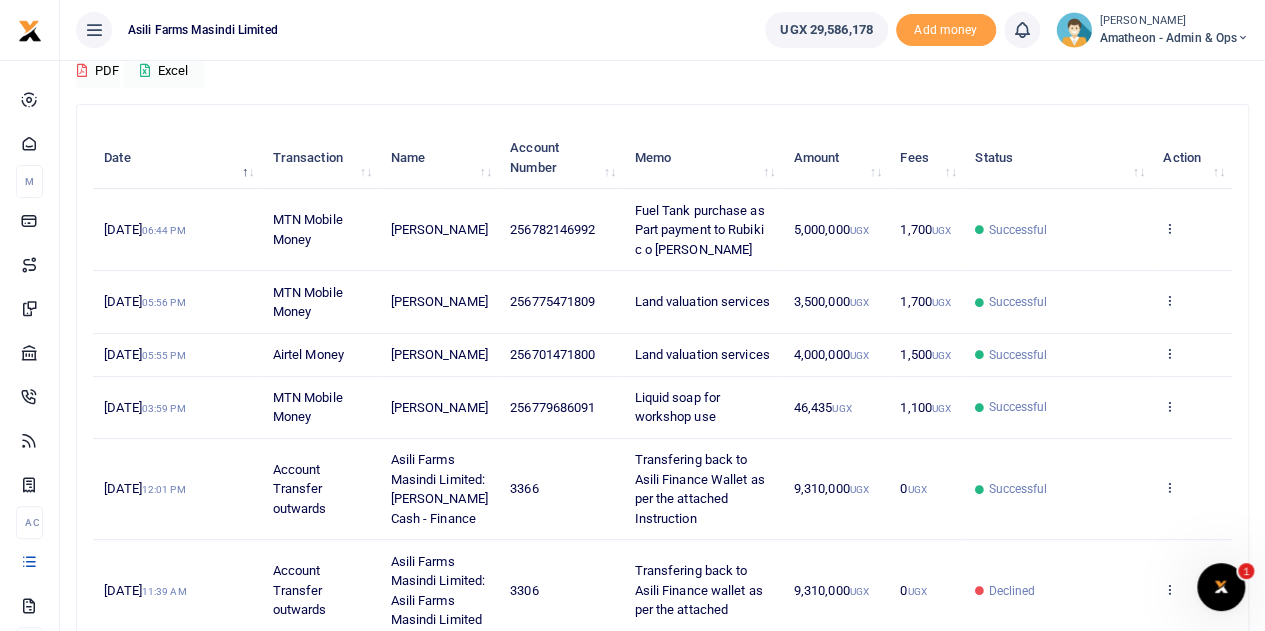 scroll, scrollTop: 153, scrollLeft: 0, axis: vertical 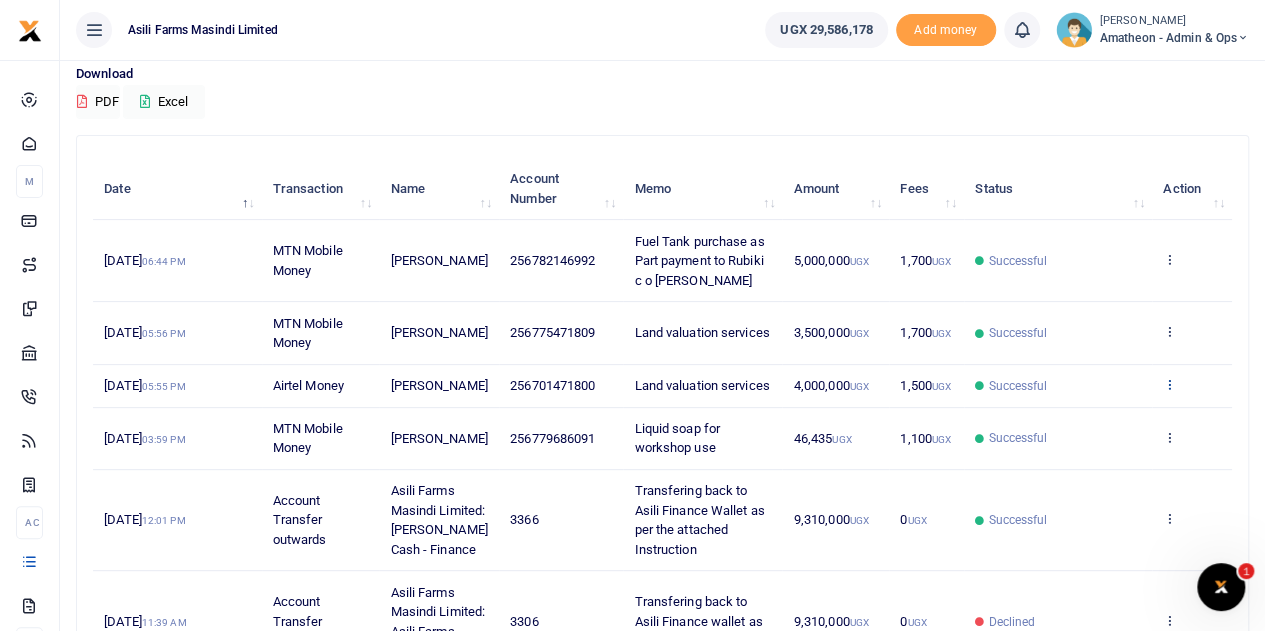 click at bounding box center [1169, 384] 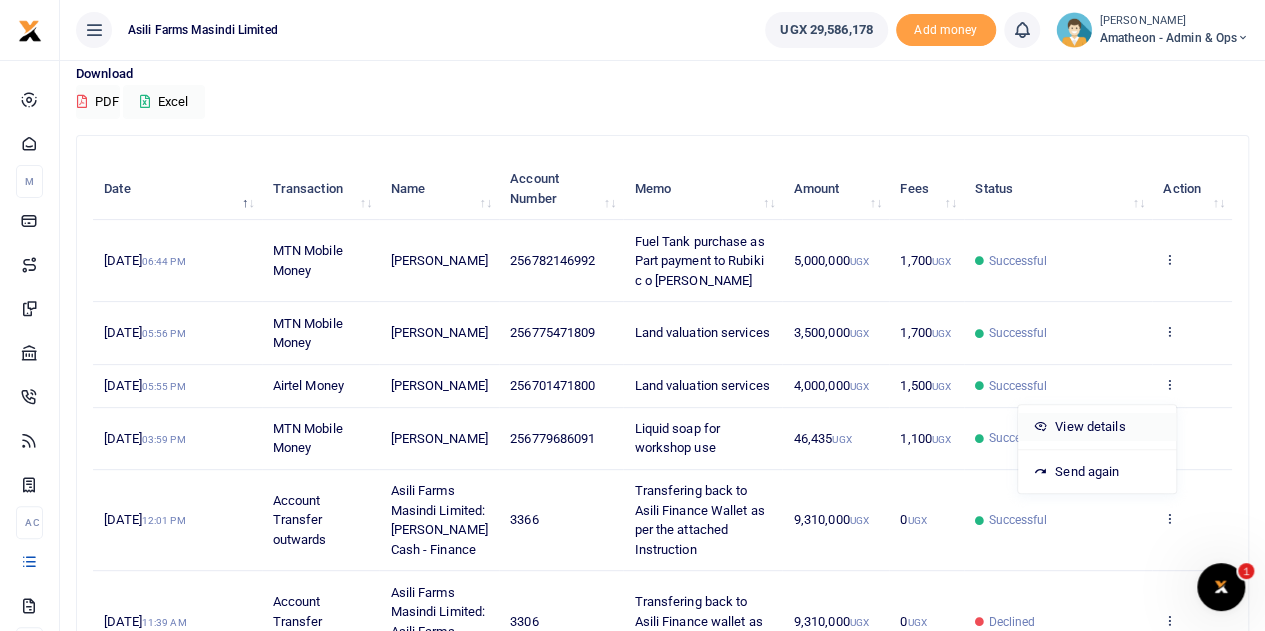 click on "View details" at bounding box center (1097, 427) 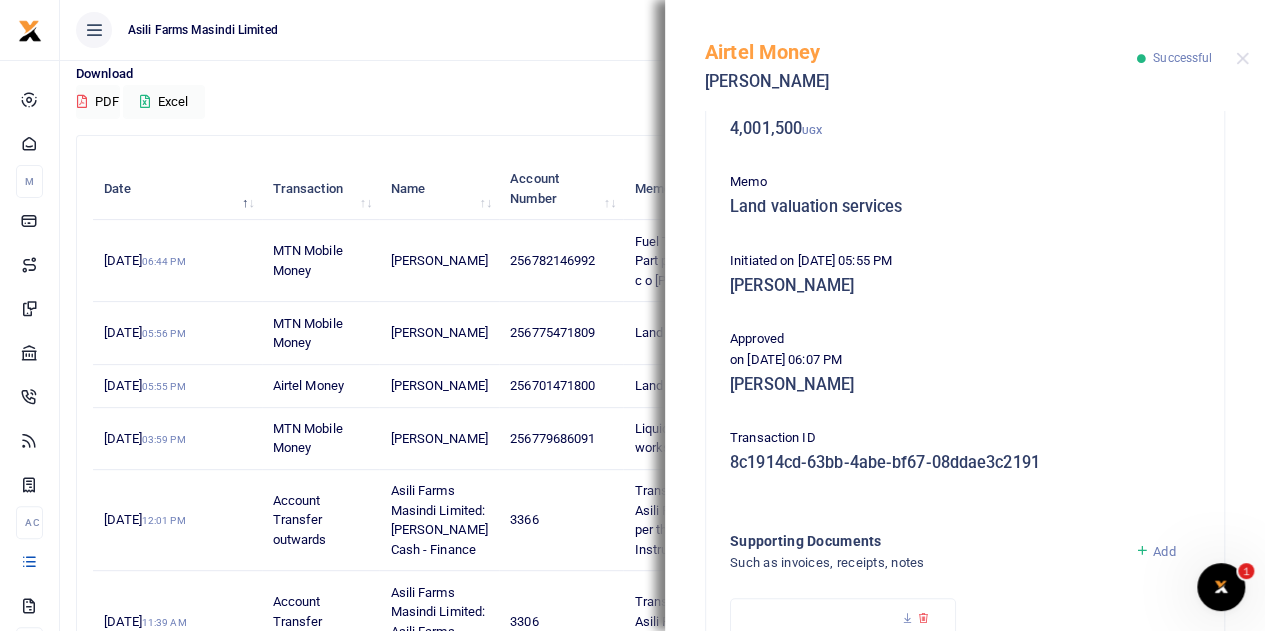 scroll, scrollTop: 500, scrollLeft: 0, axis: vertical 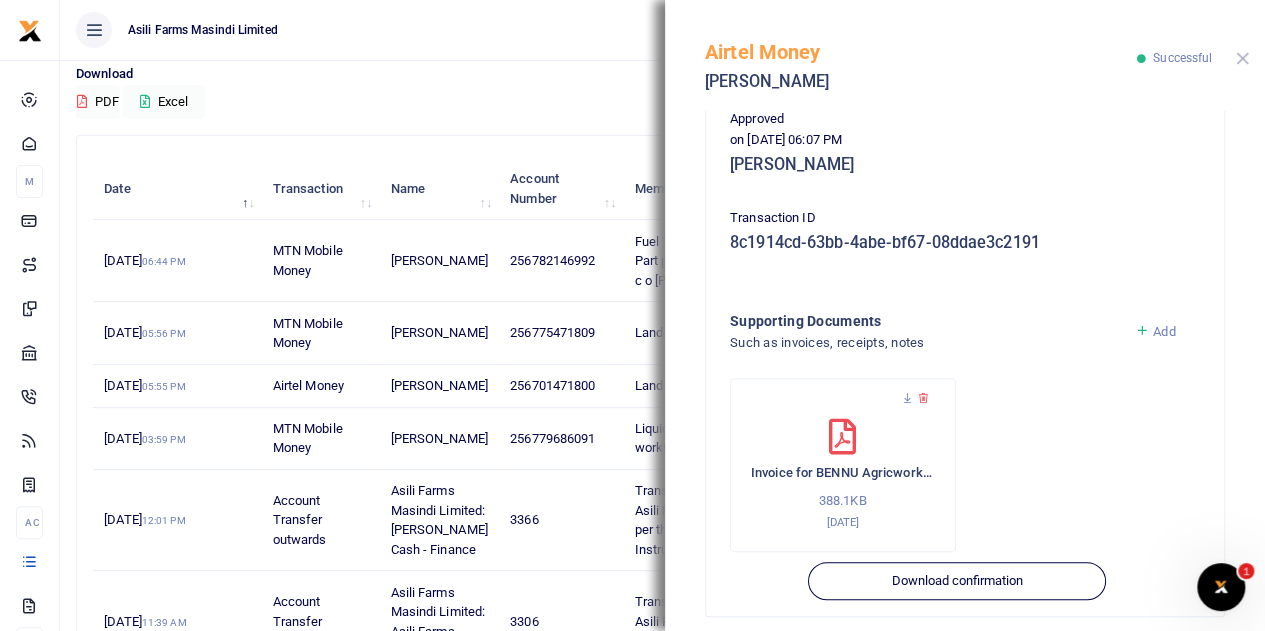 click at bounding box center [1242, 58] 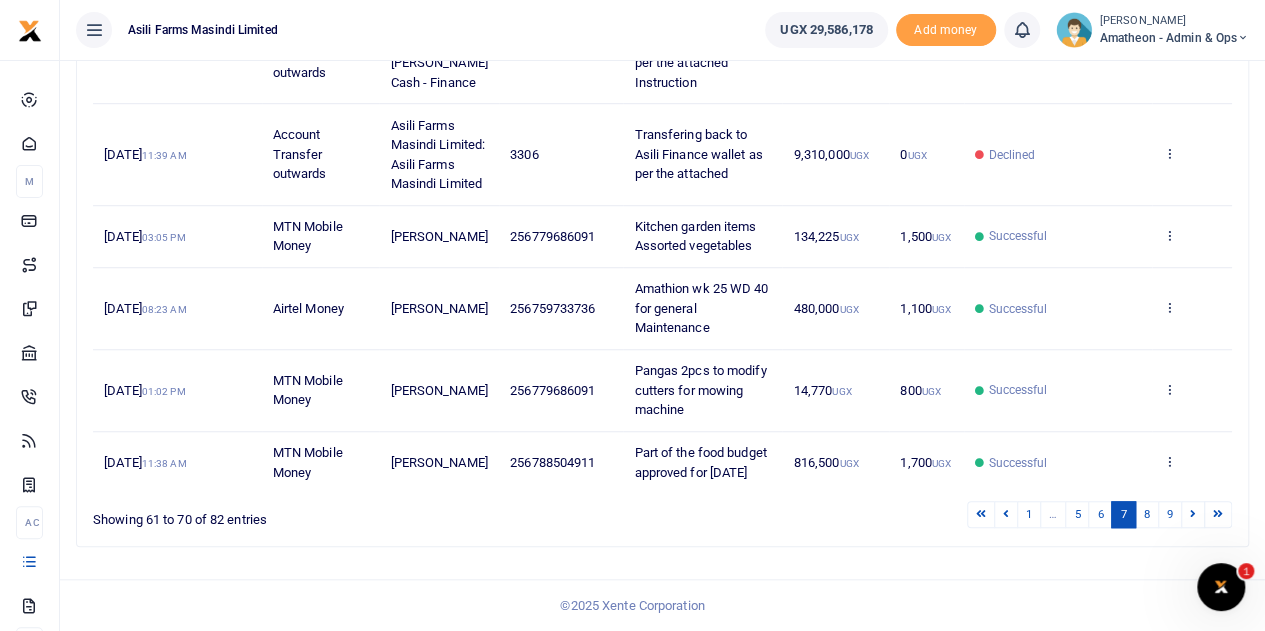 scroll, scrollTop: 653, scrollLeft: 0, axis: vertical 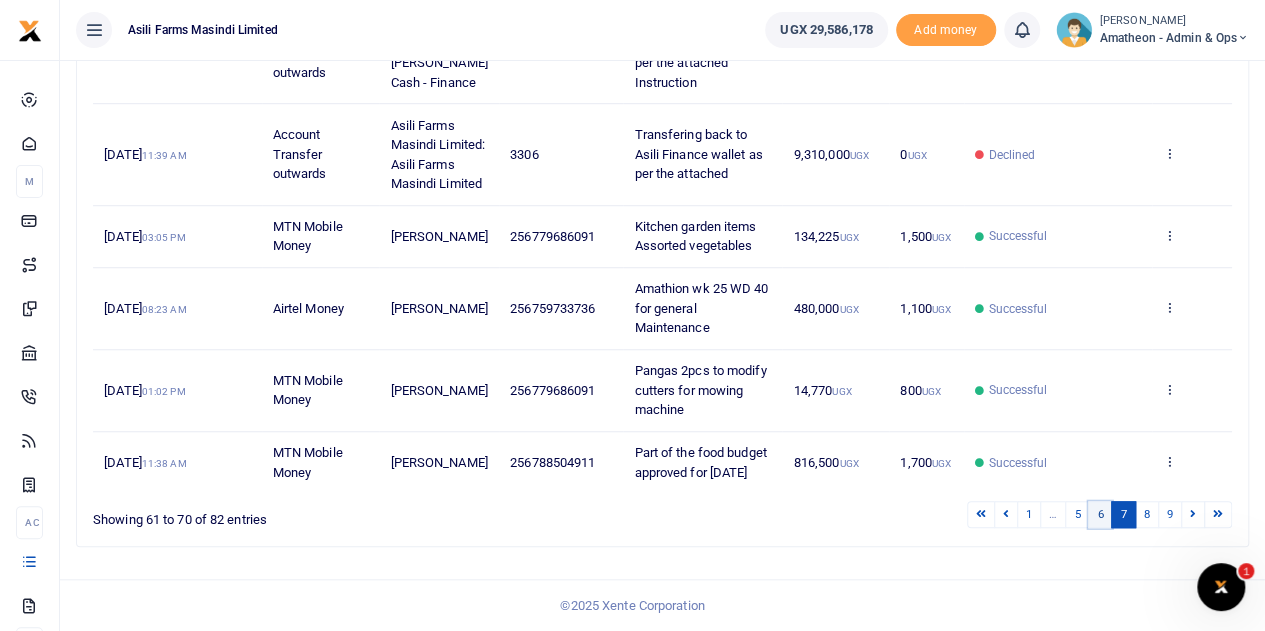 click on "6" at bounding box center (1100, 514) 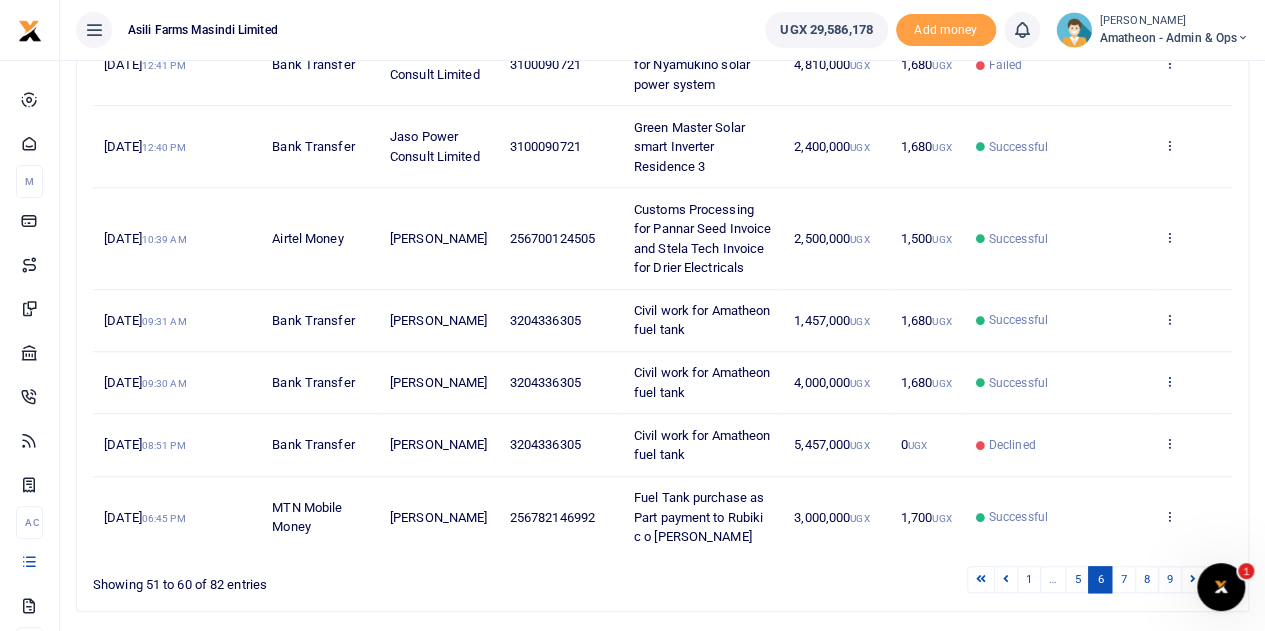click at bounding box center [1169, 381] 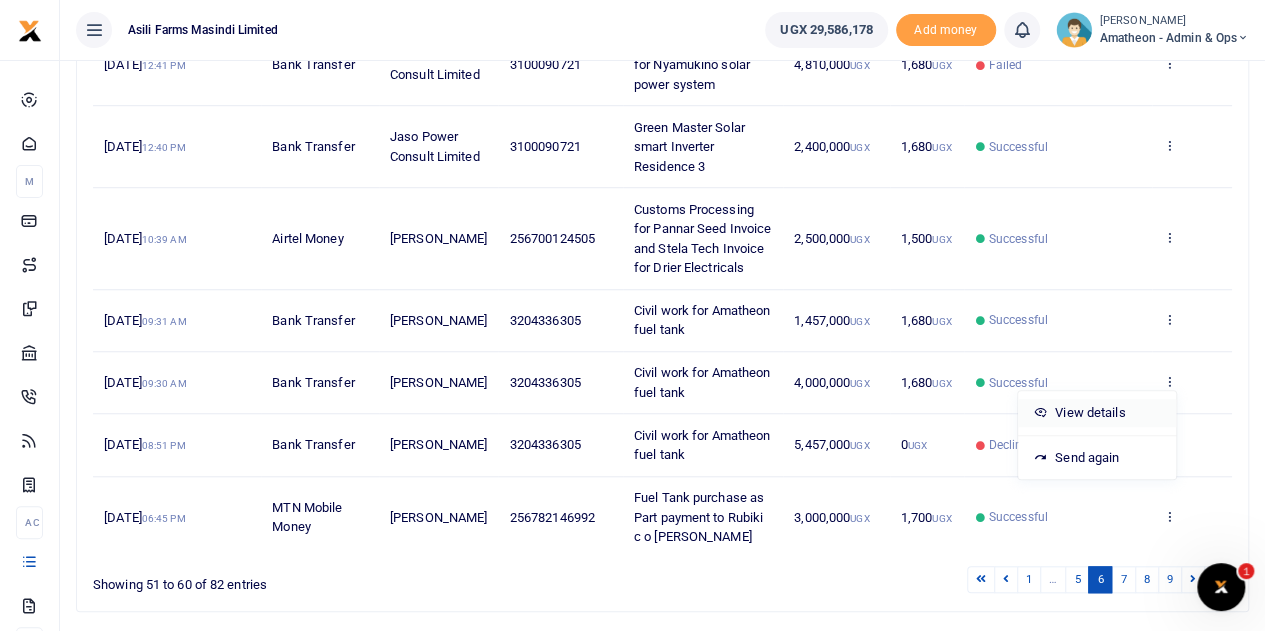 click on "View details" at bounding box center (1097, 413) 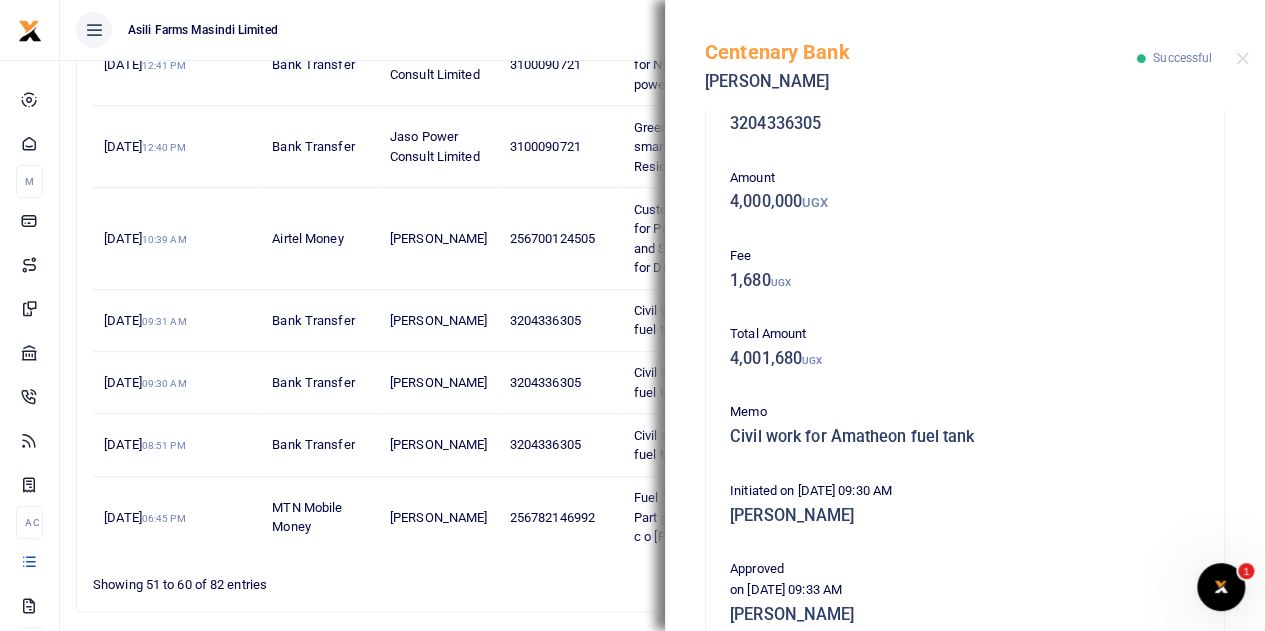 scroll, scrollTop: 0, scrollLeft: 0, axis: both 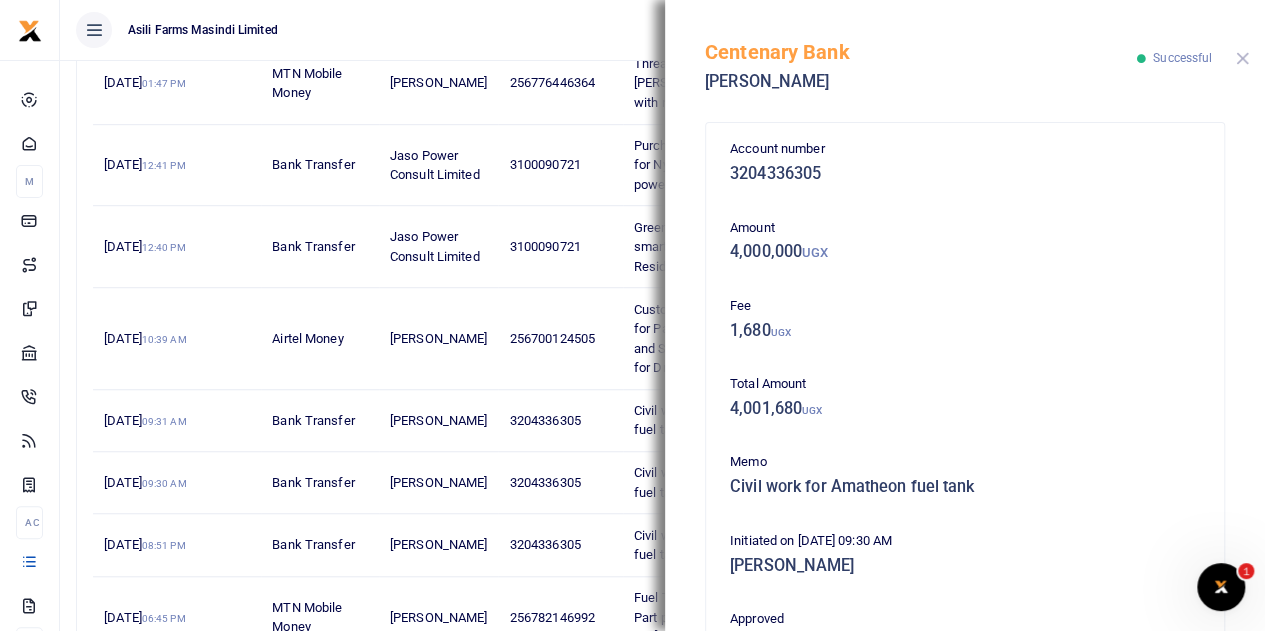 click at bounding box center (1242, 58) 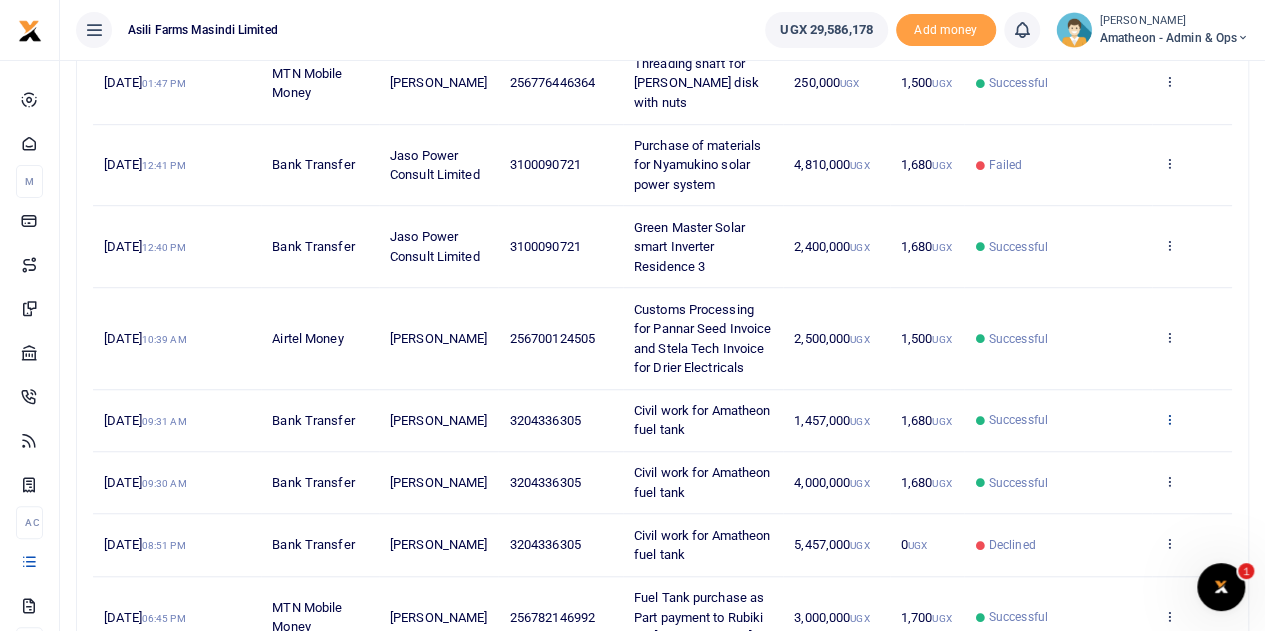click at bounding box center (1169, 419) 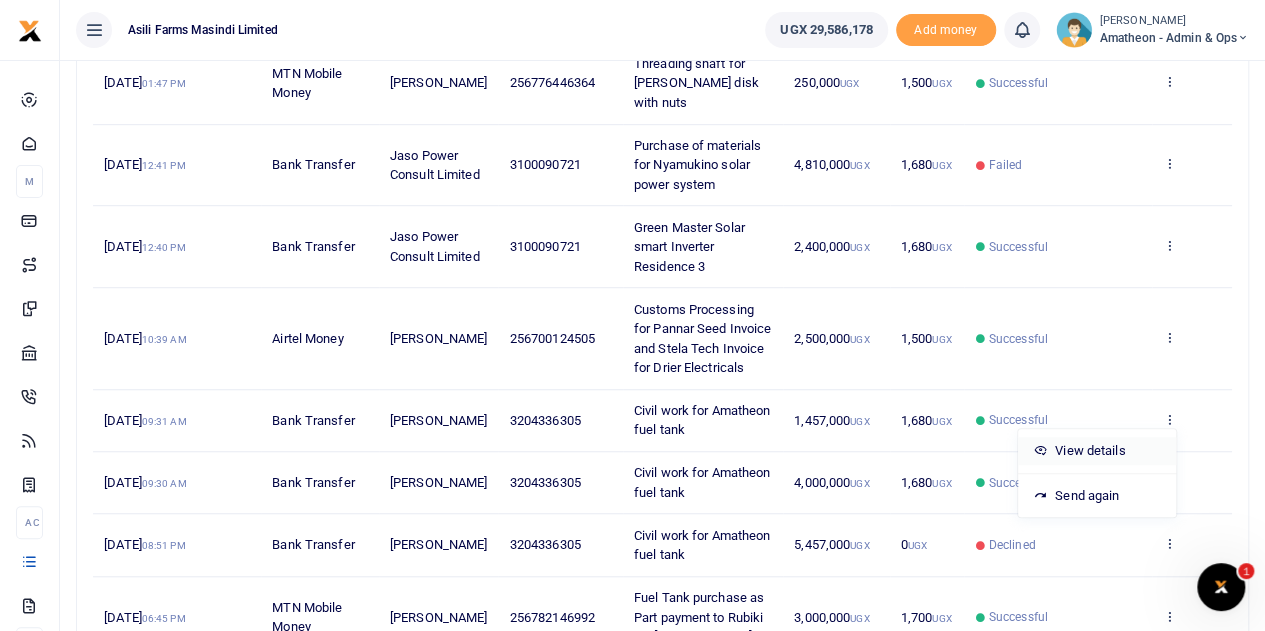 click on "View details" at bounding box center [1097, 451] 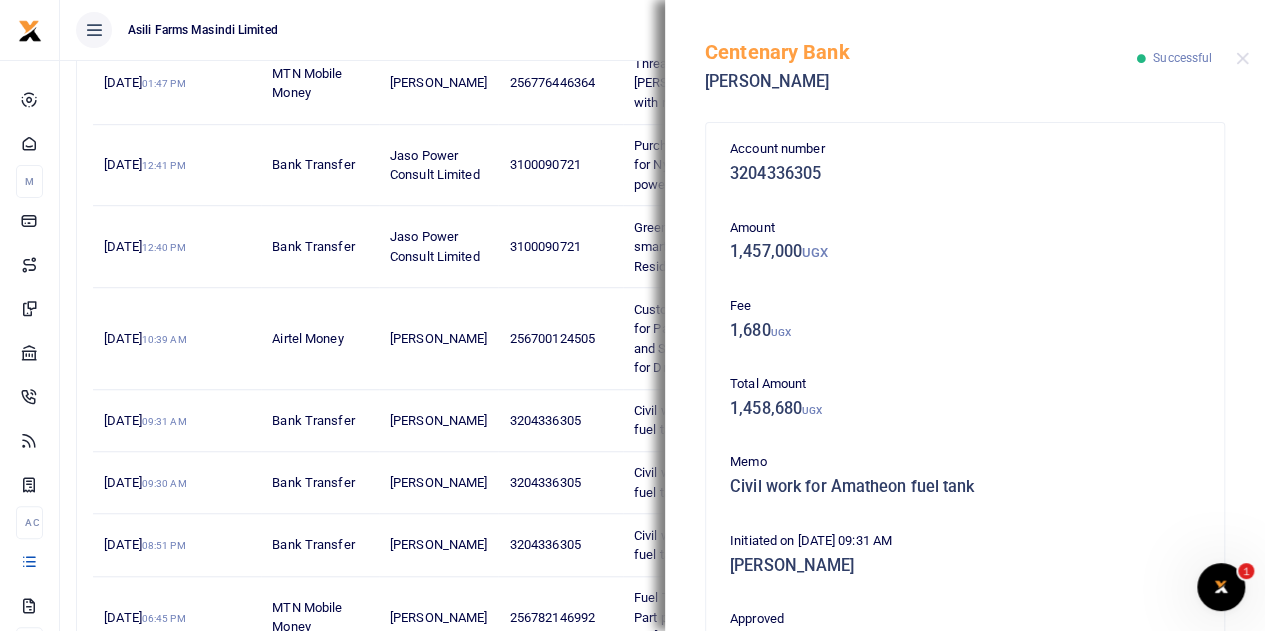 scroll, scrollTop: 431, scrollLeft: 0, axis: vertical 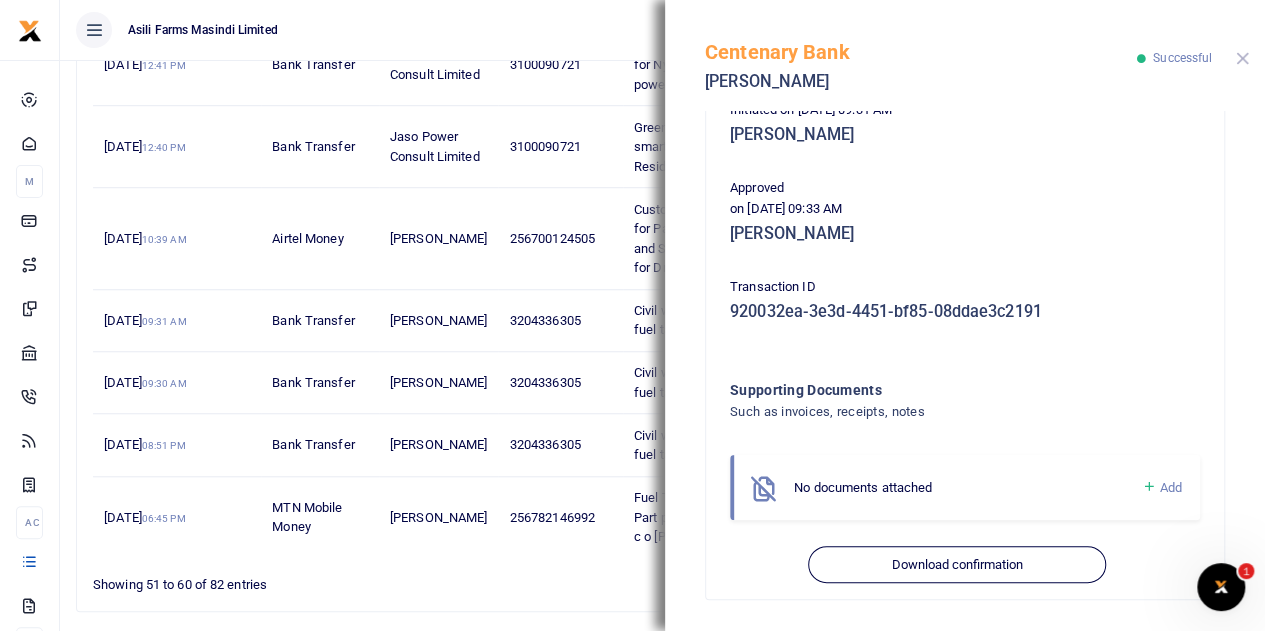 click 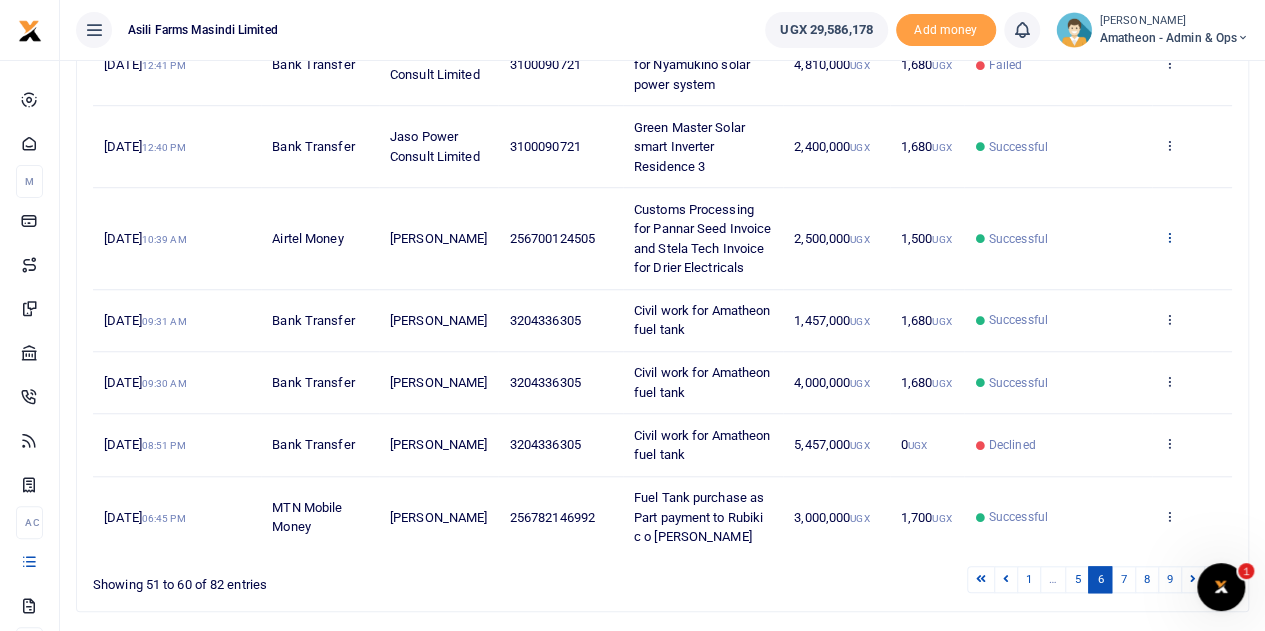 click 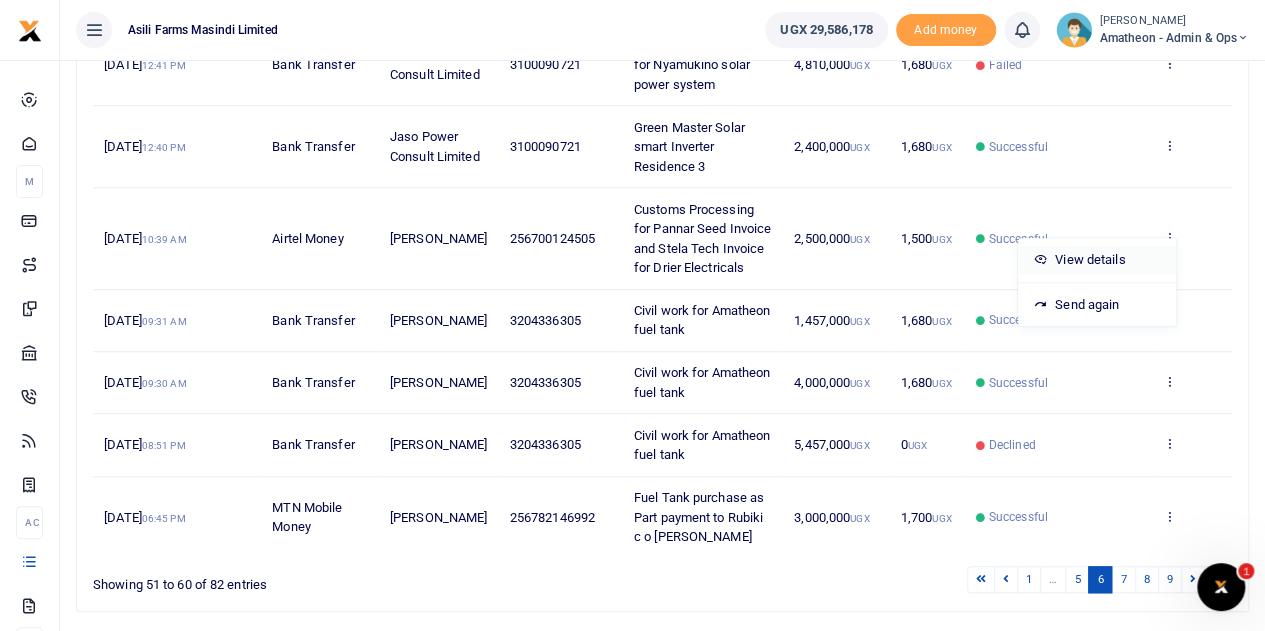 click on "View details" 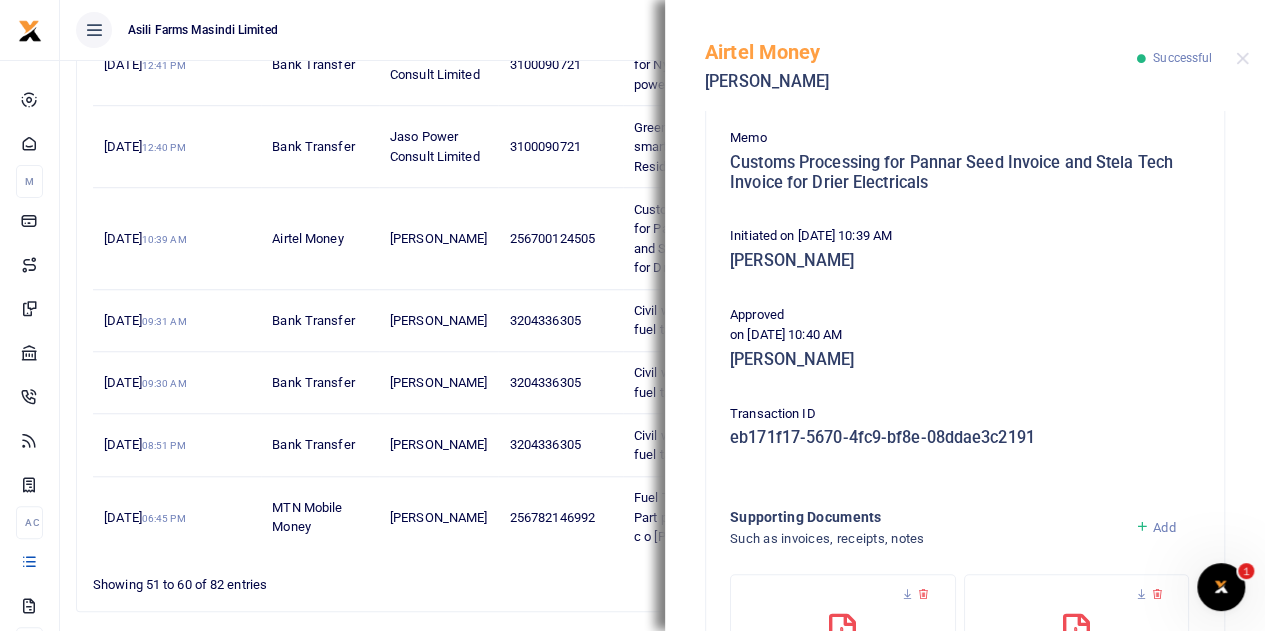 scroll, scrollTop: 535, scrollLeft: 0, axis: vertical 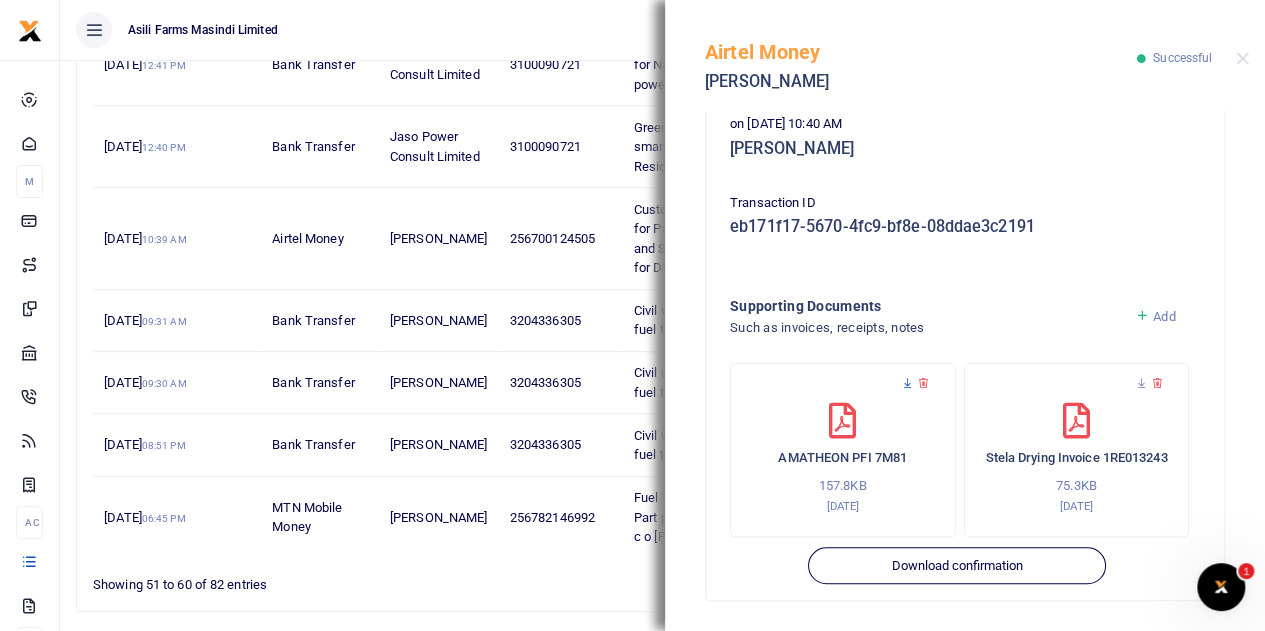 click 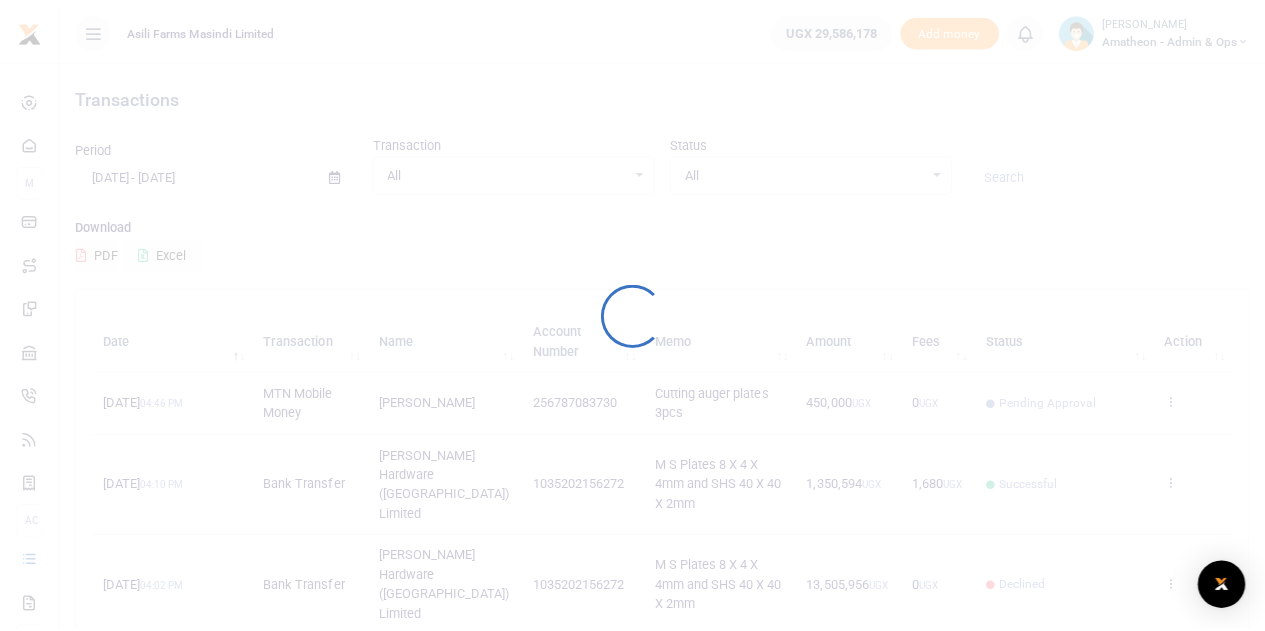 scroll, scrollTop: 0, scrollLeft: 0, axis: both 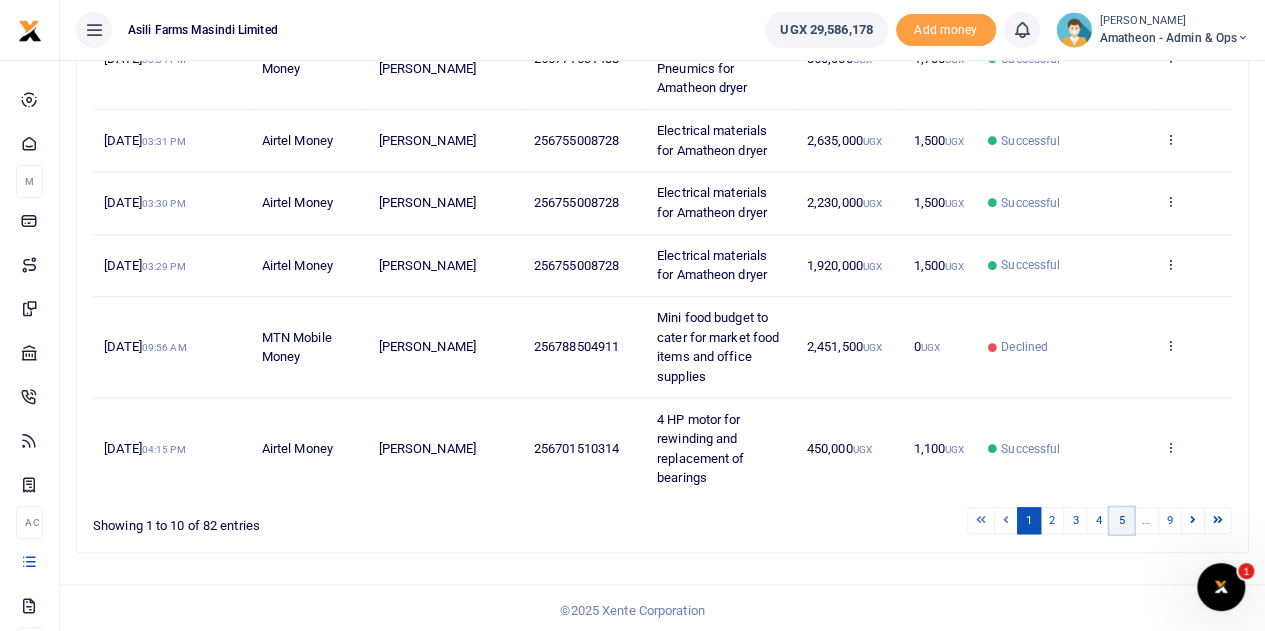 click on "5" at bounding box center [1121, 520] 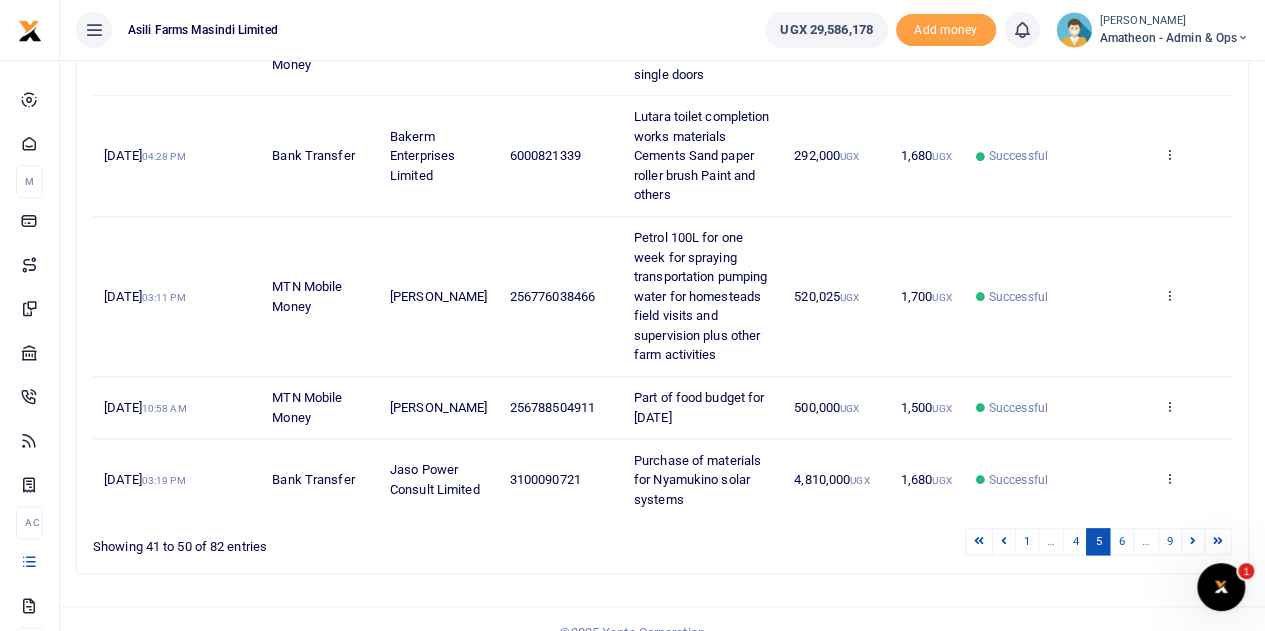 scroll, scrollTop: 868, scrollLeft: 0, axis: vertical 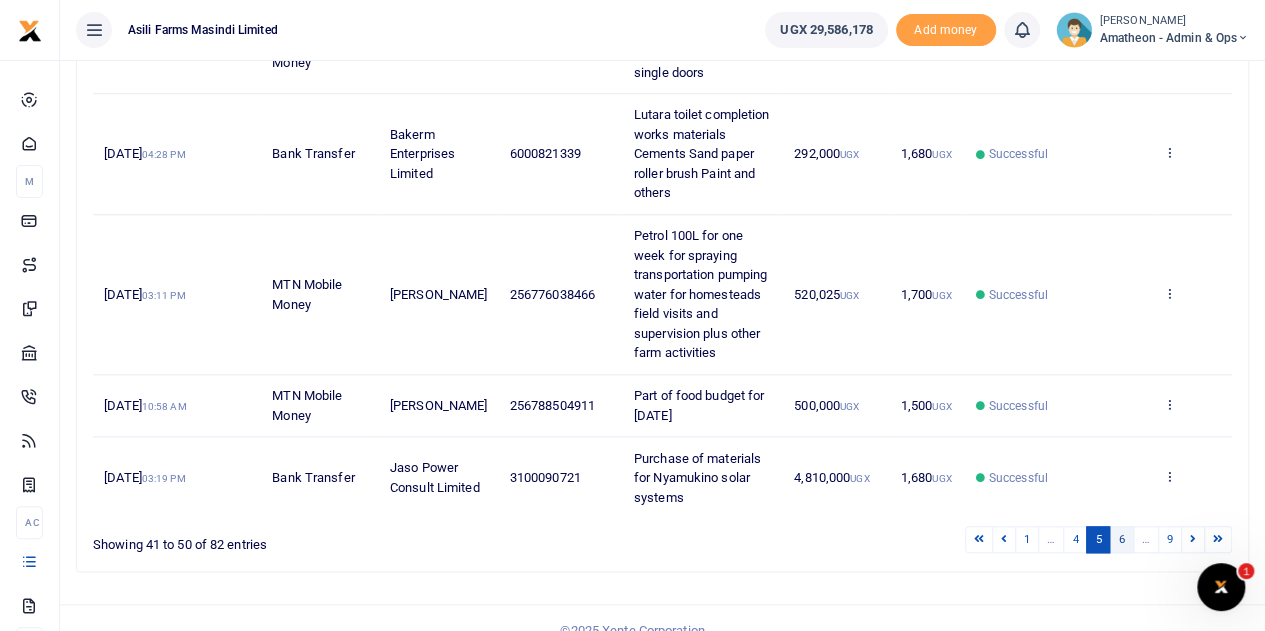 click on "6" at bounding box center [1121, 539] 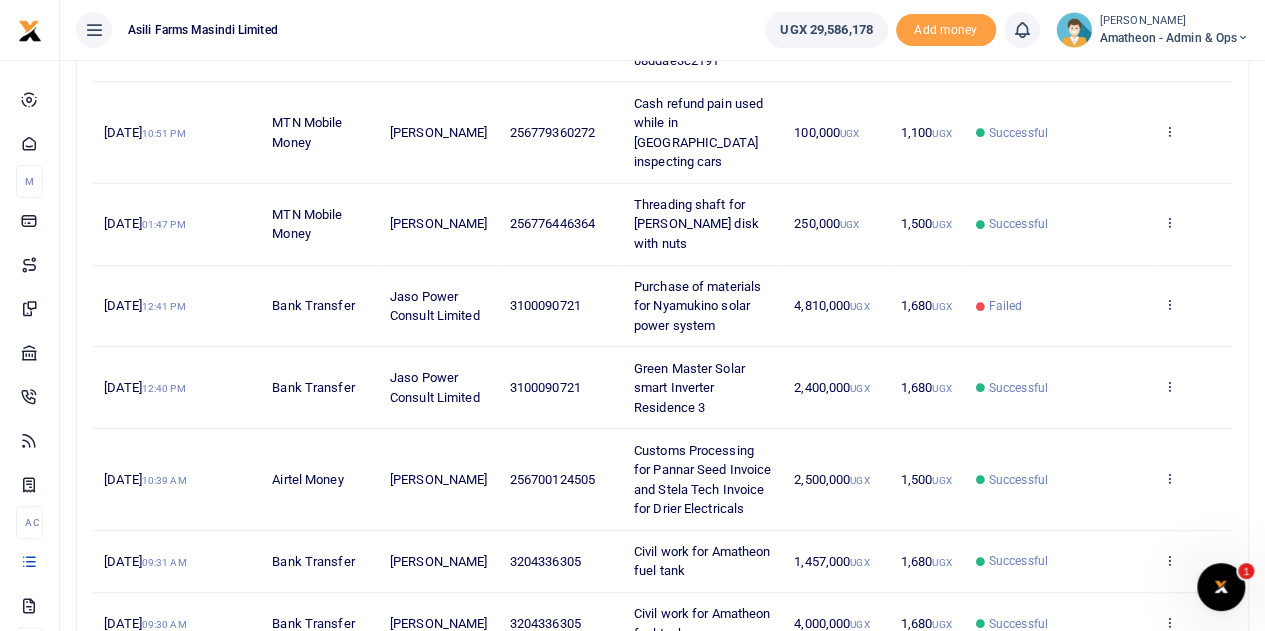 scroll, scrollTop: 512, scrollLeft: 0, axis: vertical 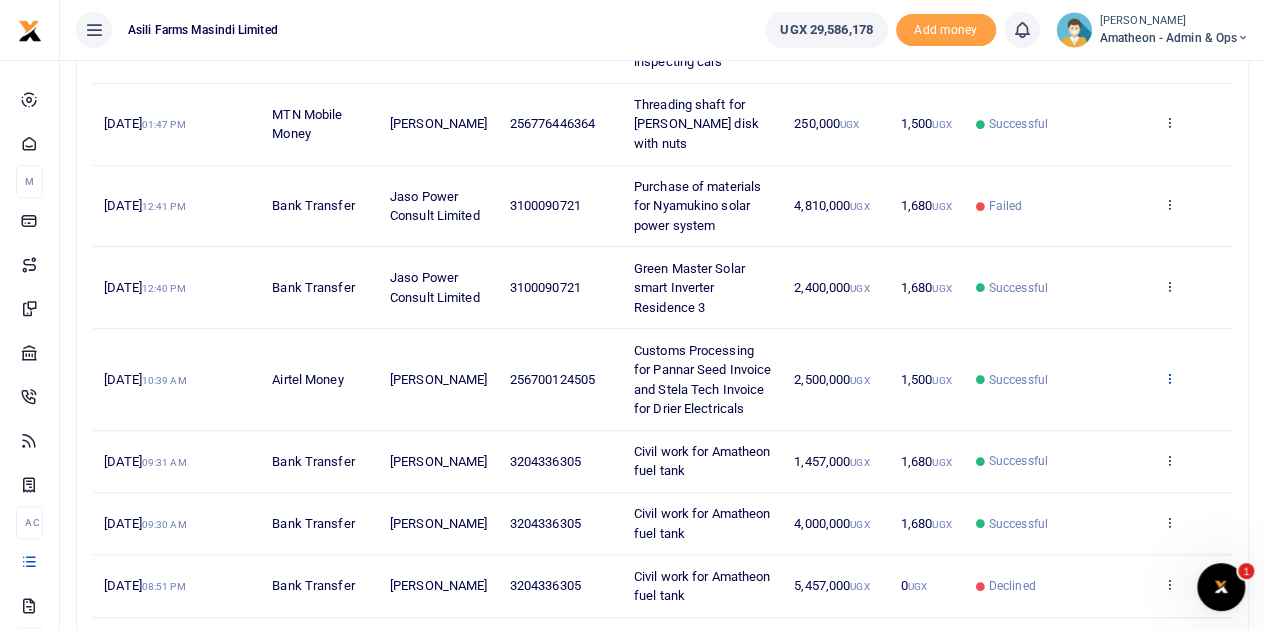 click at bounding box center (1169, 378) 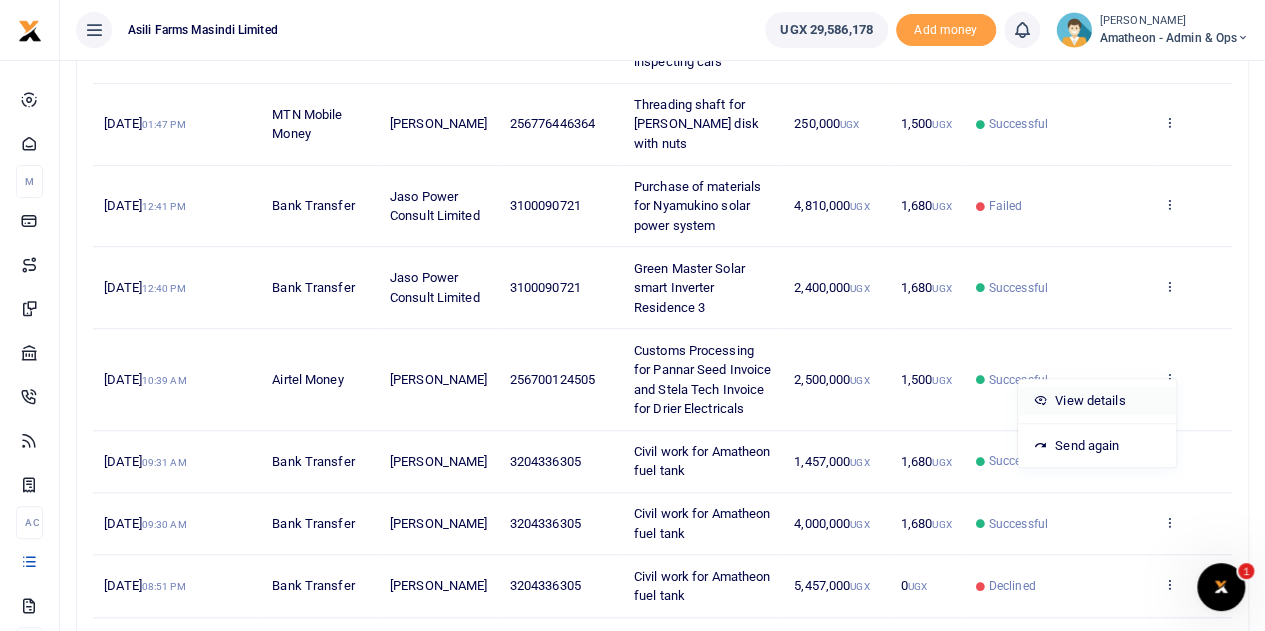click on "View details" at bounding box center (1097, 401) 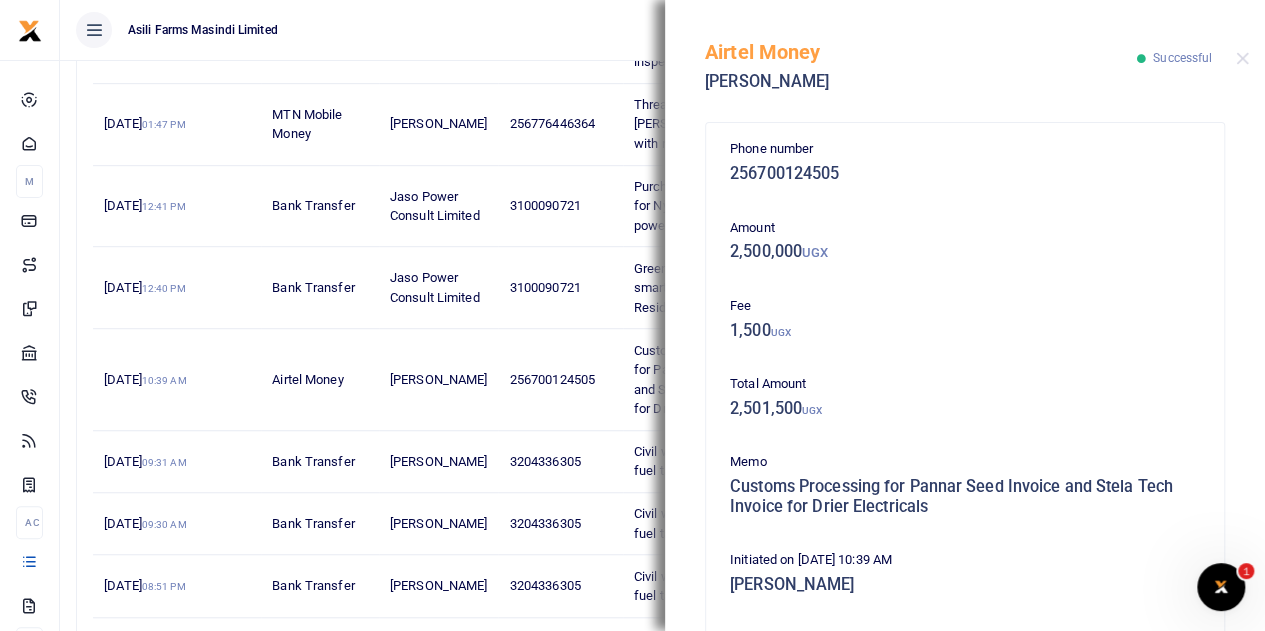 scroll, scrollTop: 535, scrollLeft: 0, axis: vertical 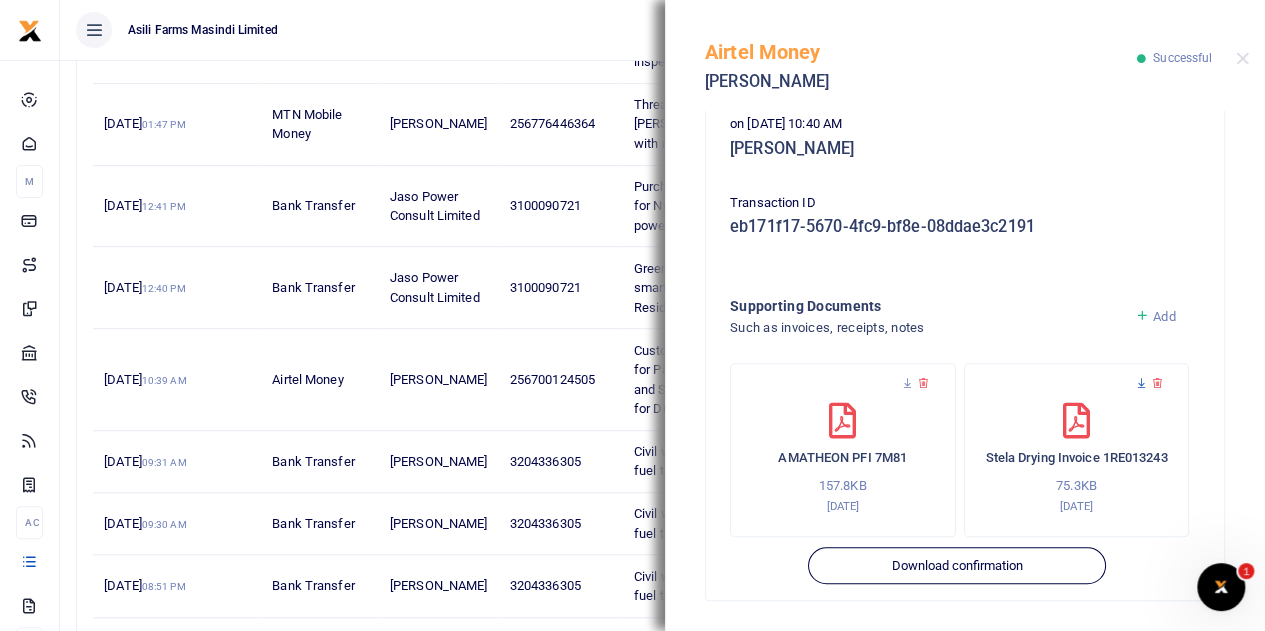 click at bounding box center [1141, 383] 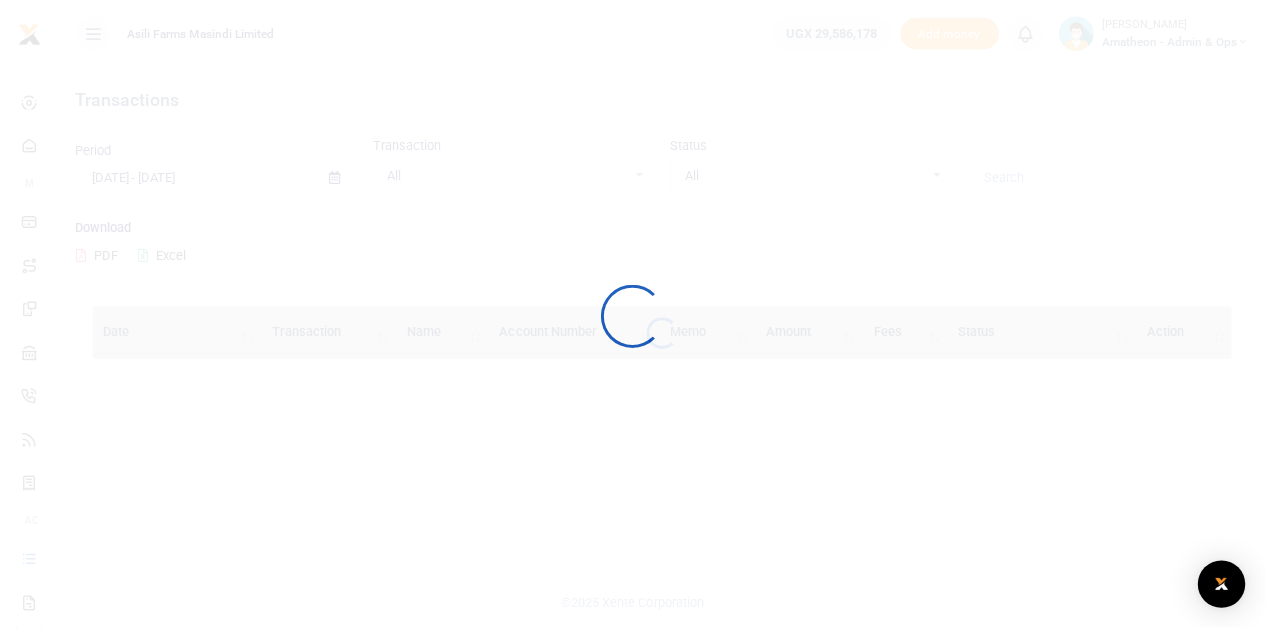 scroll, scrollTop: 0, scrollLeft: 0, axis: both 